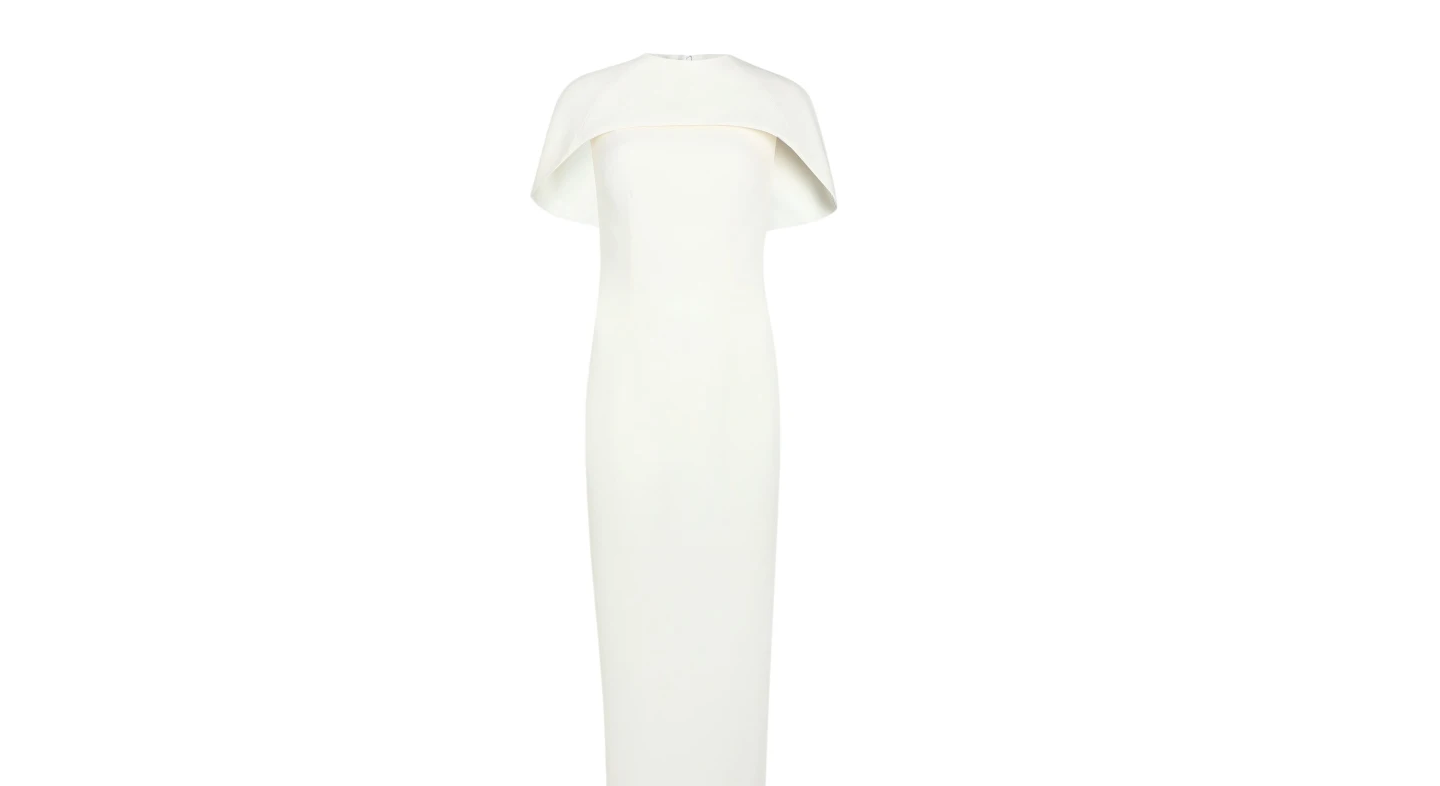 scroll, scrollTop: 0, scrollLeft: 0, axis: both 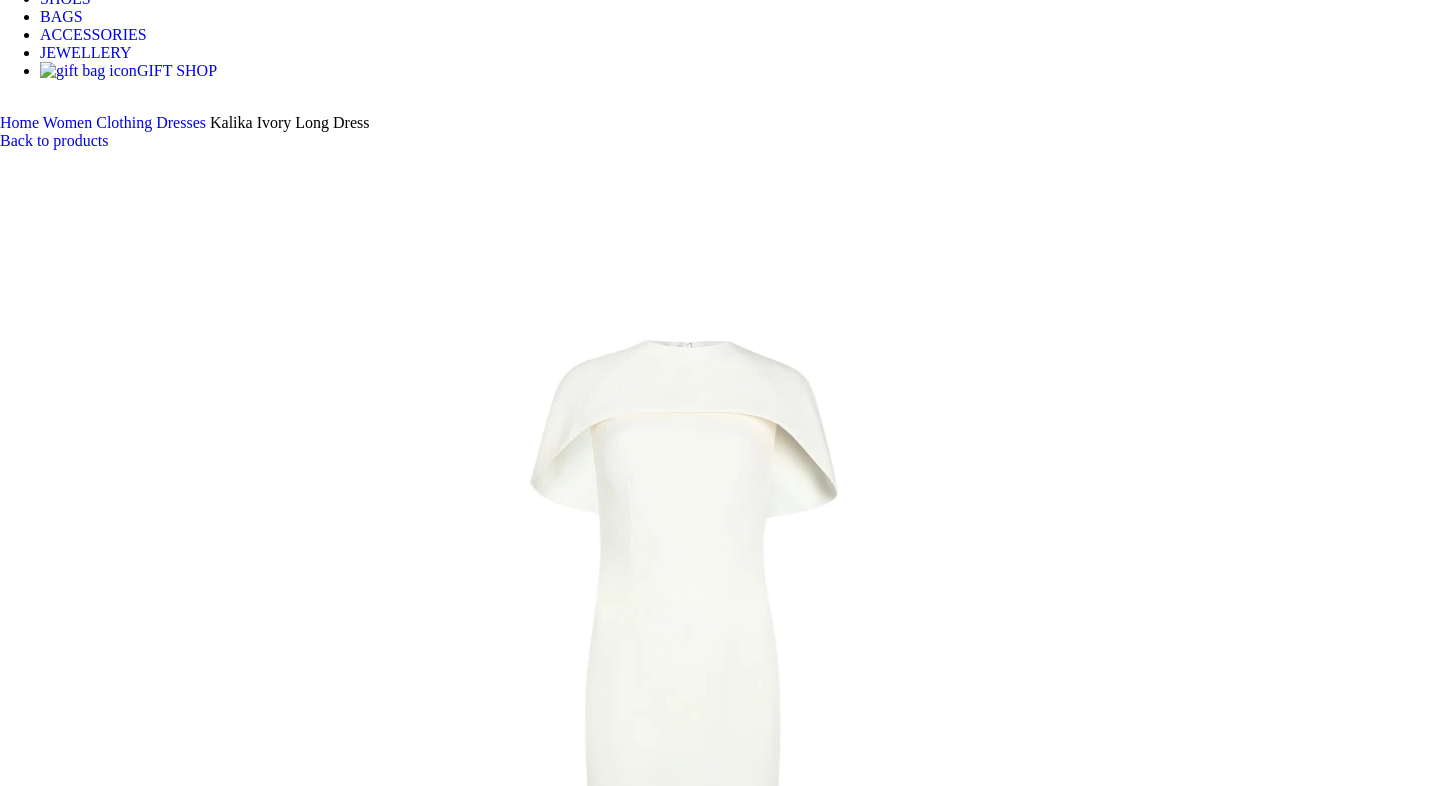 click at bounding box center (310, 7915) 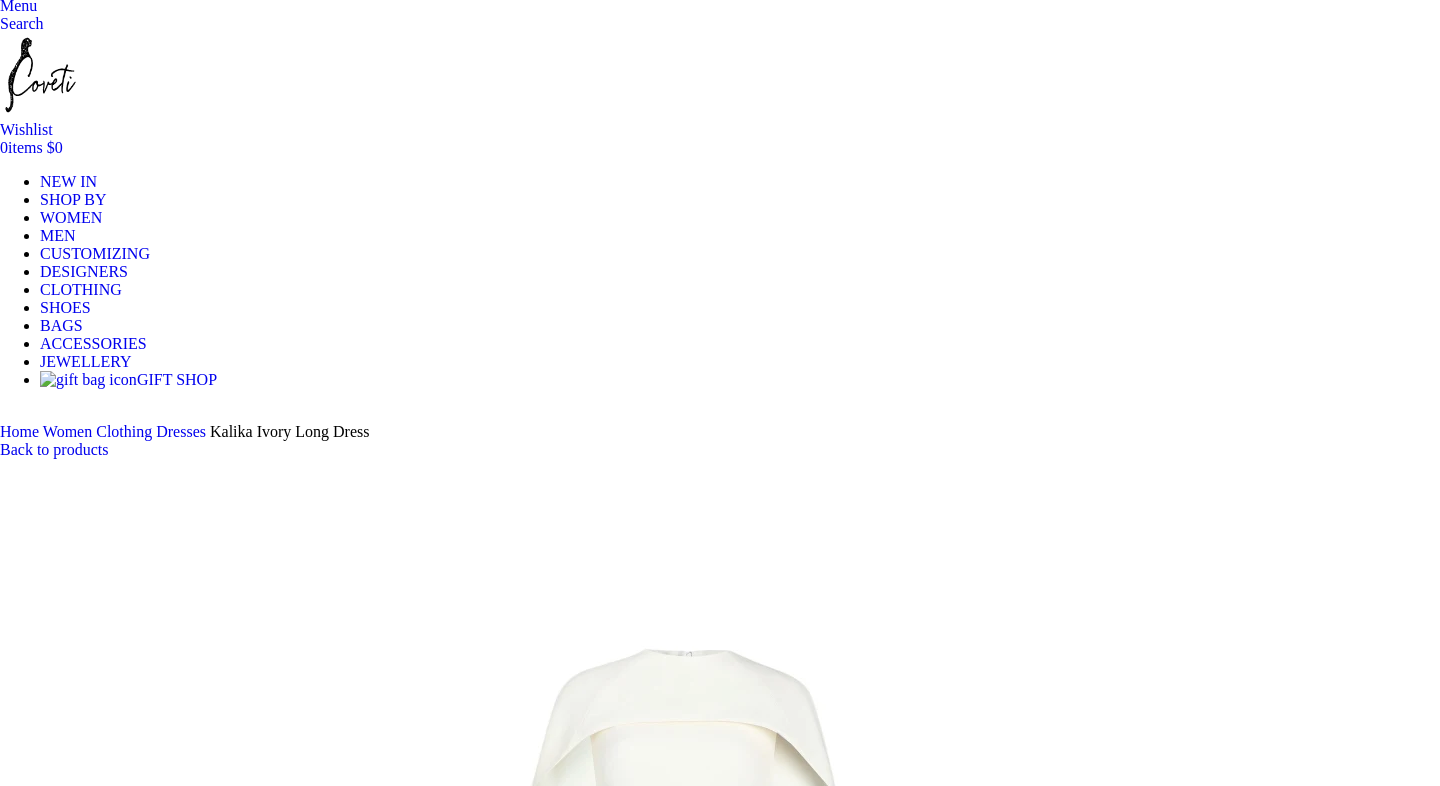 click at bounding box center (720, 8226) 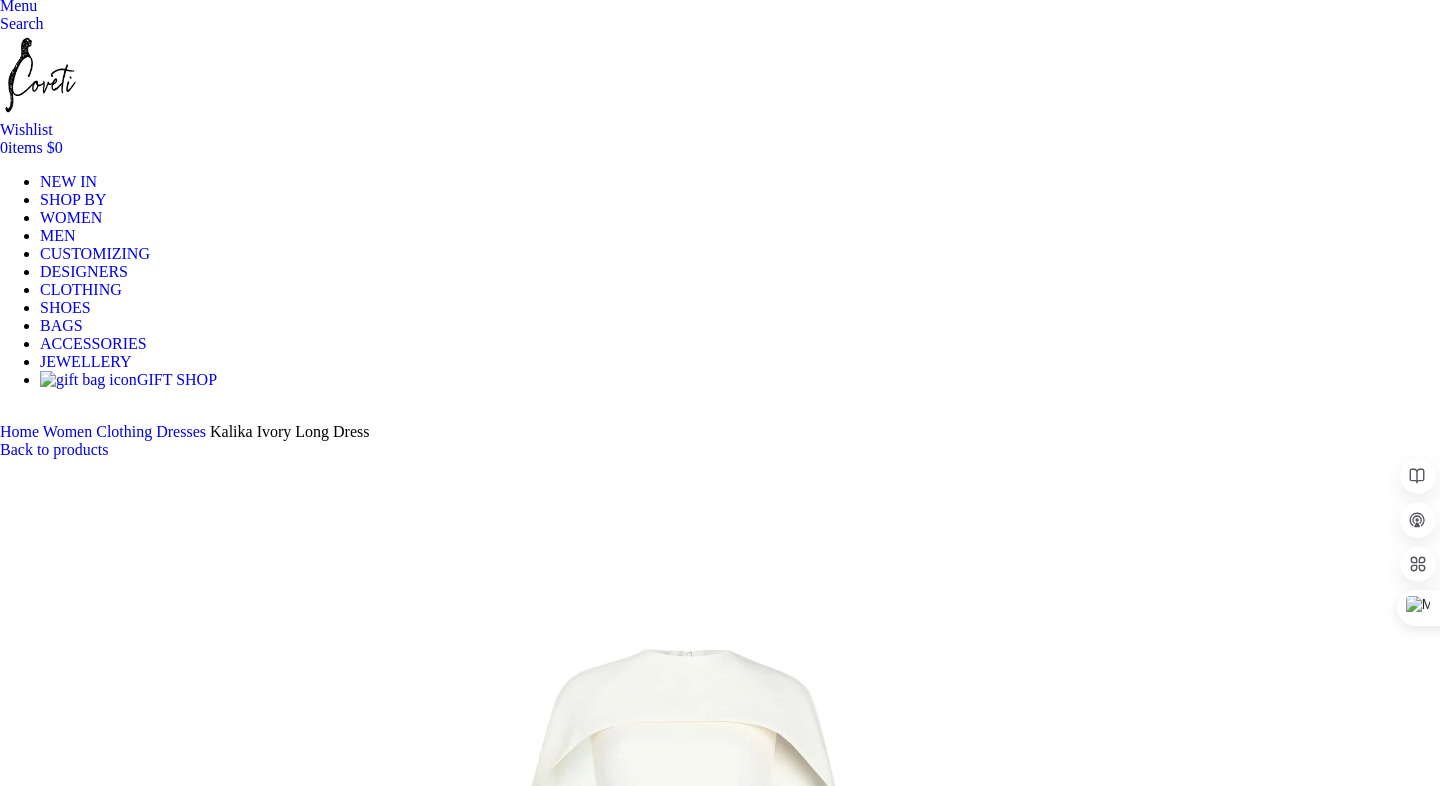 click at bounding box center (310, 8828) 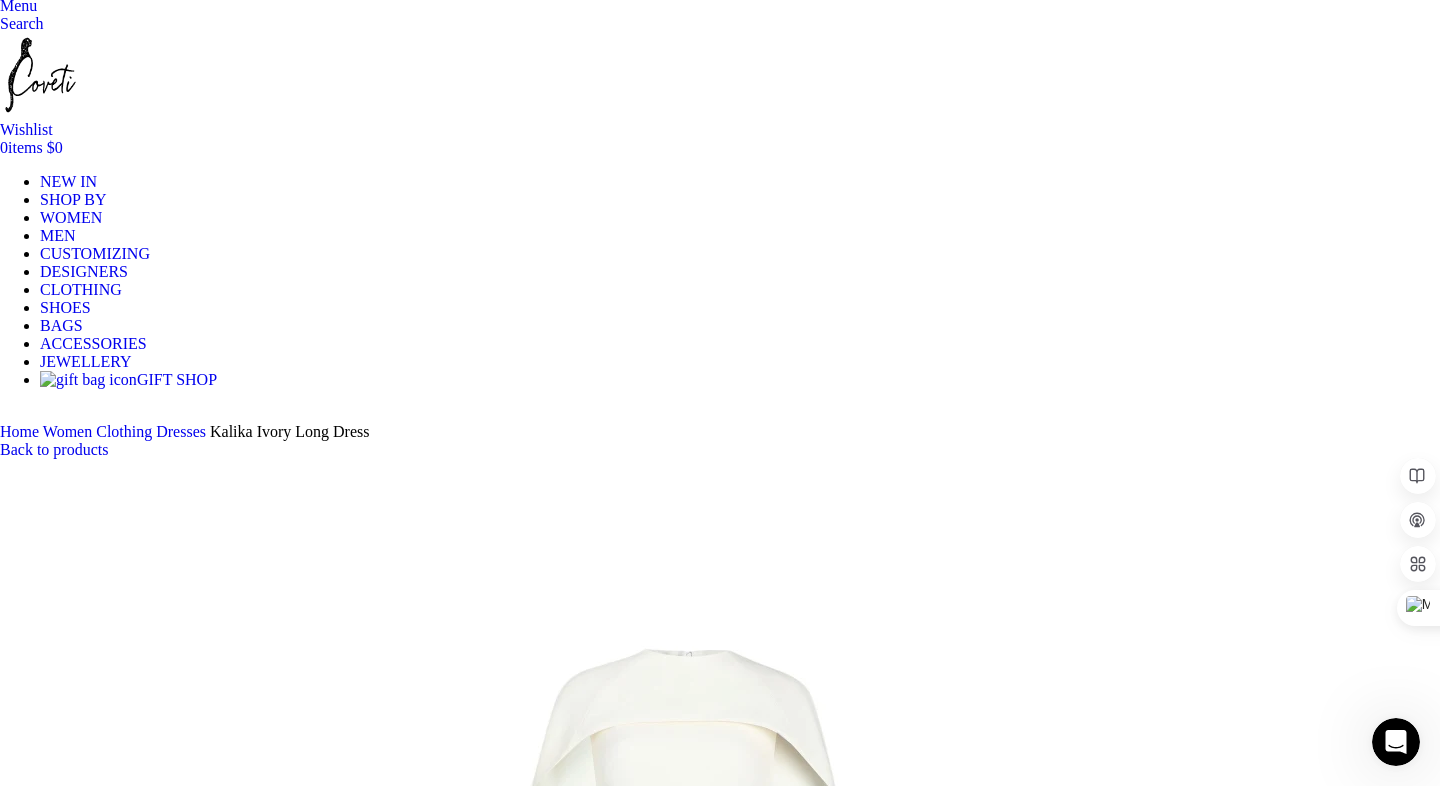 scroll, scrollTop: 0, scrollLeft: 210, axis: horizontal 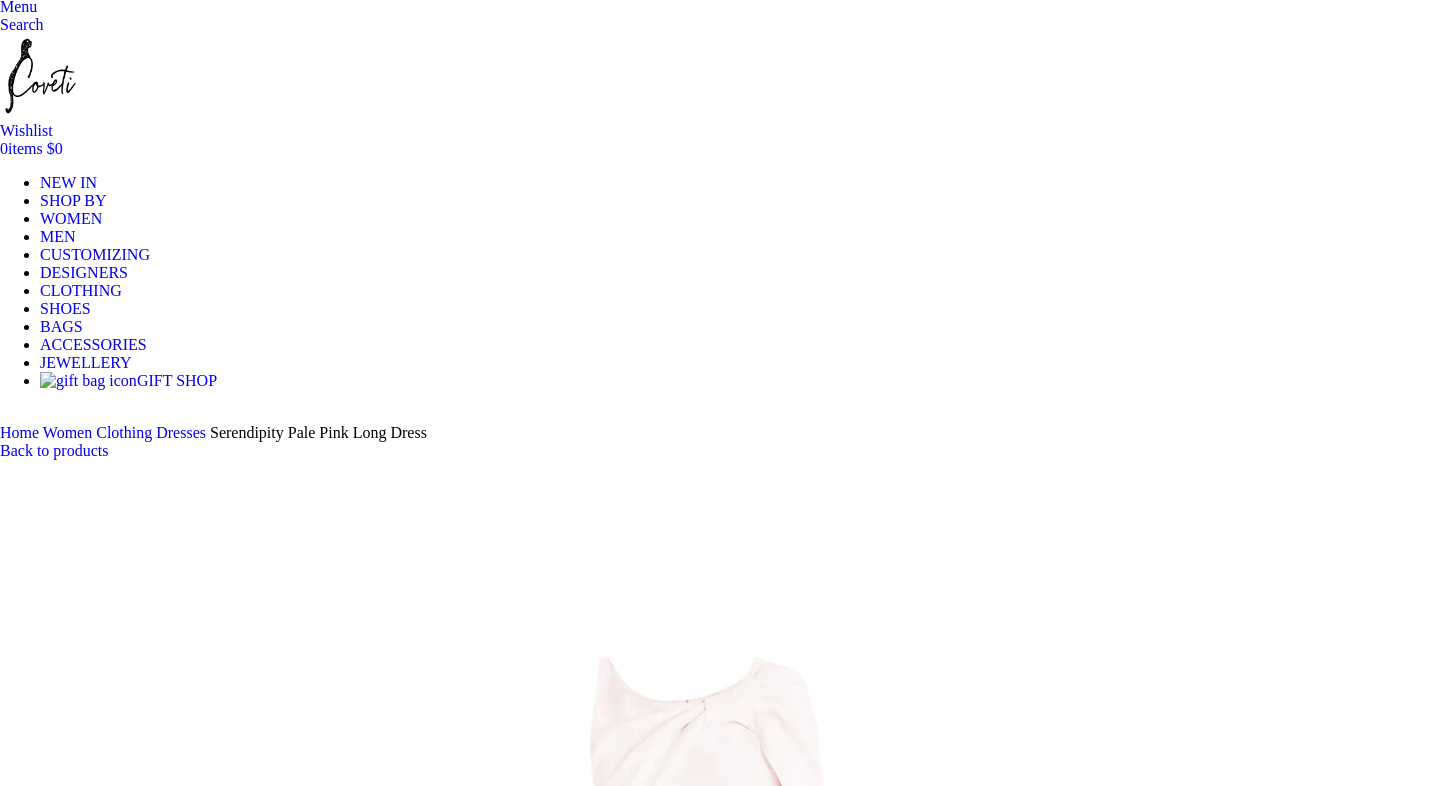 click at bounding box center (310, 7621) 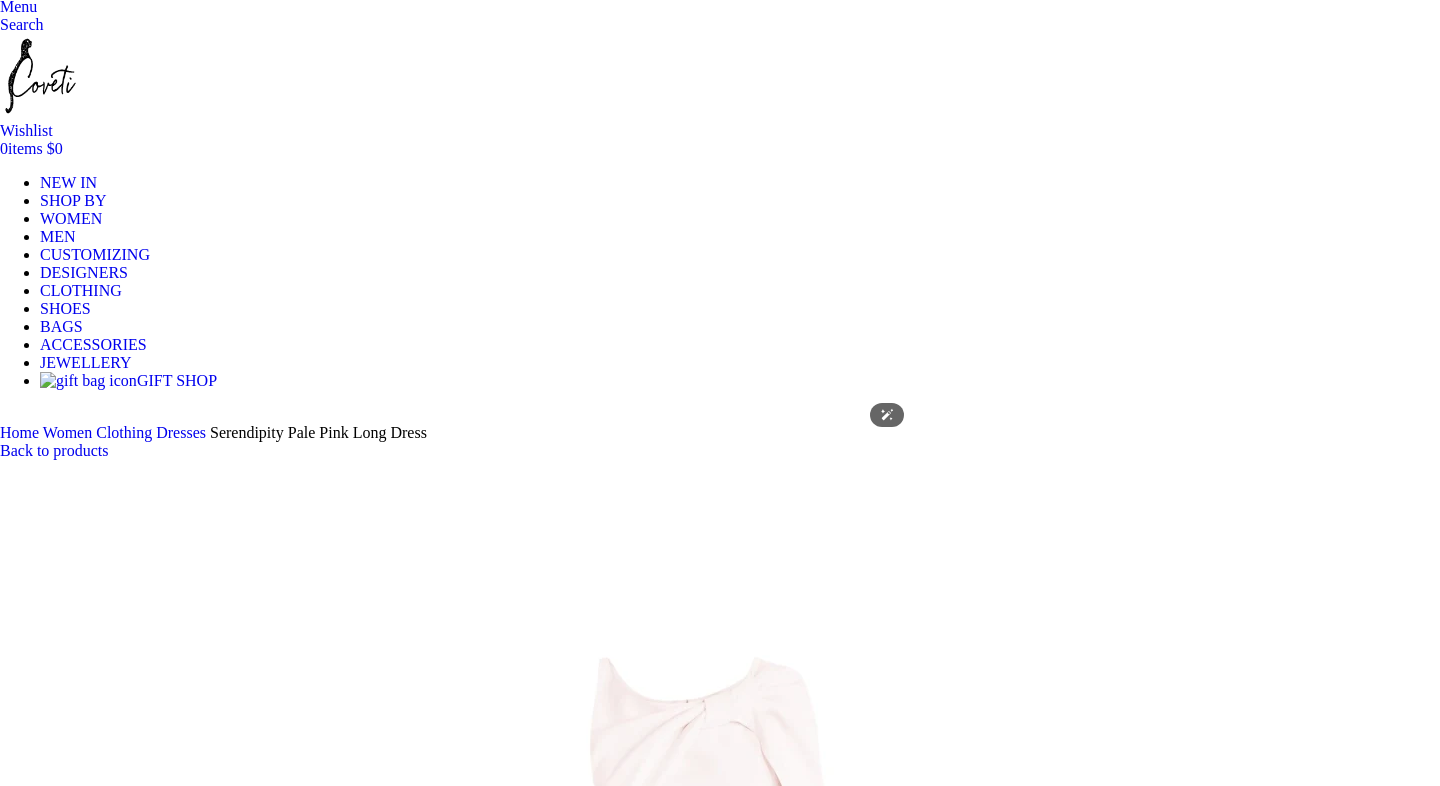 scroll, scrollTop: 730, scrollLeft: 0, axis: vertical 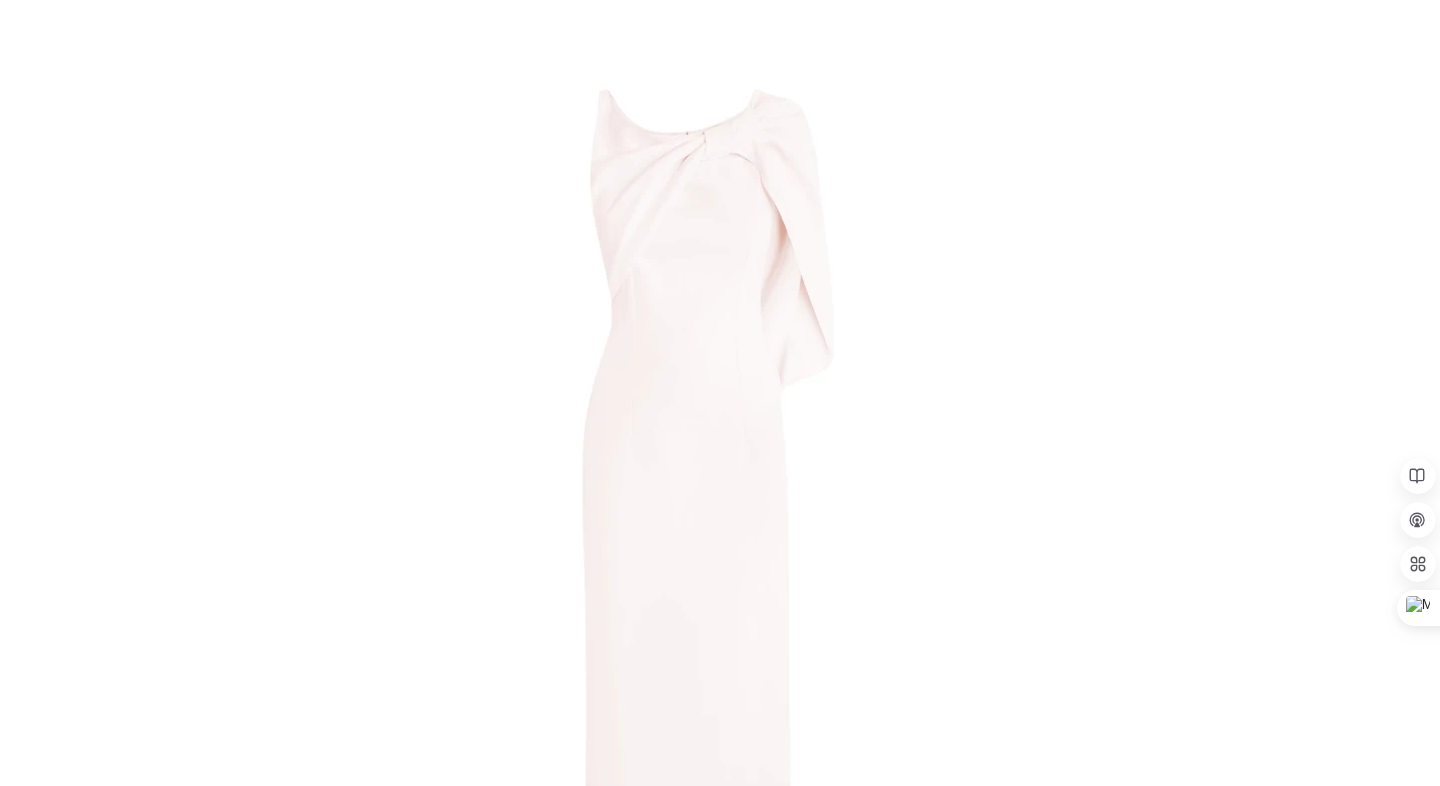 click at bounding box center (310, 8261) 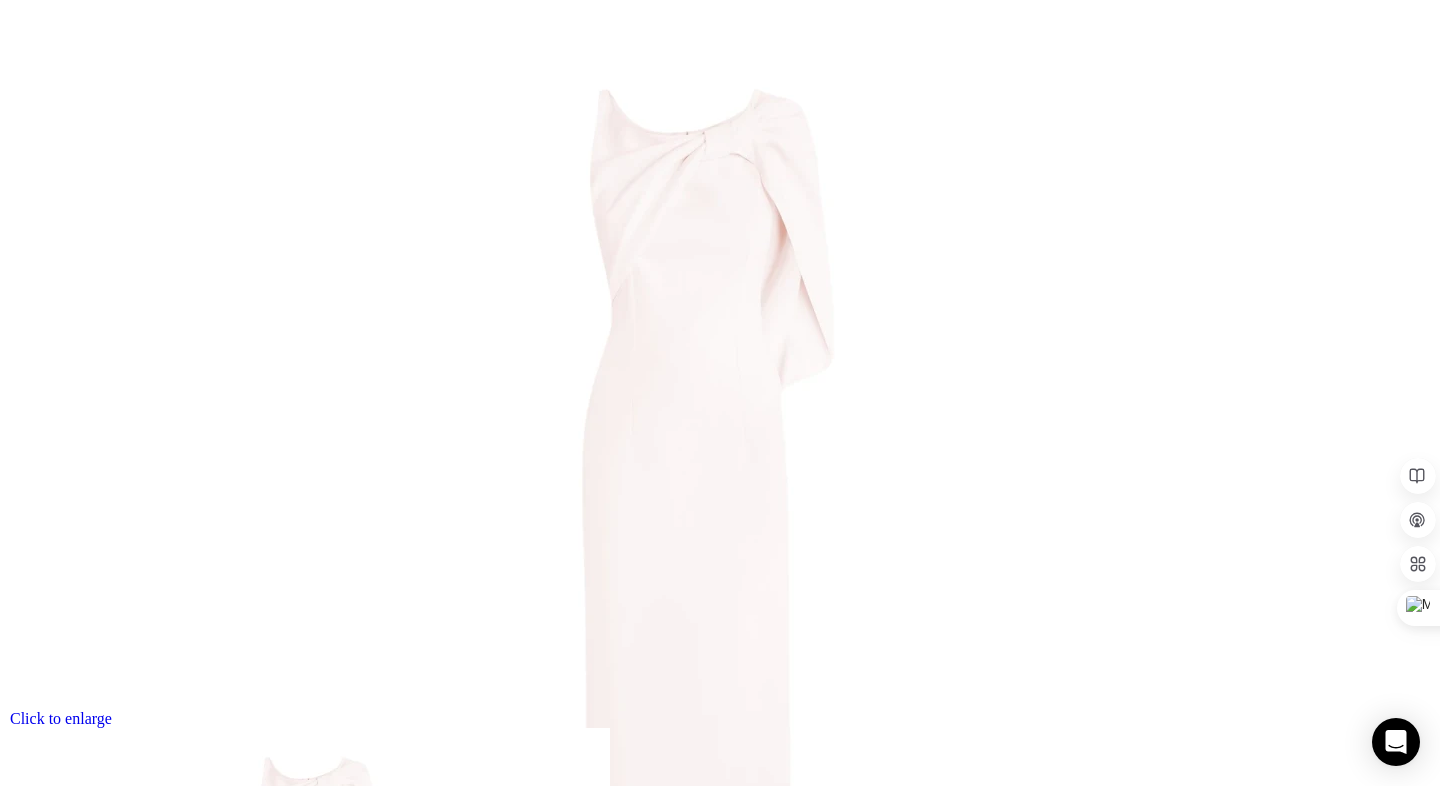 click at bounding box center (310, 1408) 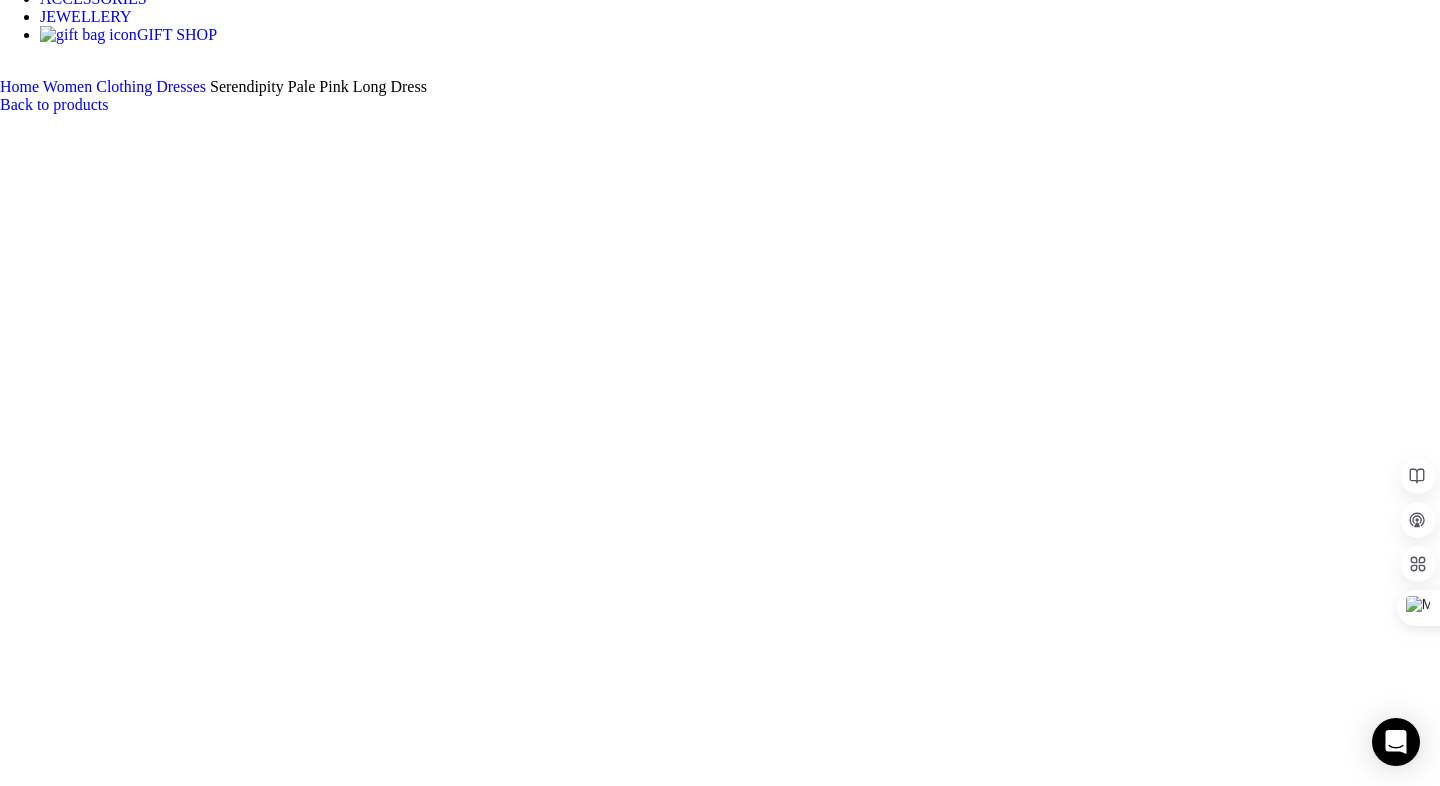 scroll, scrollTop: 428, scrollLeft: 0, axis: vertical 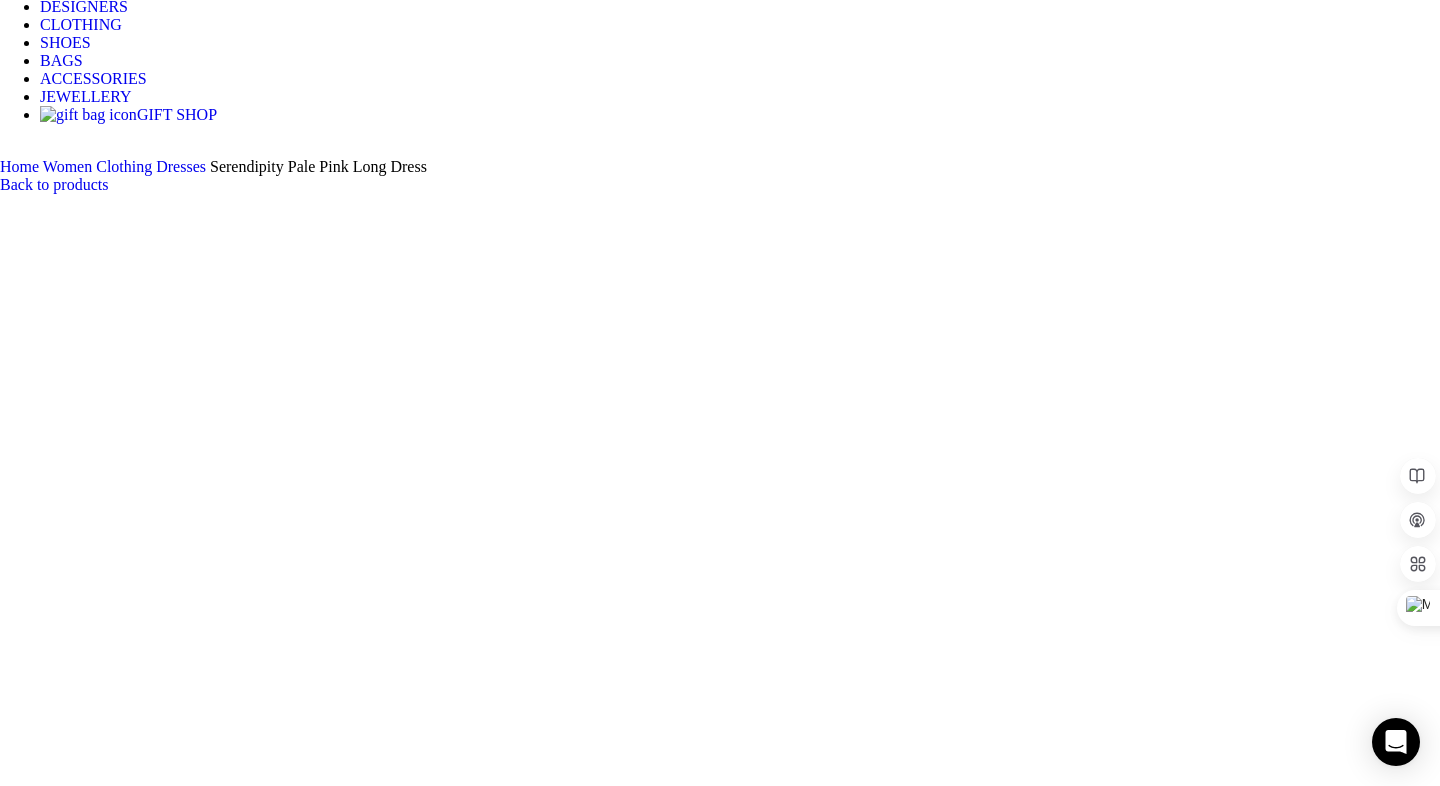 click at bounding box center [310, 1836] 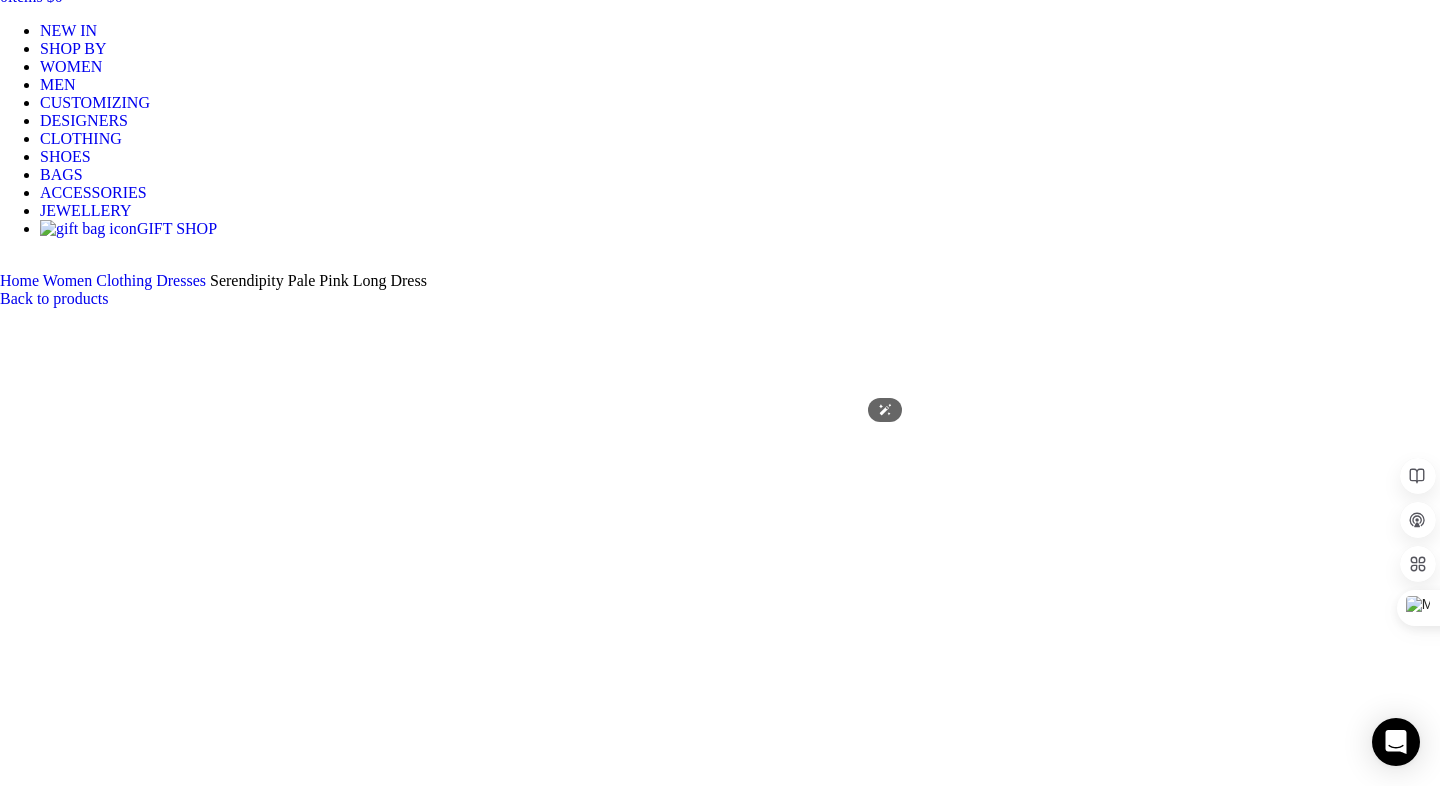 scroll, scrollTop: 257, scrollLeft: 0, axis: vertical 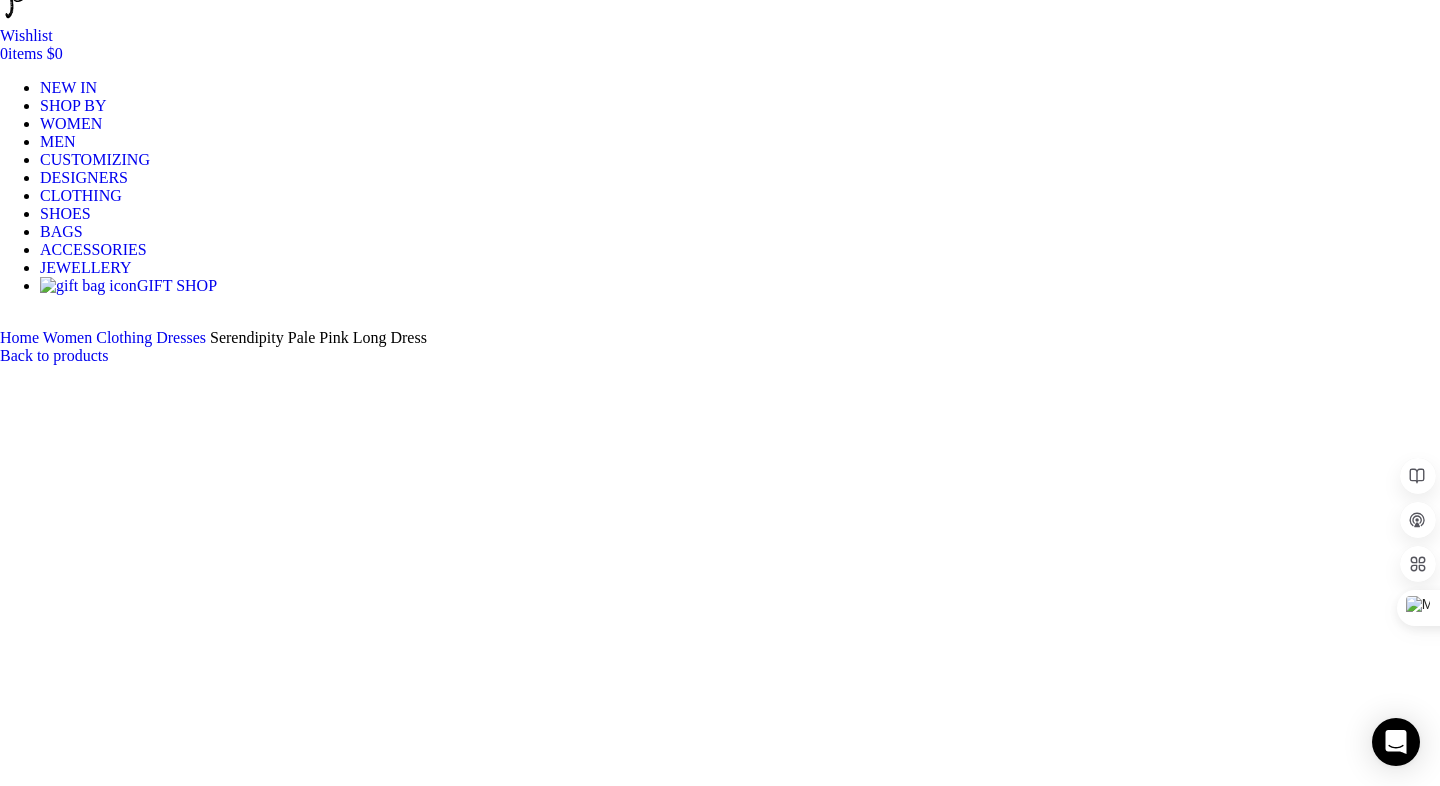 click on "Size Guide" at bounding box center [32, 2471] 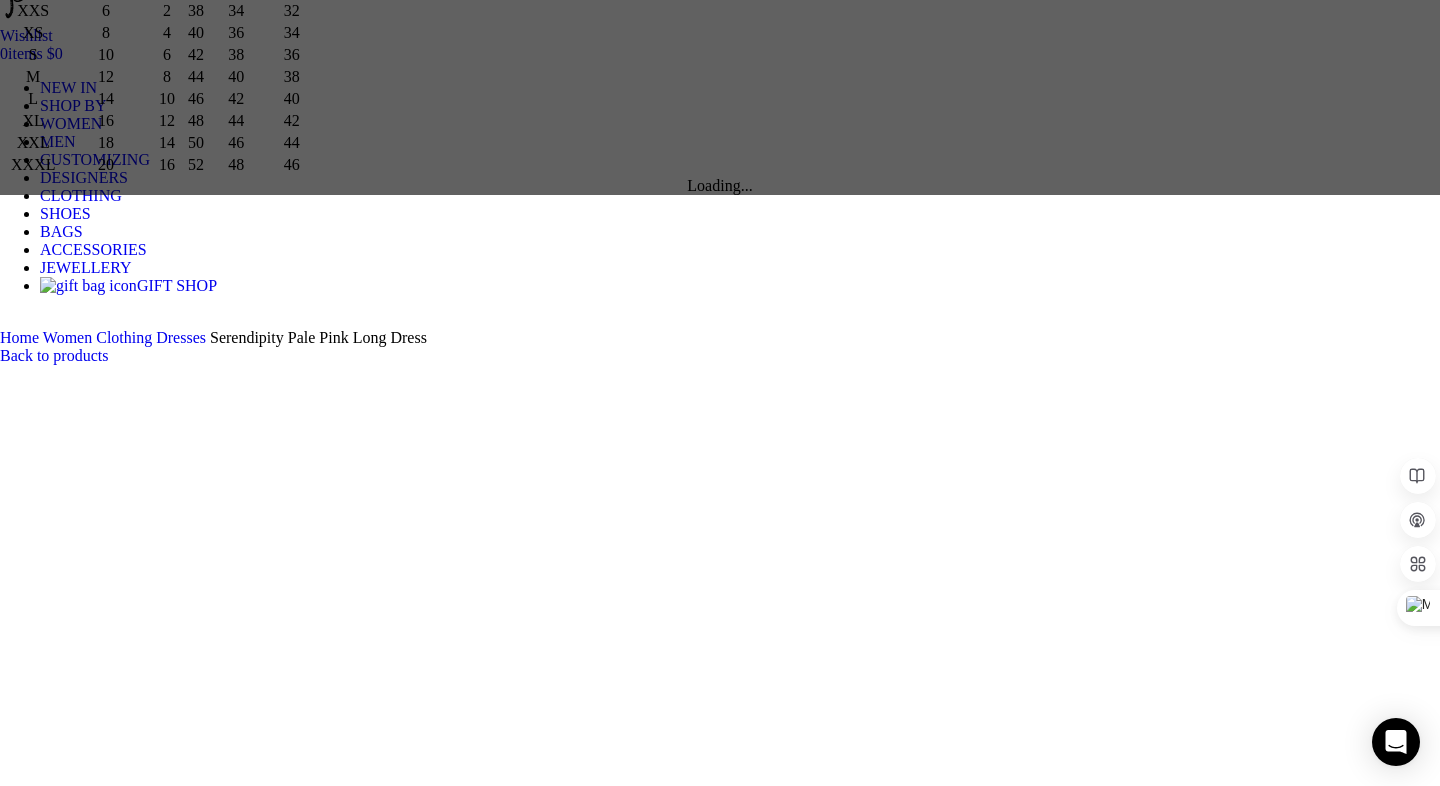 scroll, scrollTop: 80, scrollLeft: 0, axis: vertical 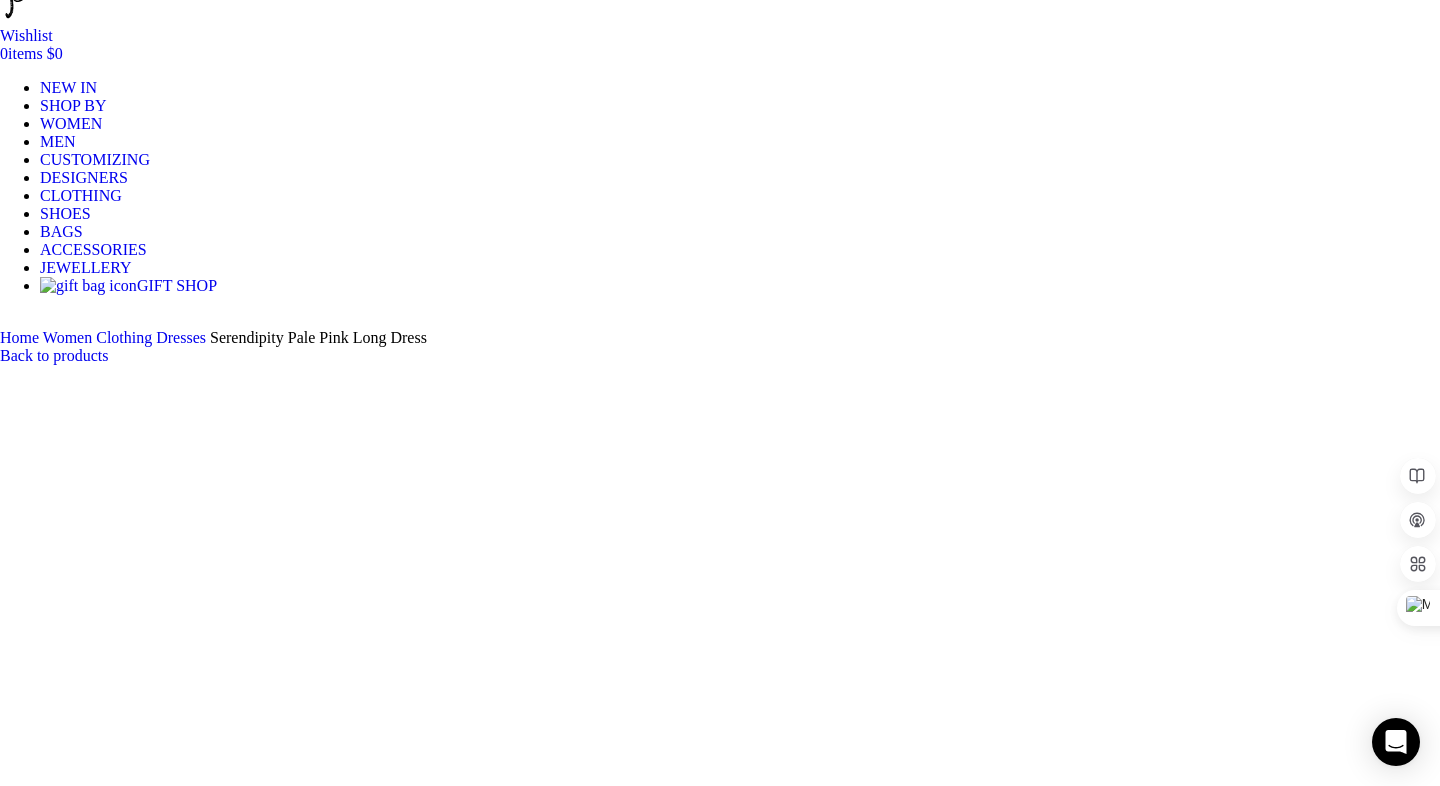 click on "Size
Choose an option 4 UK 6 UK 8 UK 10 UK 12 UK 14 UK 16 UK 18 UK Clear
-
Serendipity Pale Pink Long Dress quantity
1
+
Add to cart
Buy now
Need help? Messages us on WhatsApp
Guaranteed Safe Checkout" at bounding box center [720, 2618] 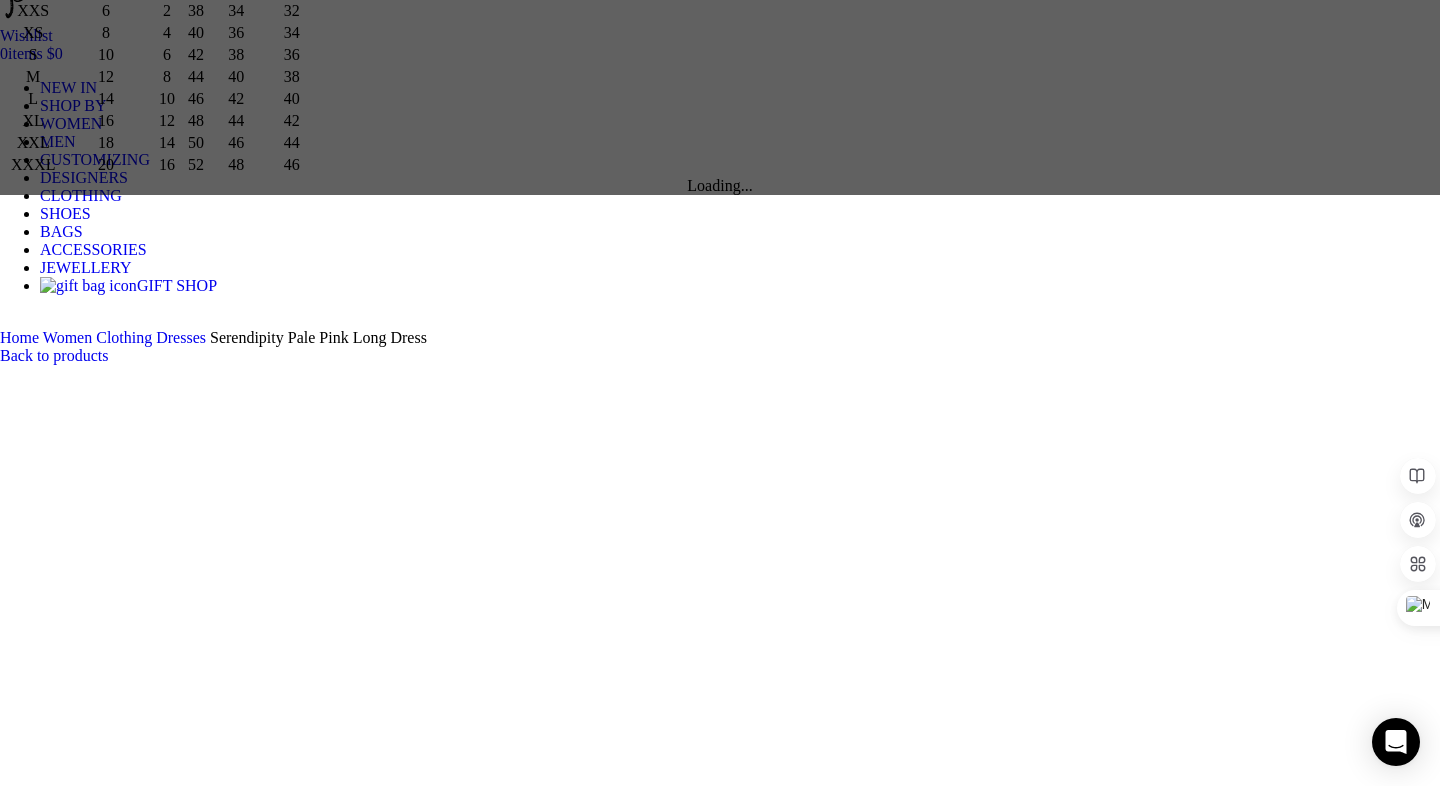 scroll, scrollTop: 0, scrollLeft: 842, axis: horizontal 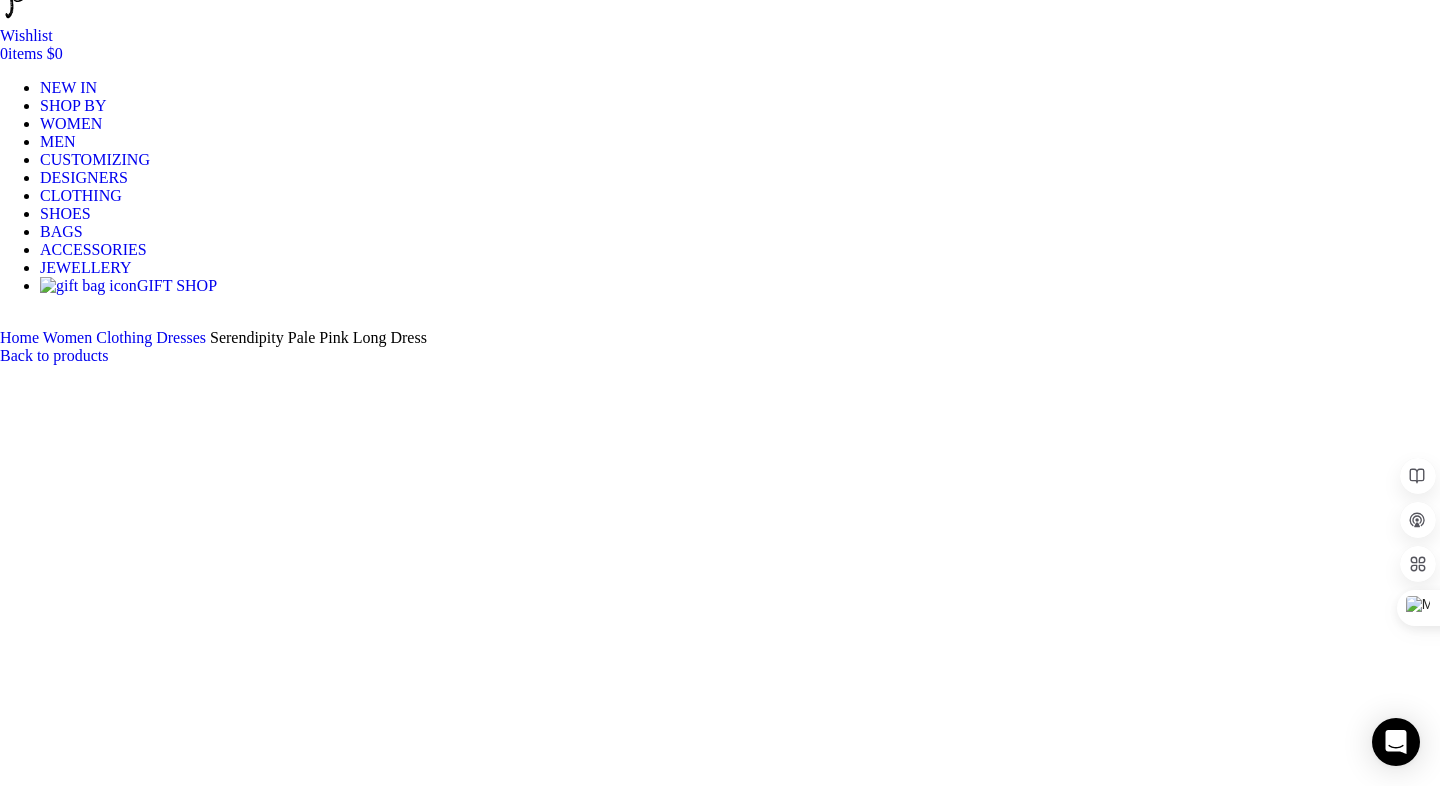click on "Size Guide" at bounding box center [32, 2471] 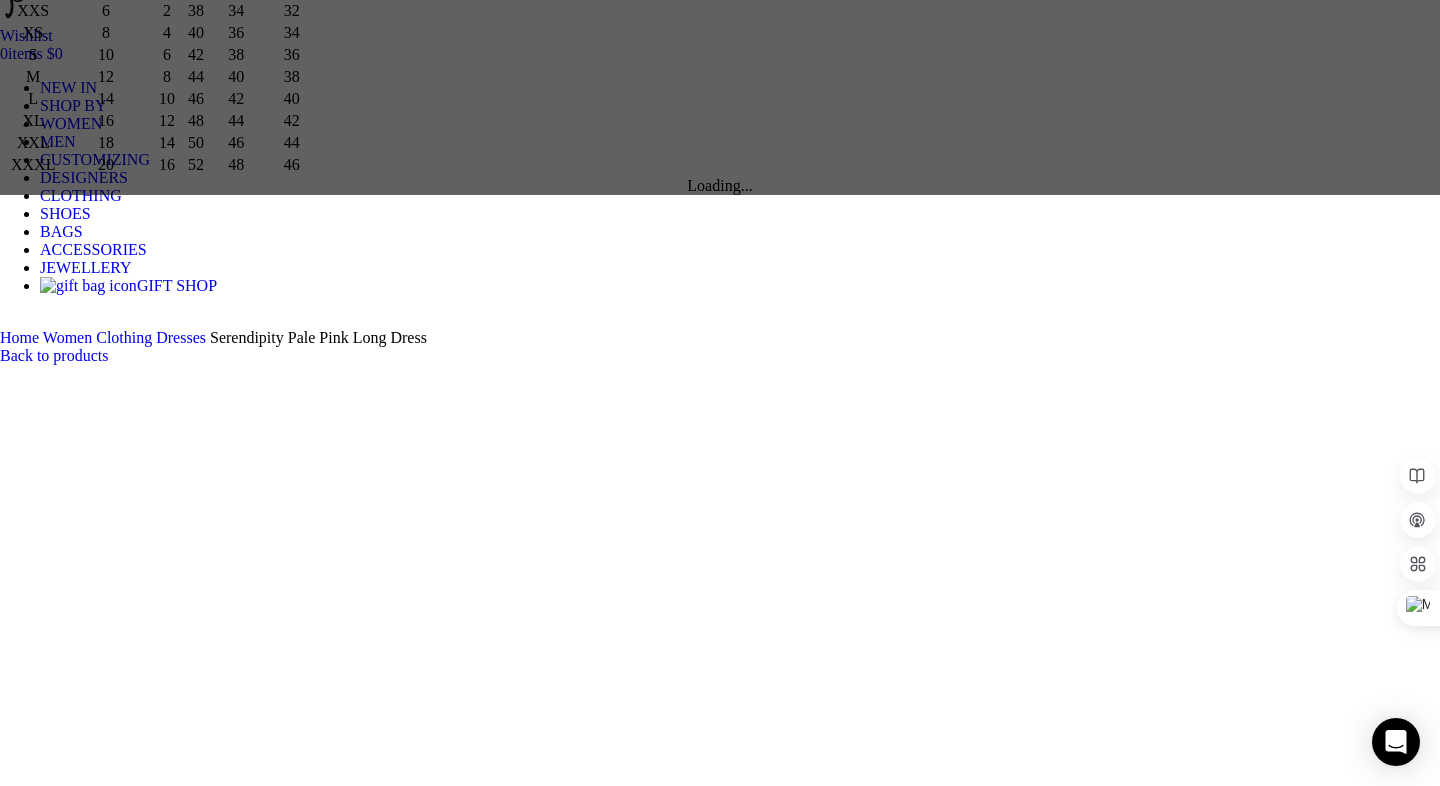 click on "×
Women's clothing size guide
Women Clothing
Size Guide
Women's clothing size guide should be use as a guide only. Cut may vary between brands. Please check if there is additional information on sizing/my fit for the particular product you are interested in. If you still have doubts about the size, contact us.
Size
UK / Australia
US
Italy
France
Germany
XXXS
4
0
36" at bounding box center [720, -40] 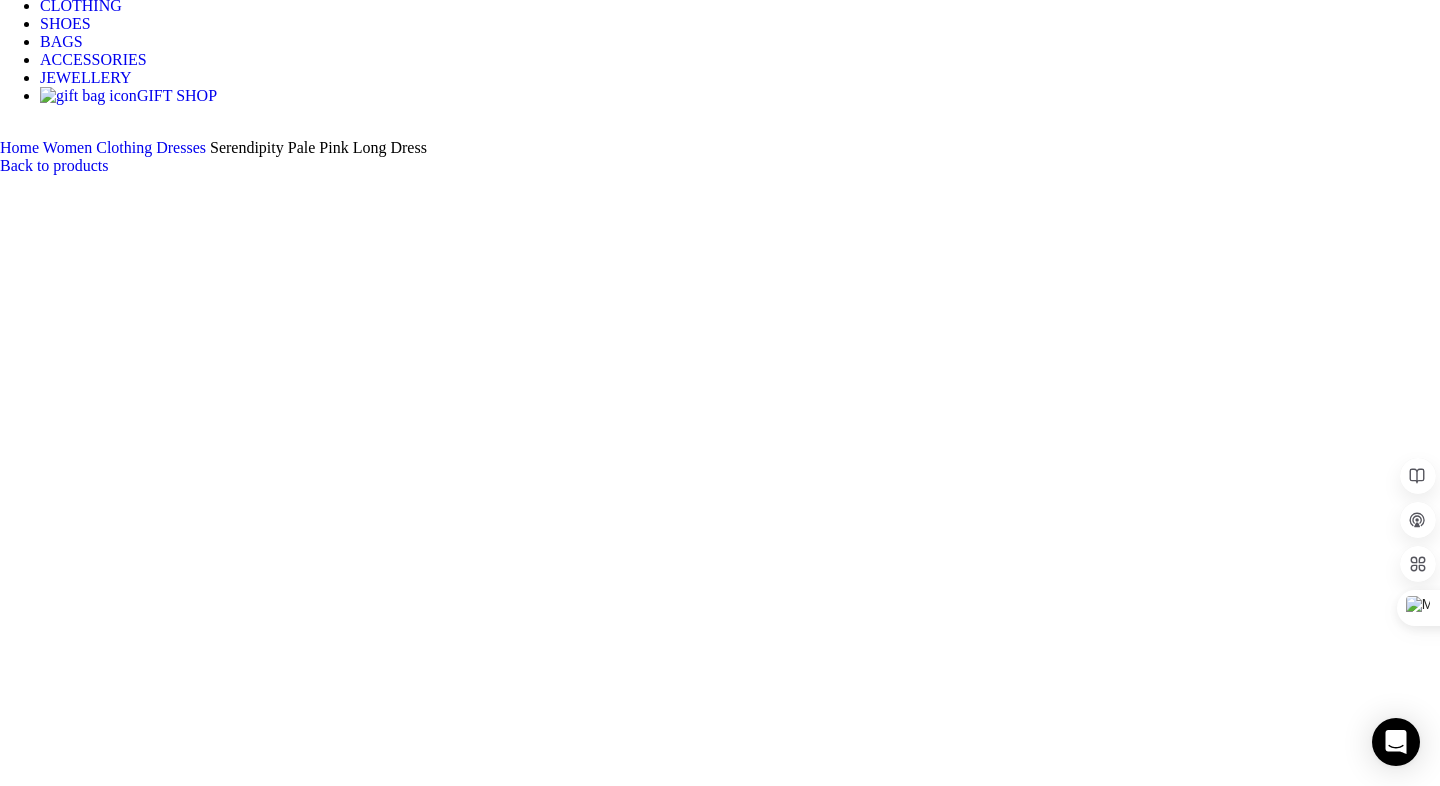 scroll, scrollTop: 82, scrollLeft: 0, axis: vertical 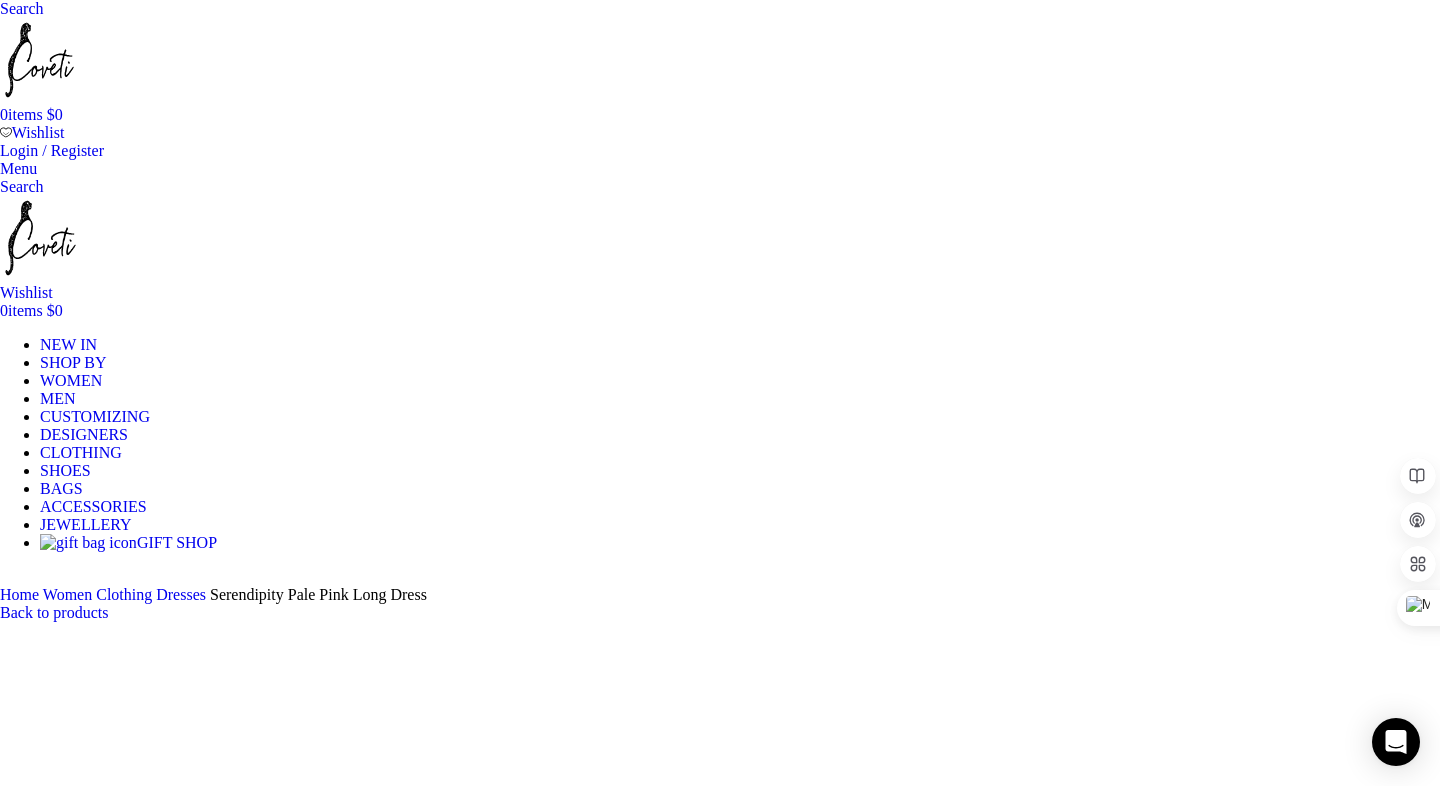 click on "Size Guide" at bounding box center [32, 2728] 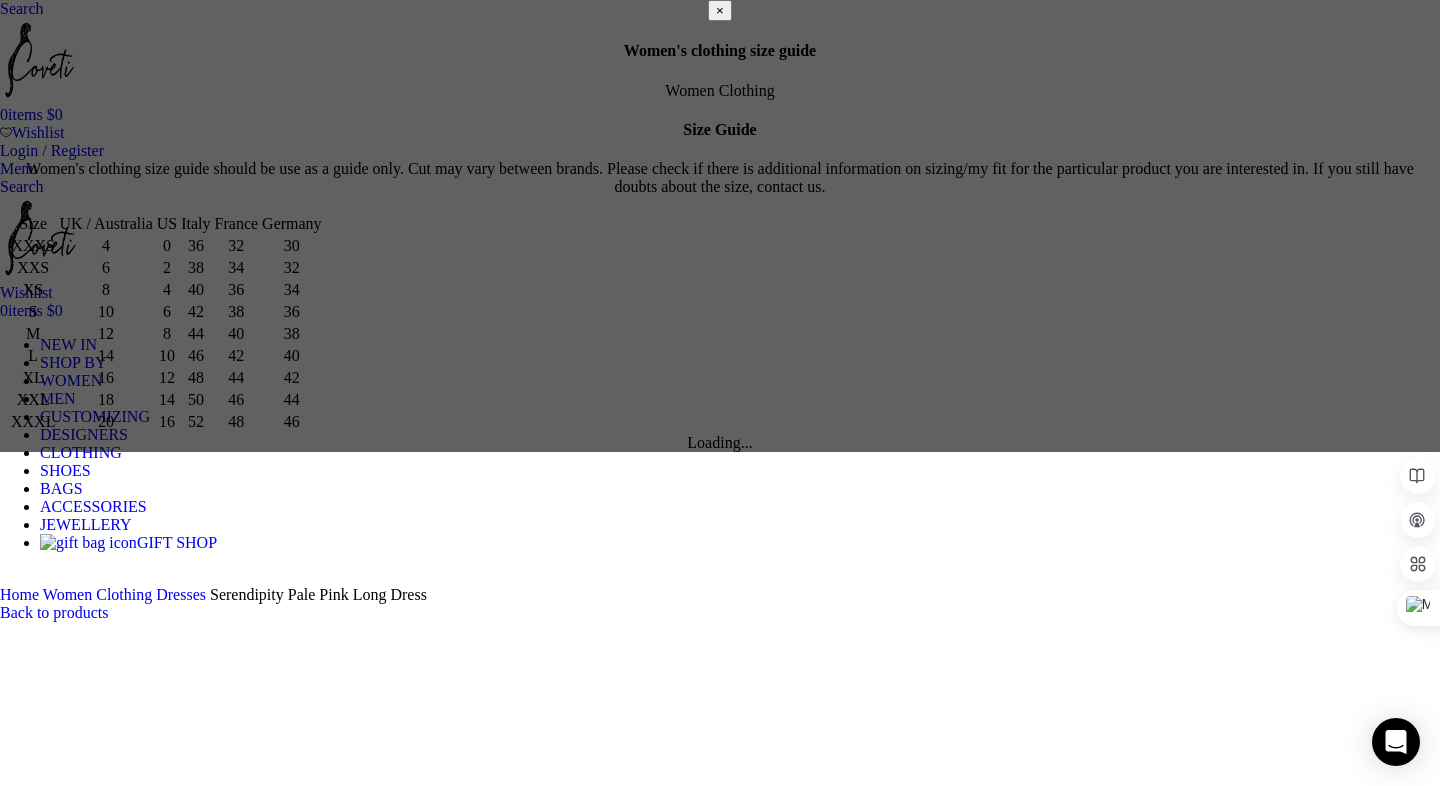 scroll, scrollTop: 158, scrollLeft: 0, axis: vertical 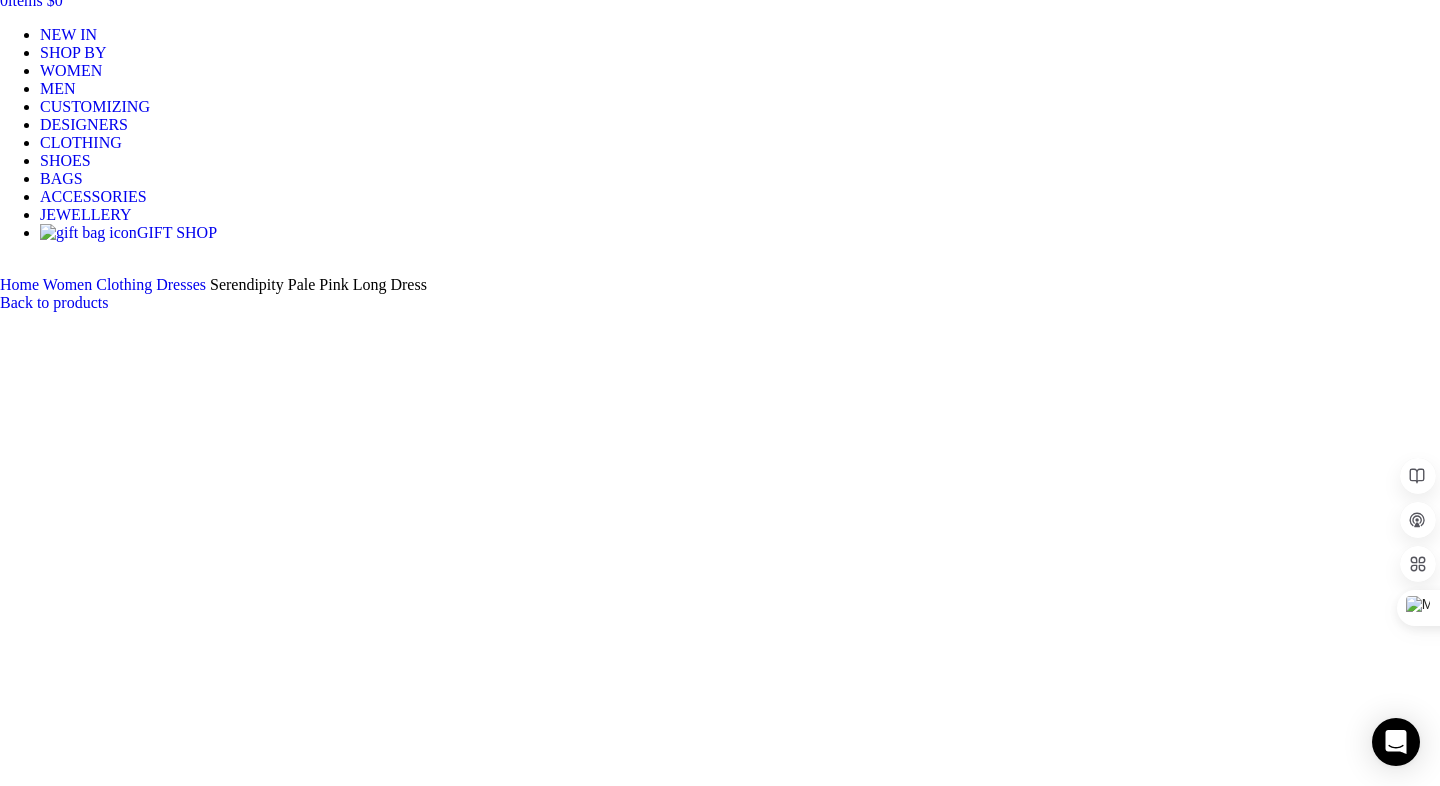 click at bounding box center [310, 1701] 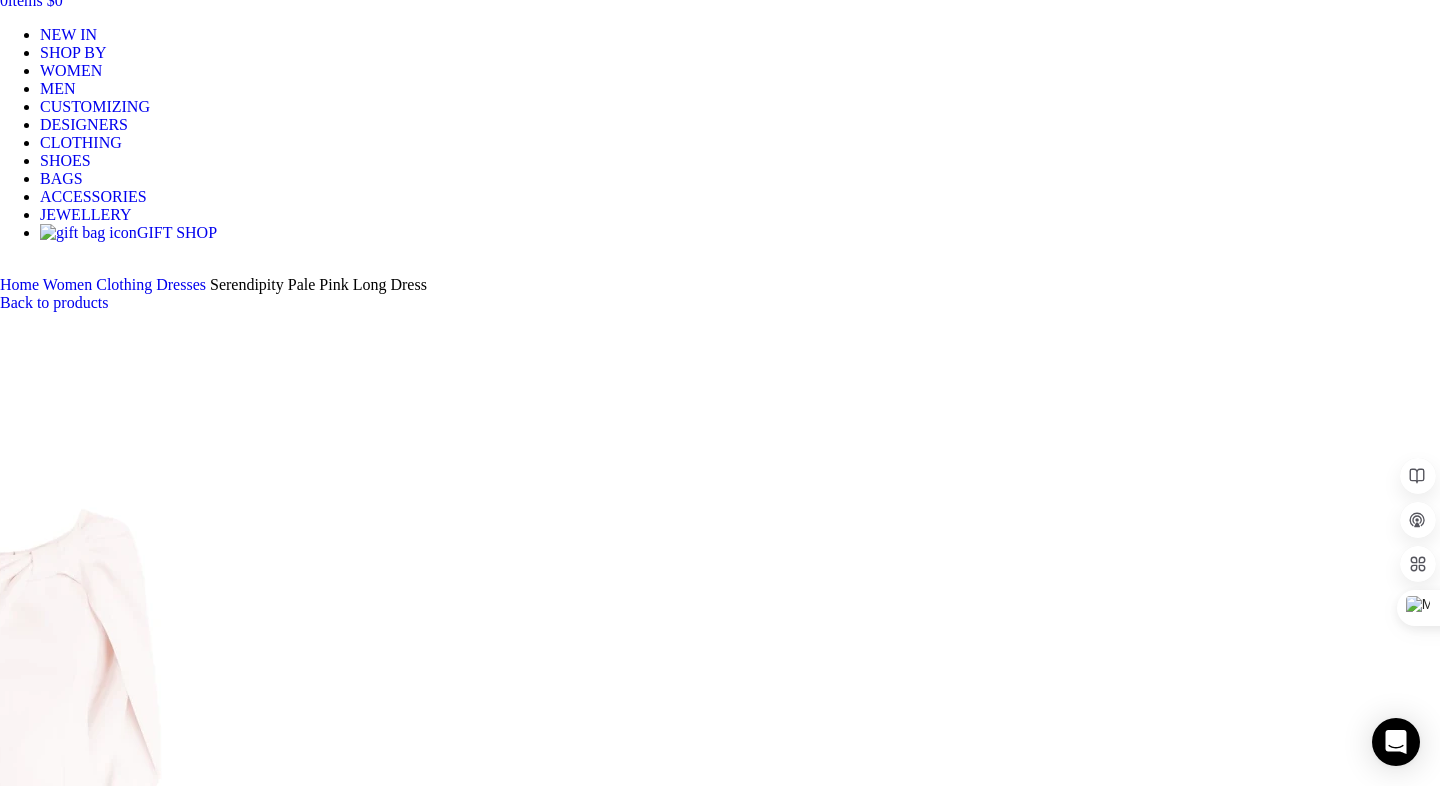 click at bounding box center [310, 1575] 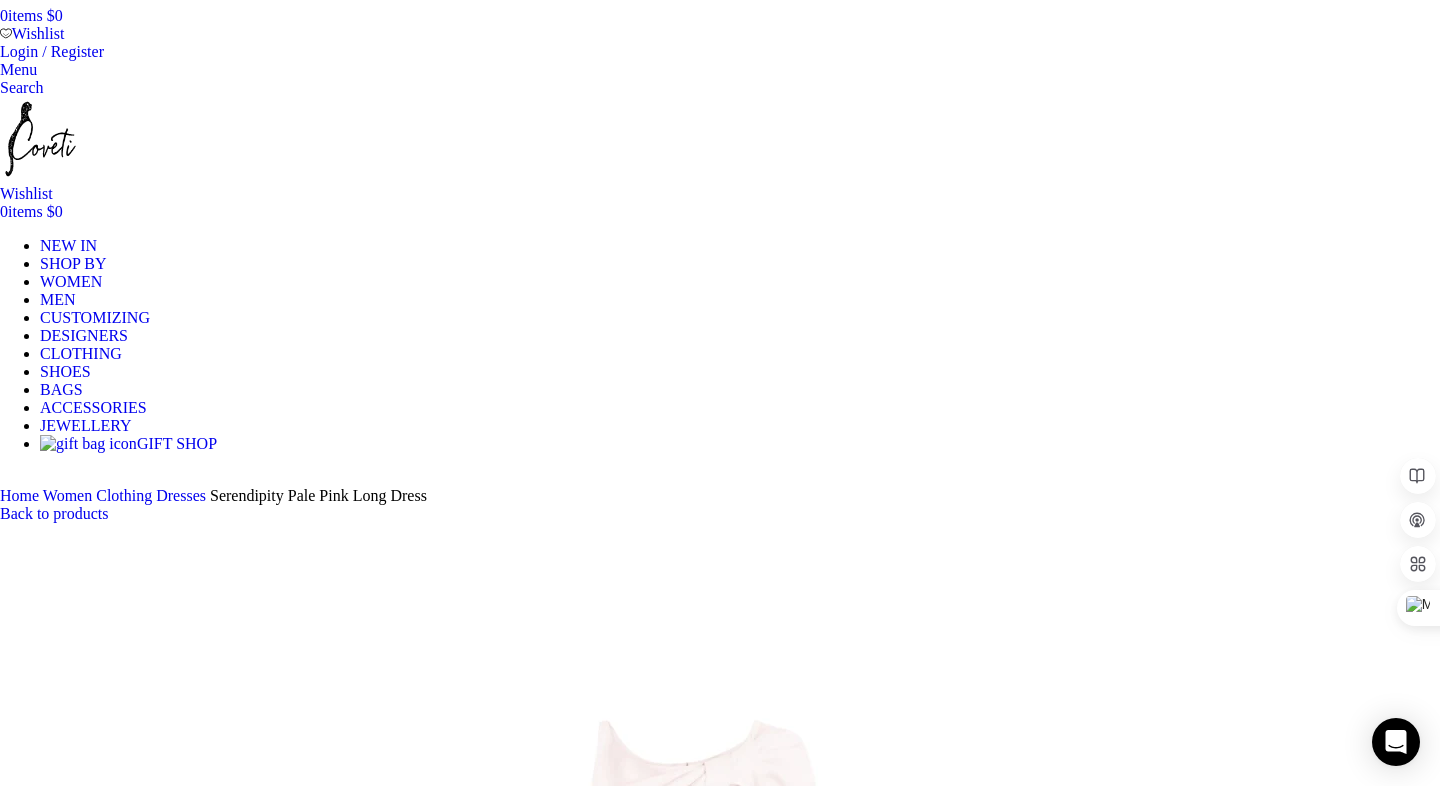 scroll, scrollTop: 0, scrollLeft: 0, axis: both 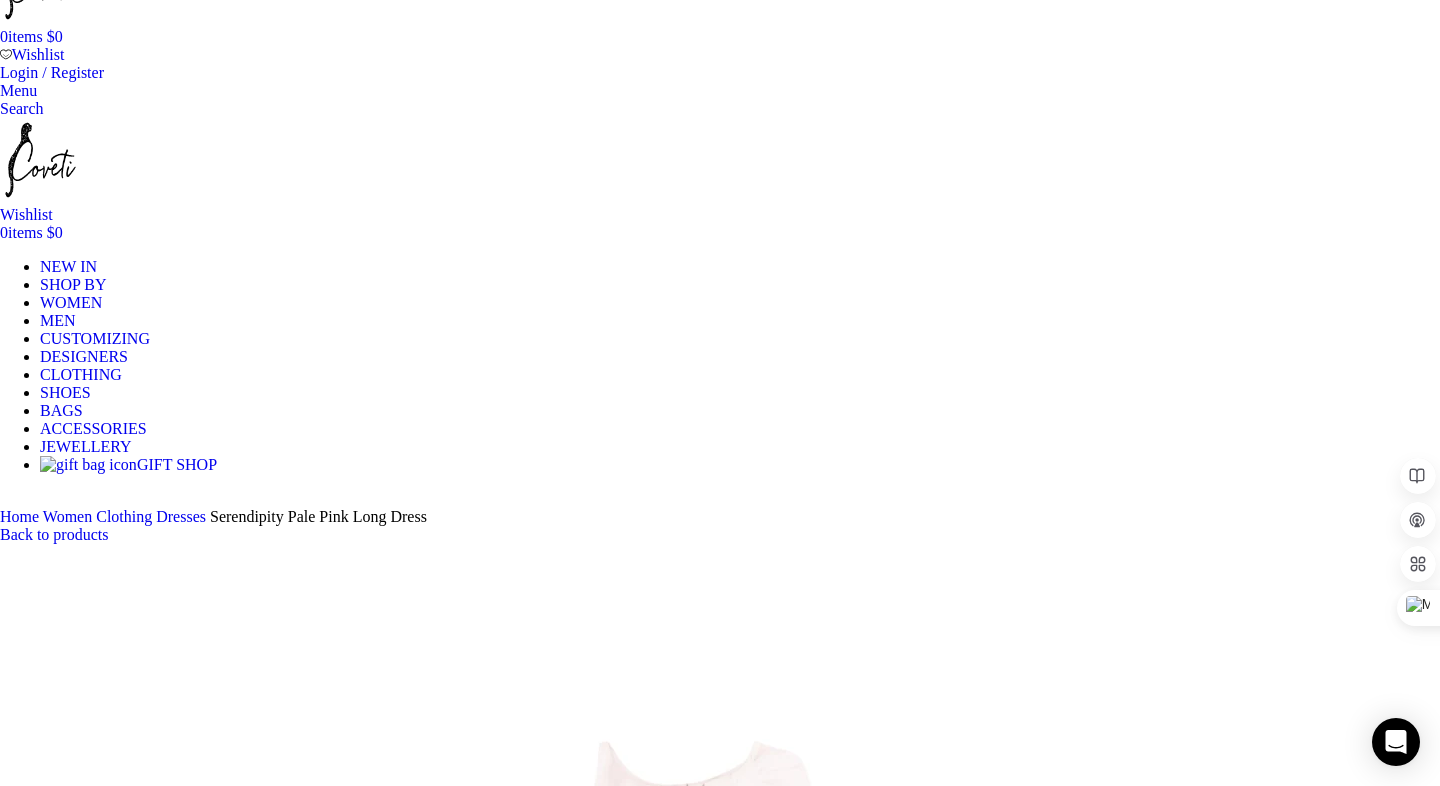 click at bounding box center [310, 1807] 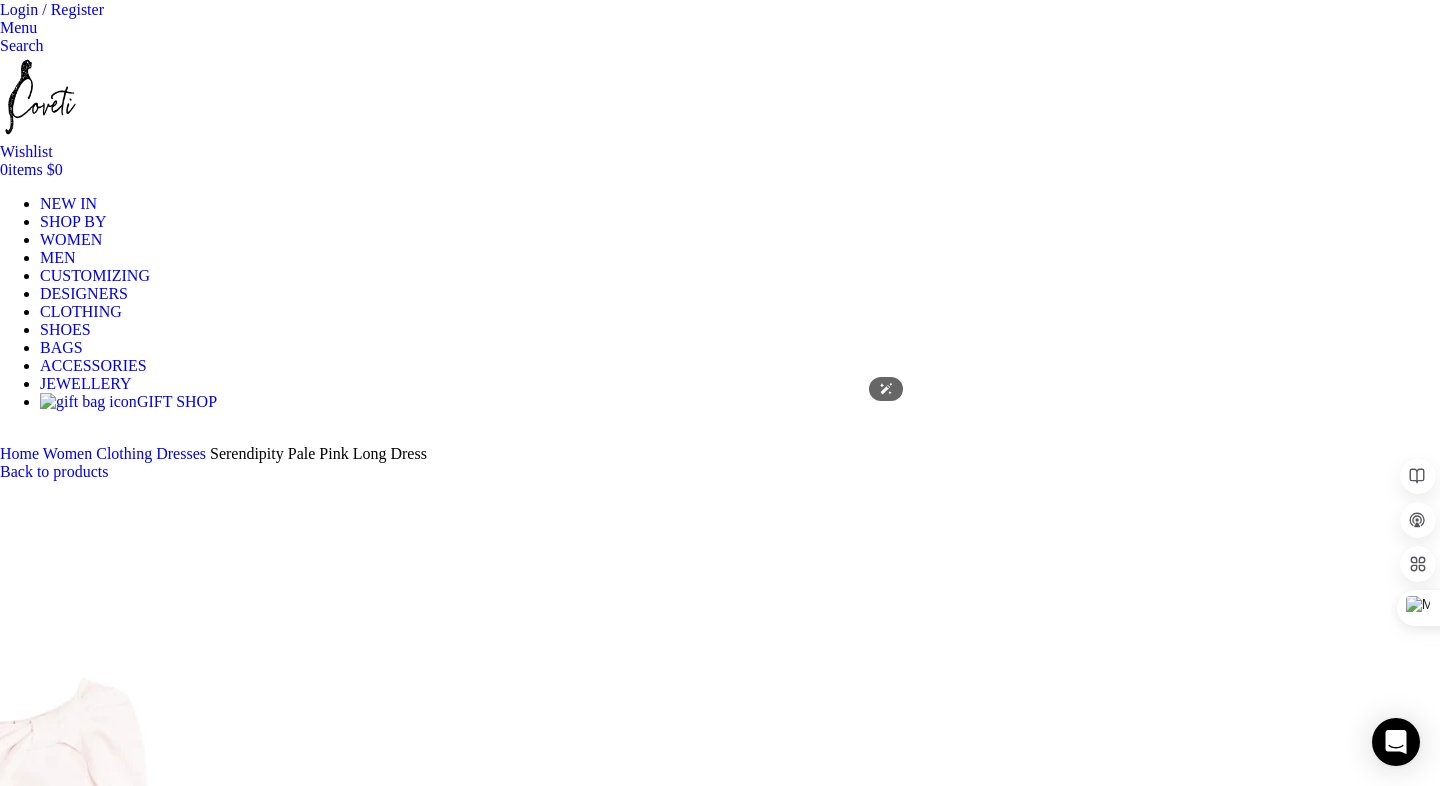 scroll, scrollTop: 328, scrollLeft: 0, axis: vertical 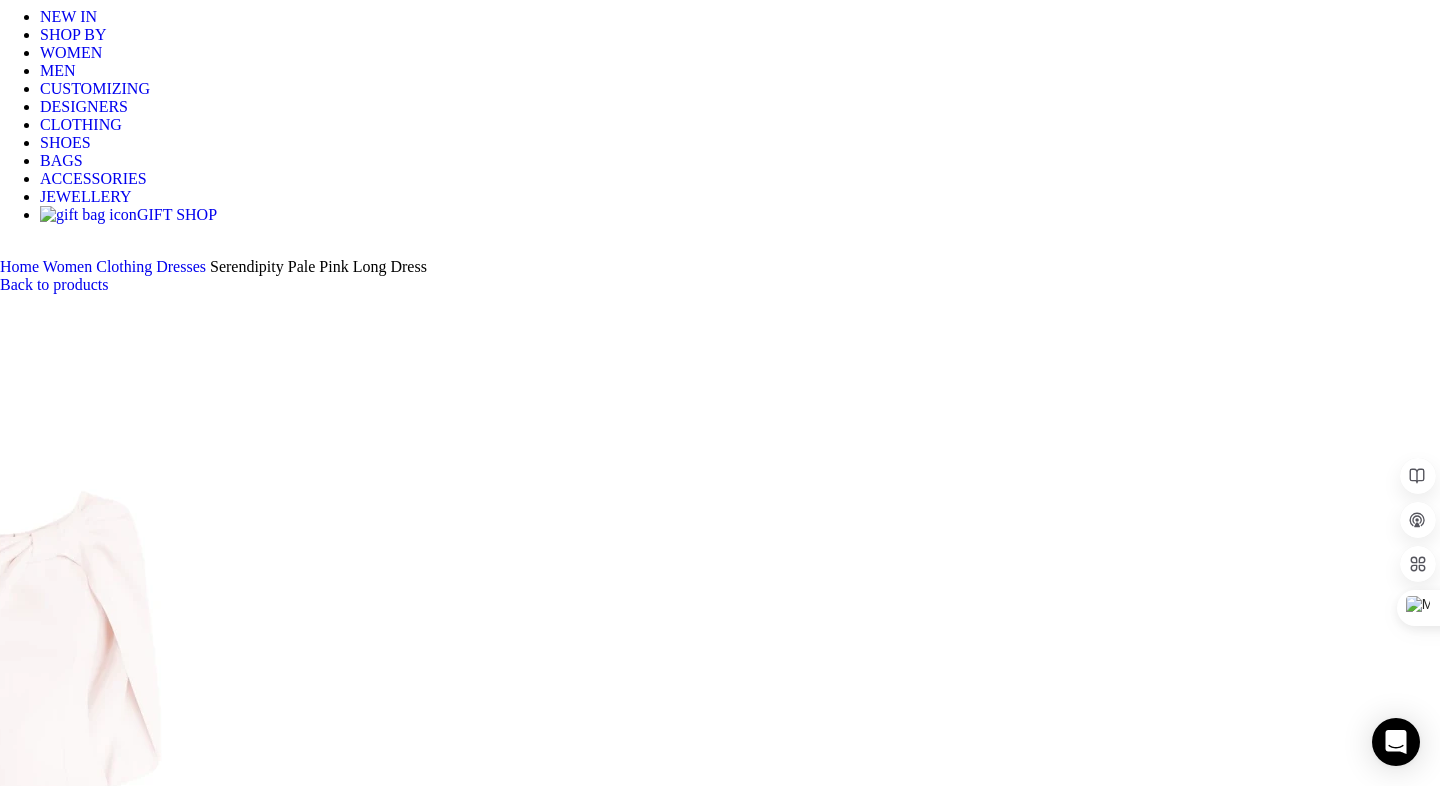 click at bounding box center [310, 1683] 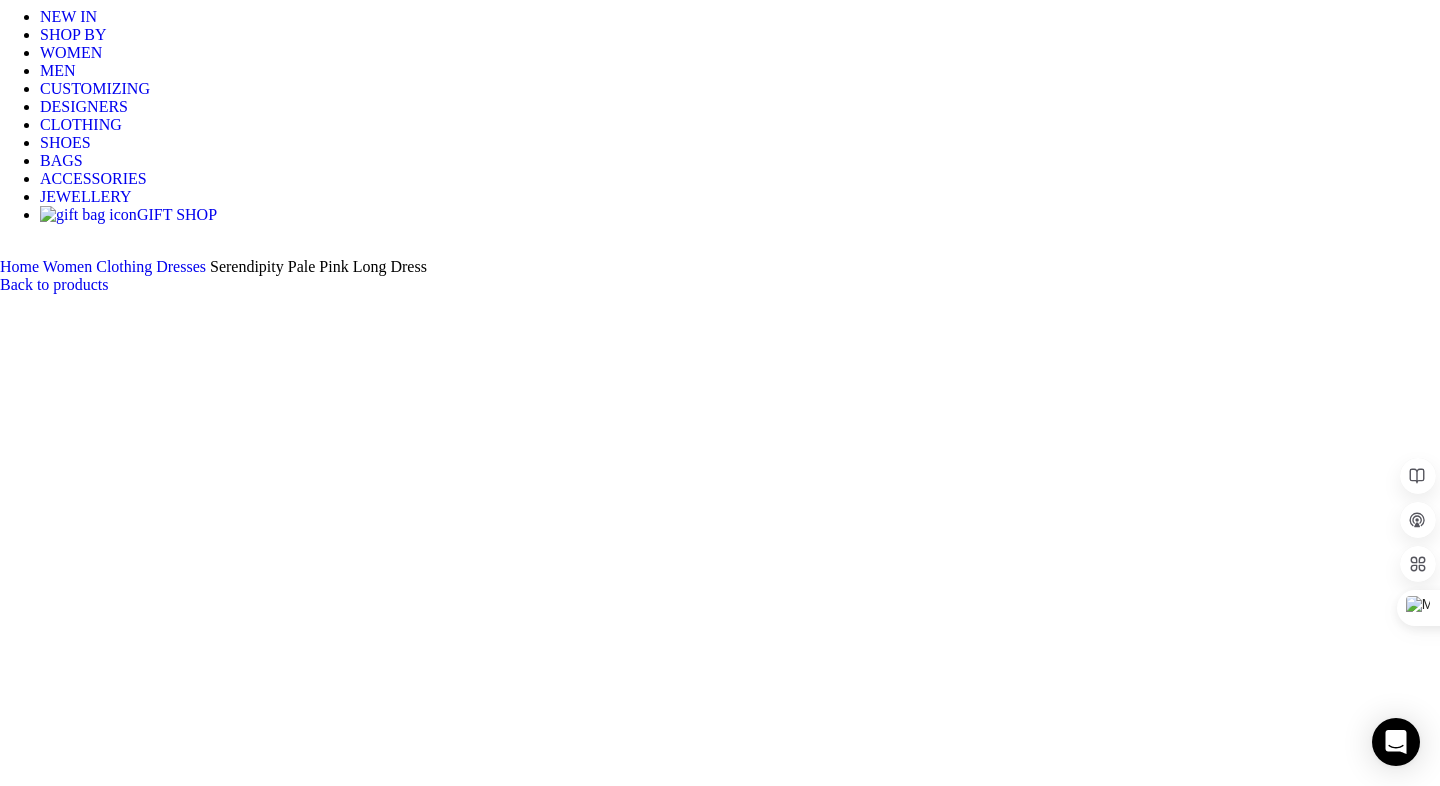 click at bounding box center (310, 1810) 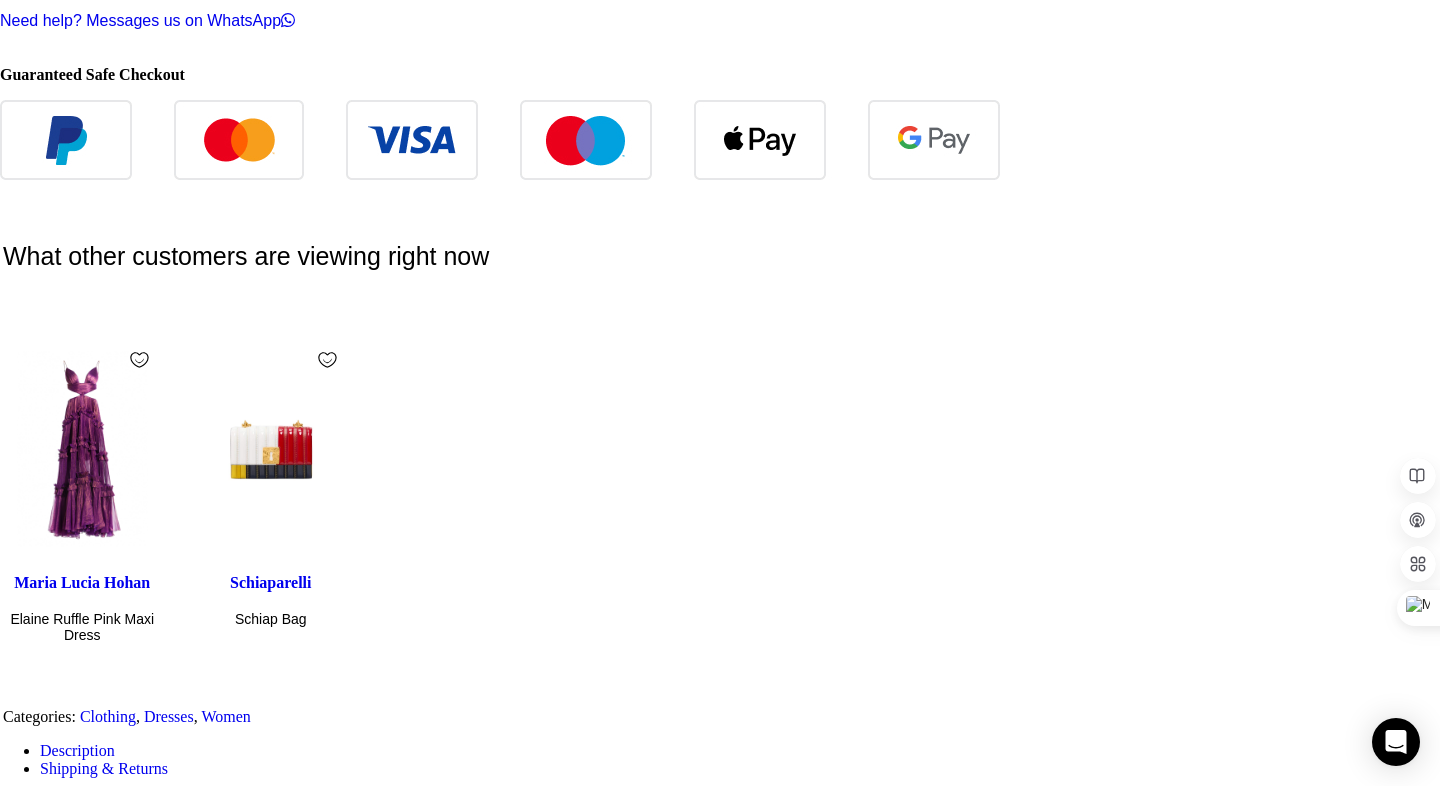 scroll, scrollTop: 2590, scrollLeft: 0, axis: vertical 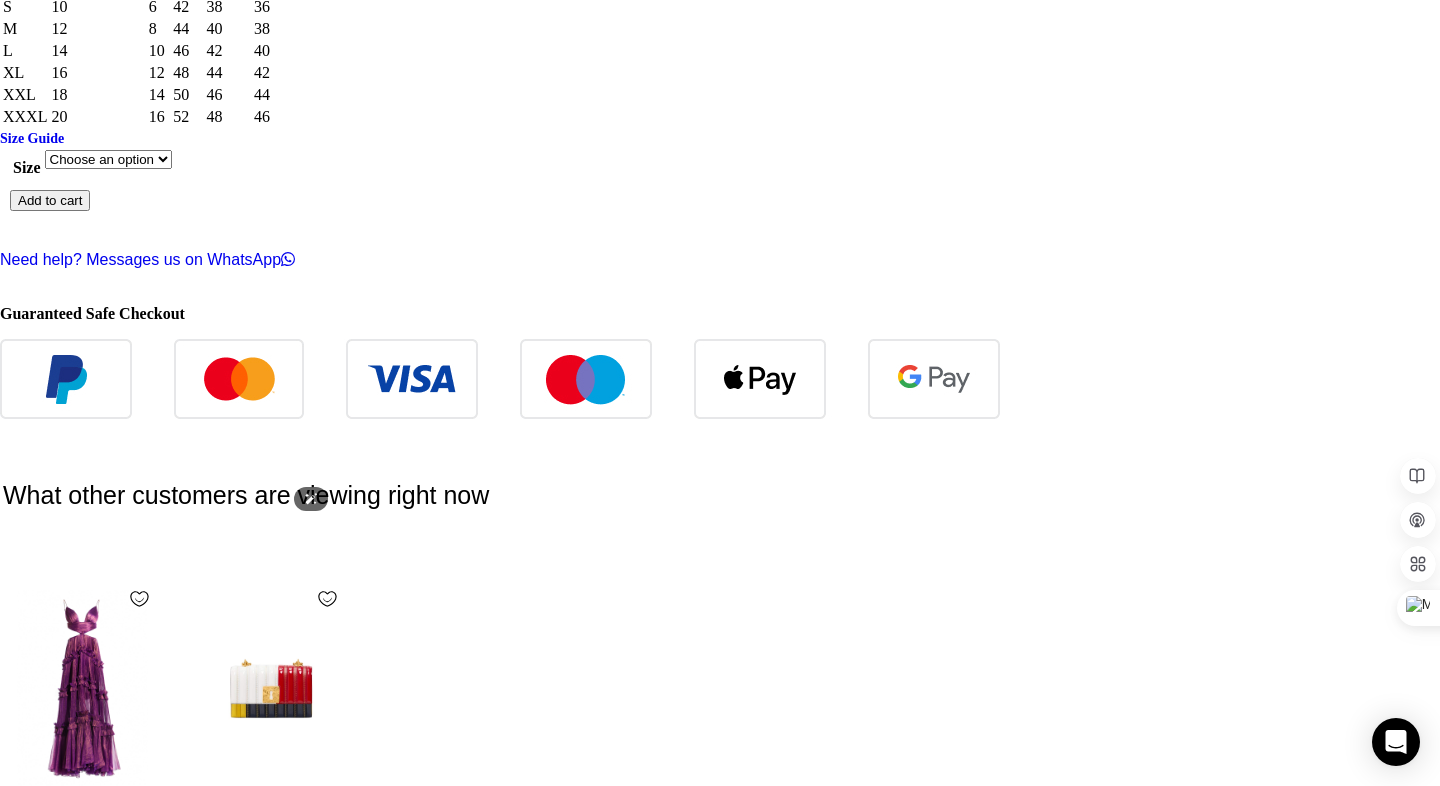 click at bounding box center [107, 2269] 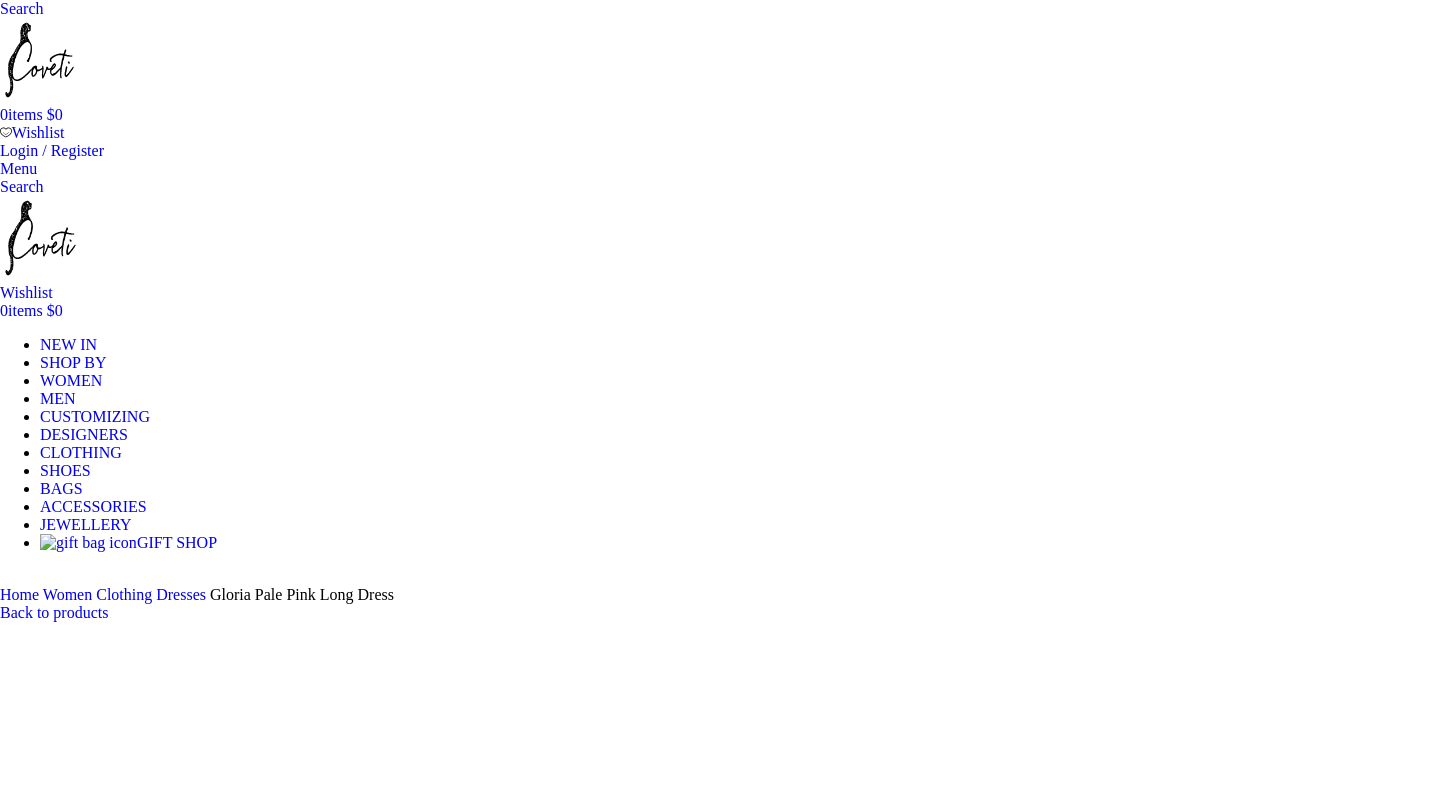 scroll, scrollTop: 258, scrollLeft: 0, axis: vertical 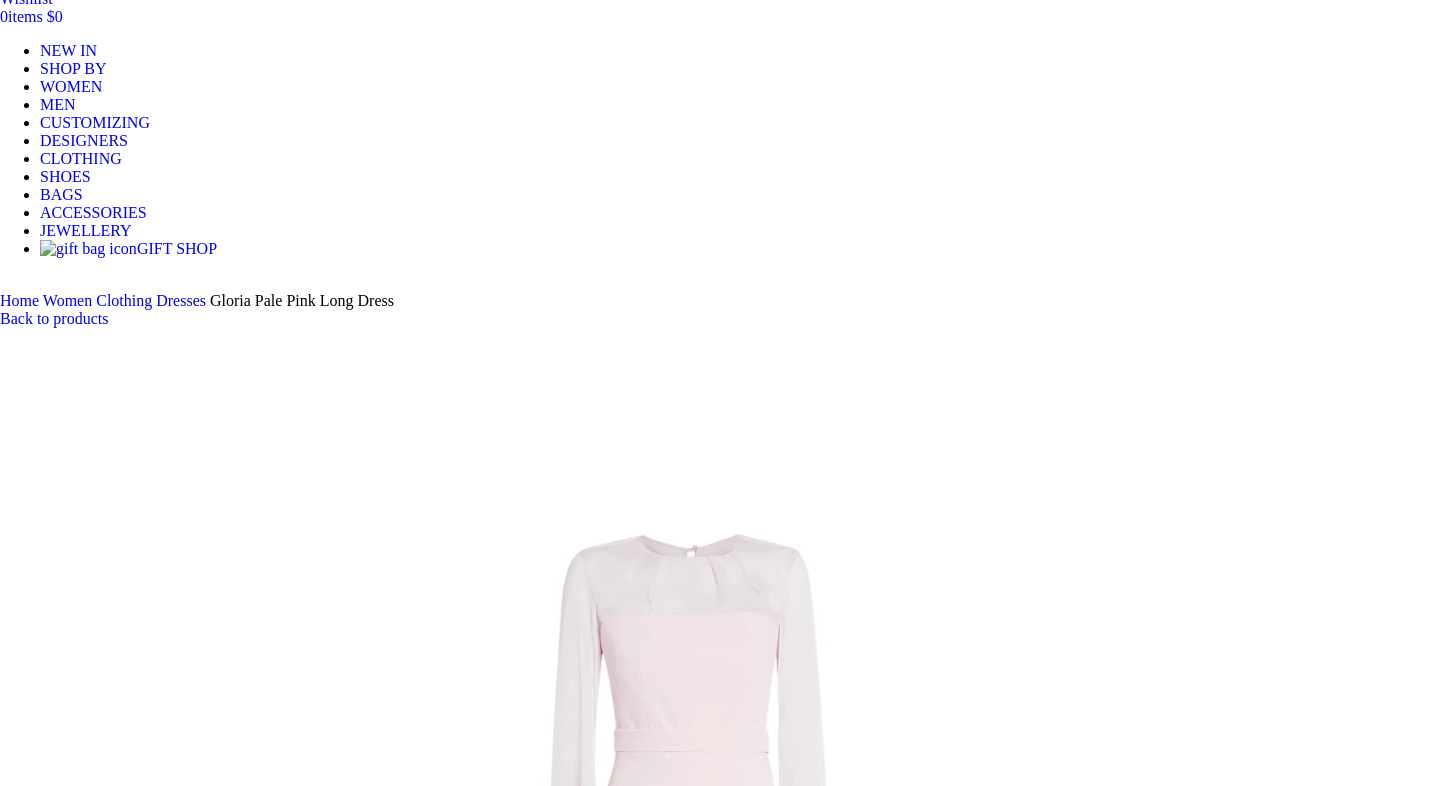 click at bounding box center (310, 7489) 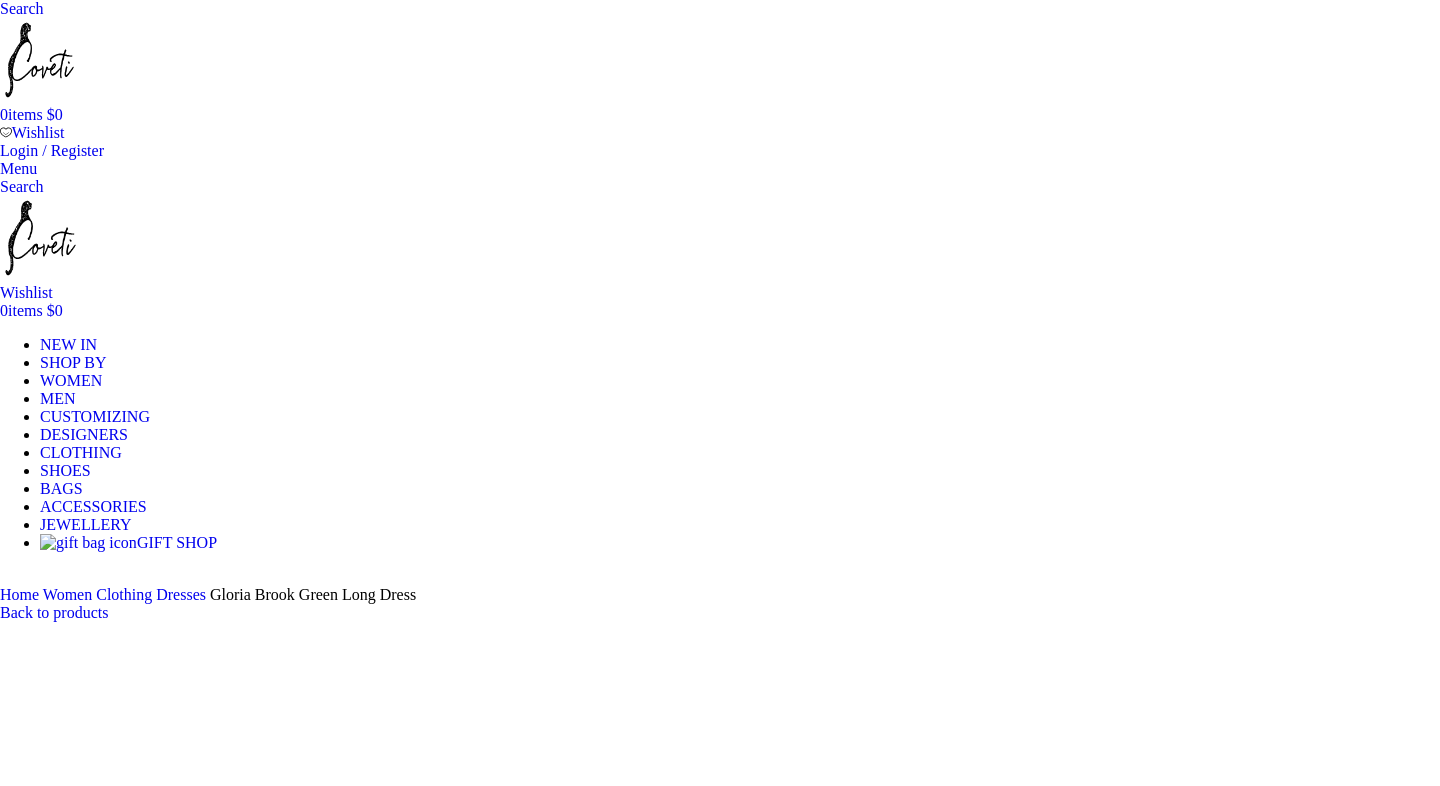 scroll, scrollTop: 0, scrollLeft: 0, axis: both 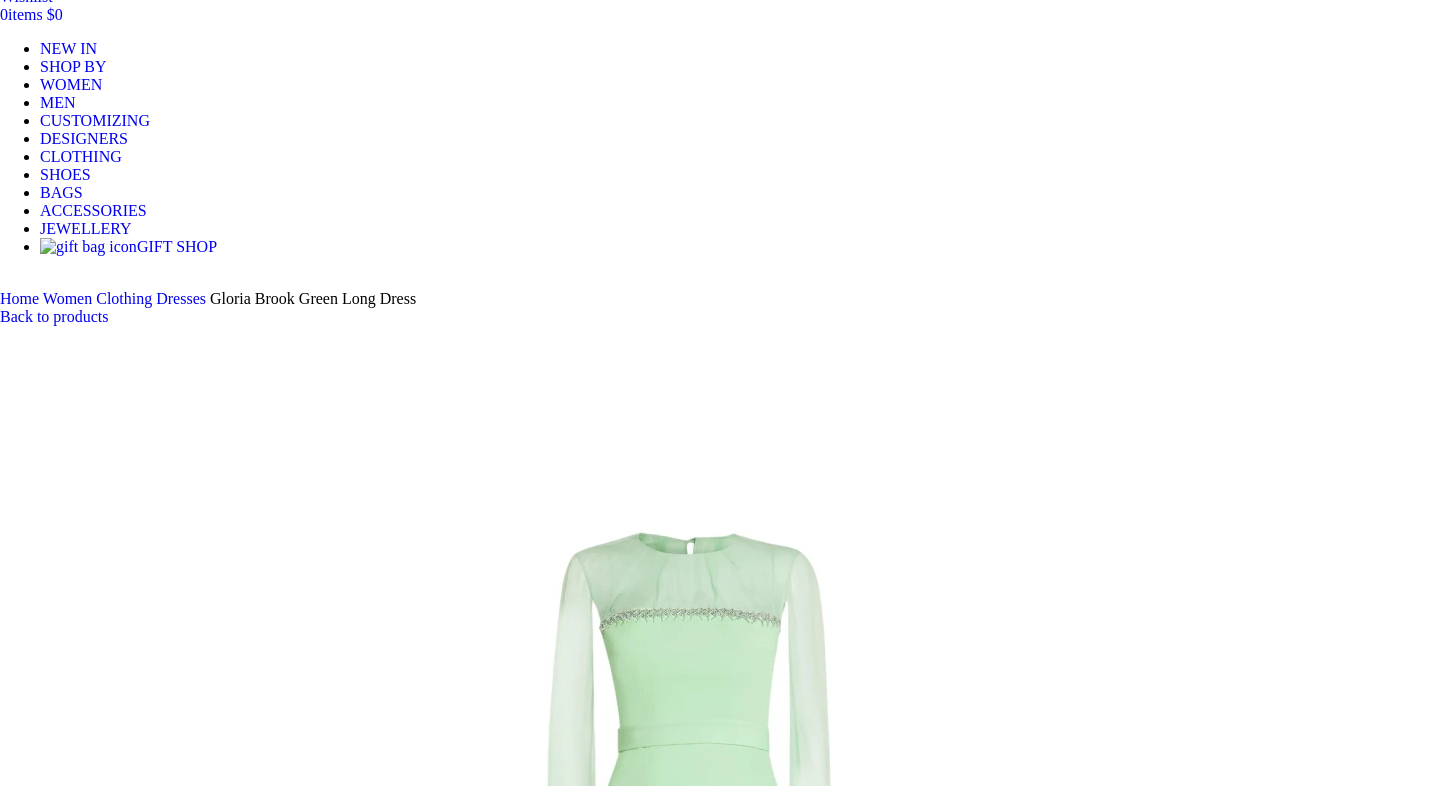click at bounding box center [310, 7487] 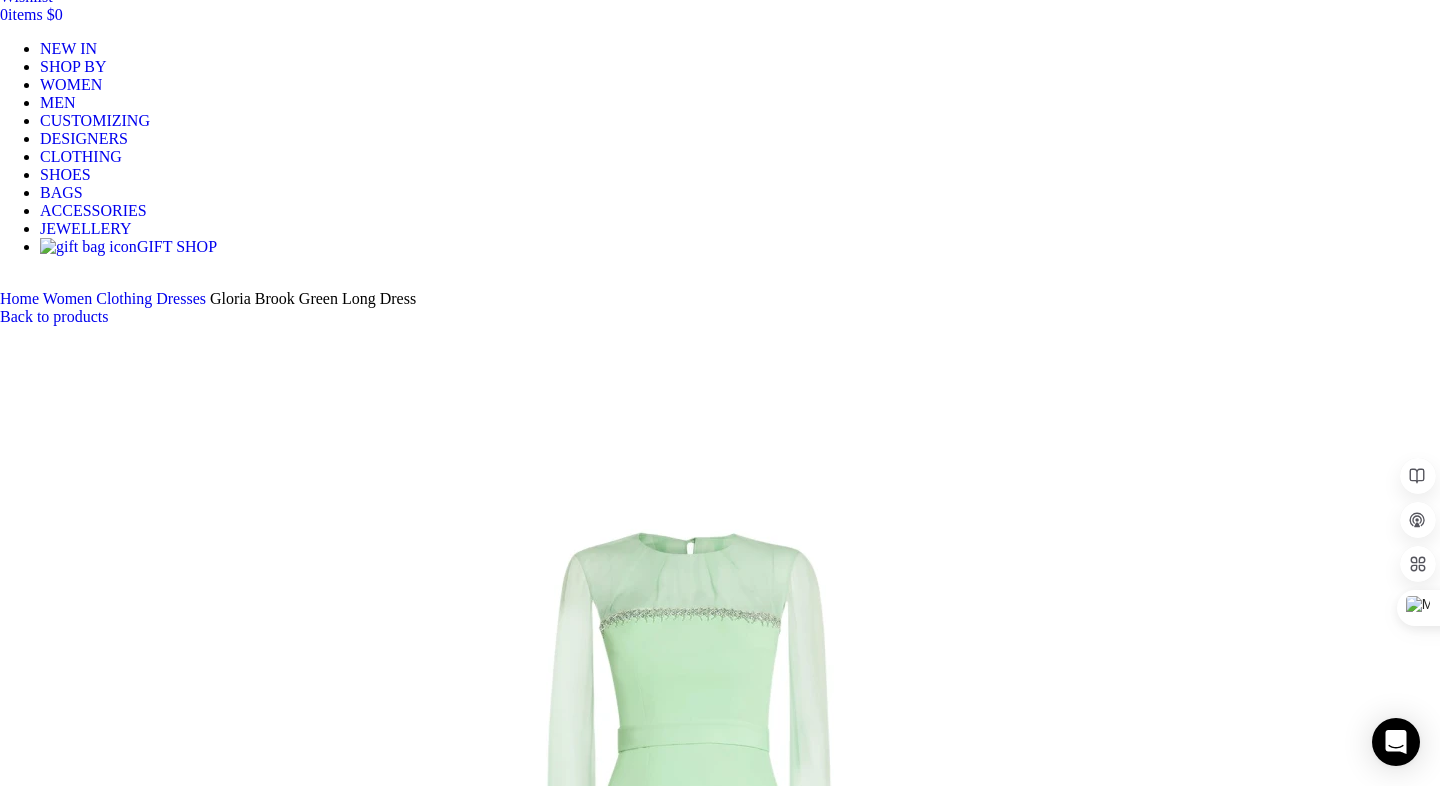 click at bounding box center [310, 1715] 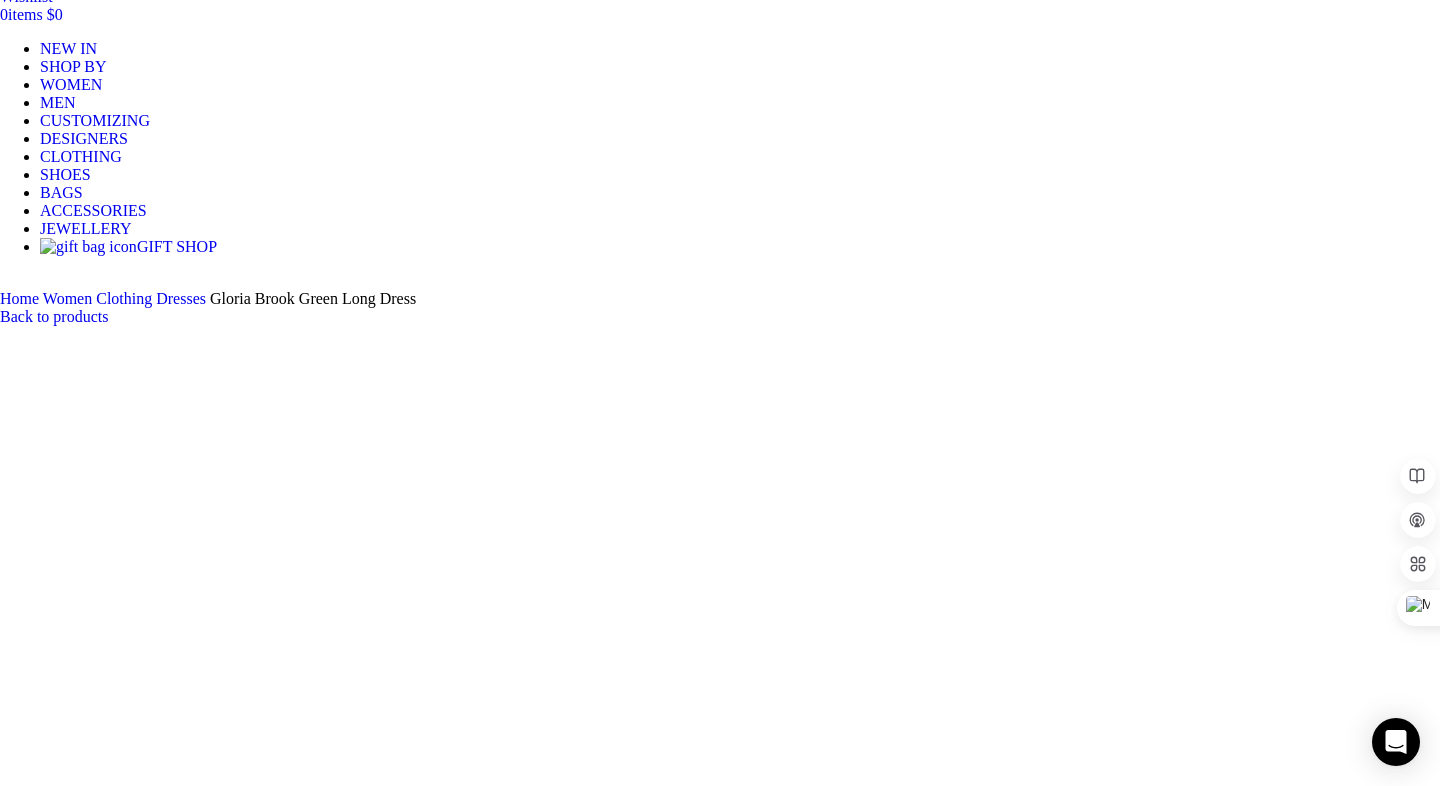 click at bounding box center (310, 1842) 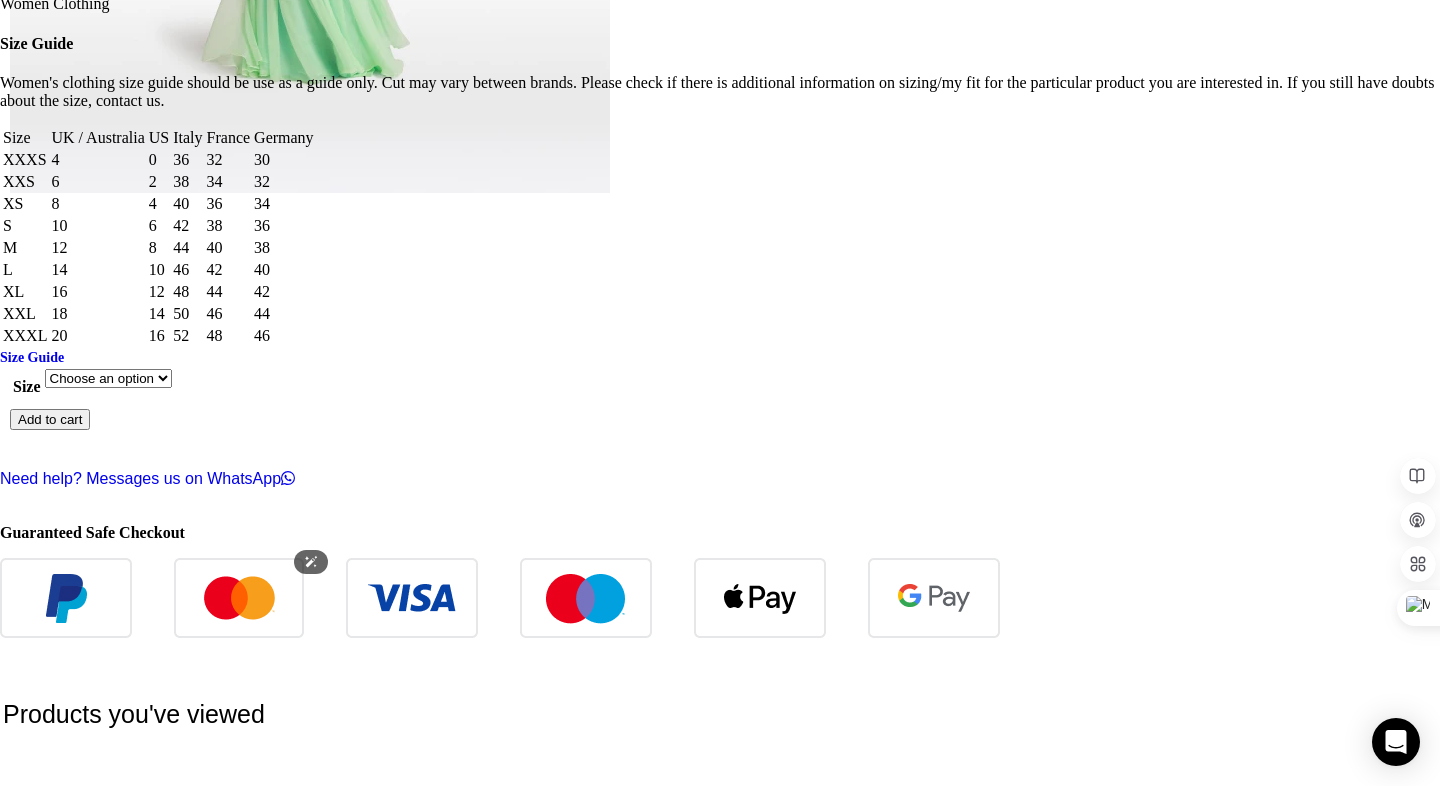 scroll, scrollTop: 2527, scrollLeft: 0, axis: vertical 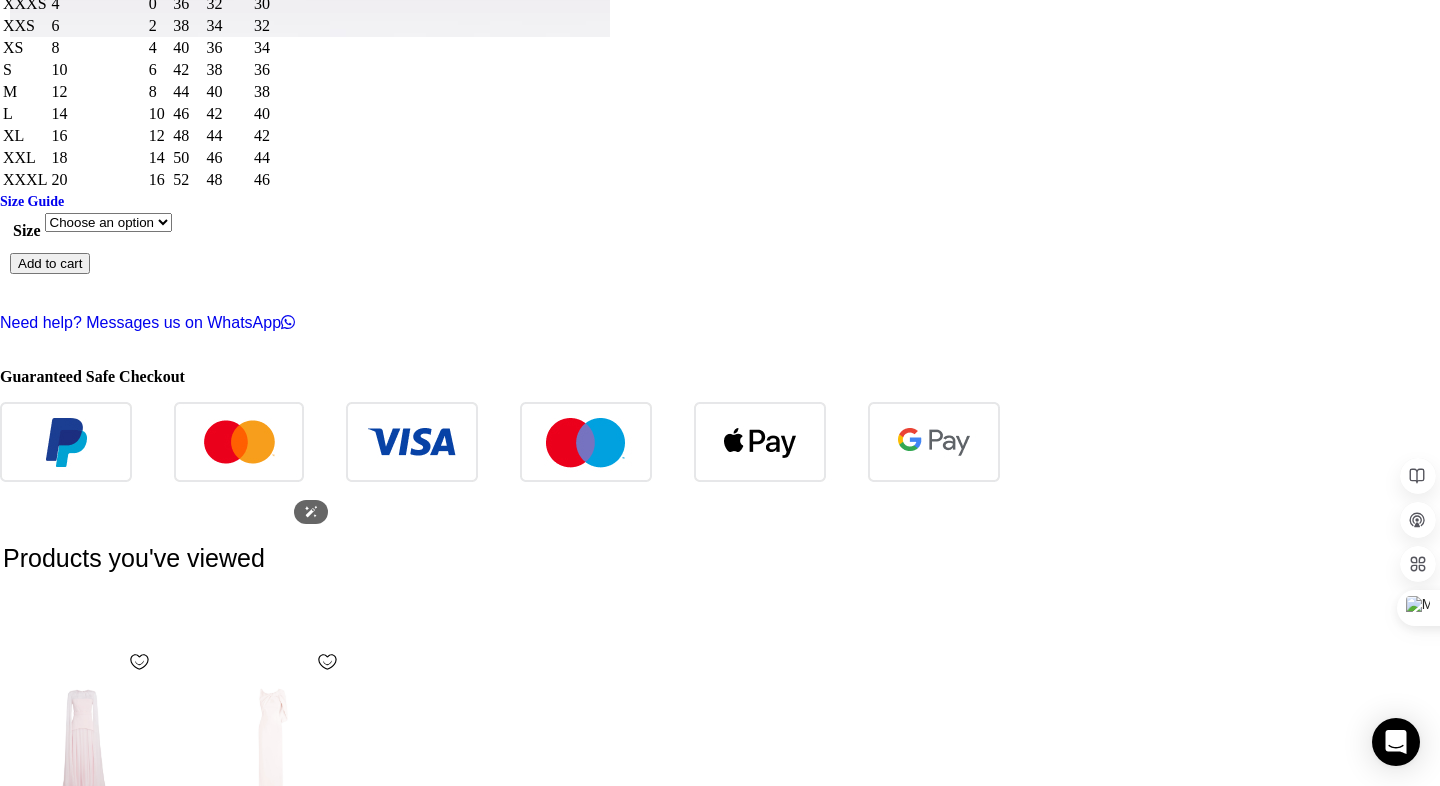 click at bounding box center (107, 2332) 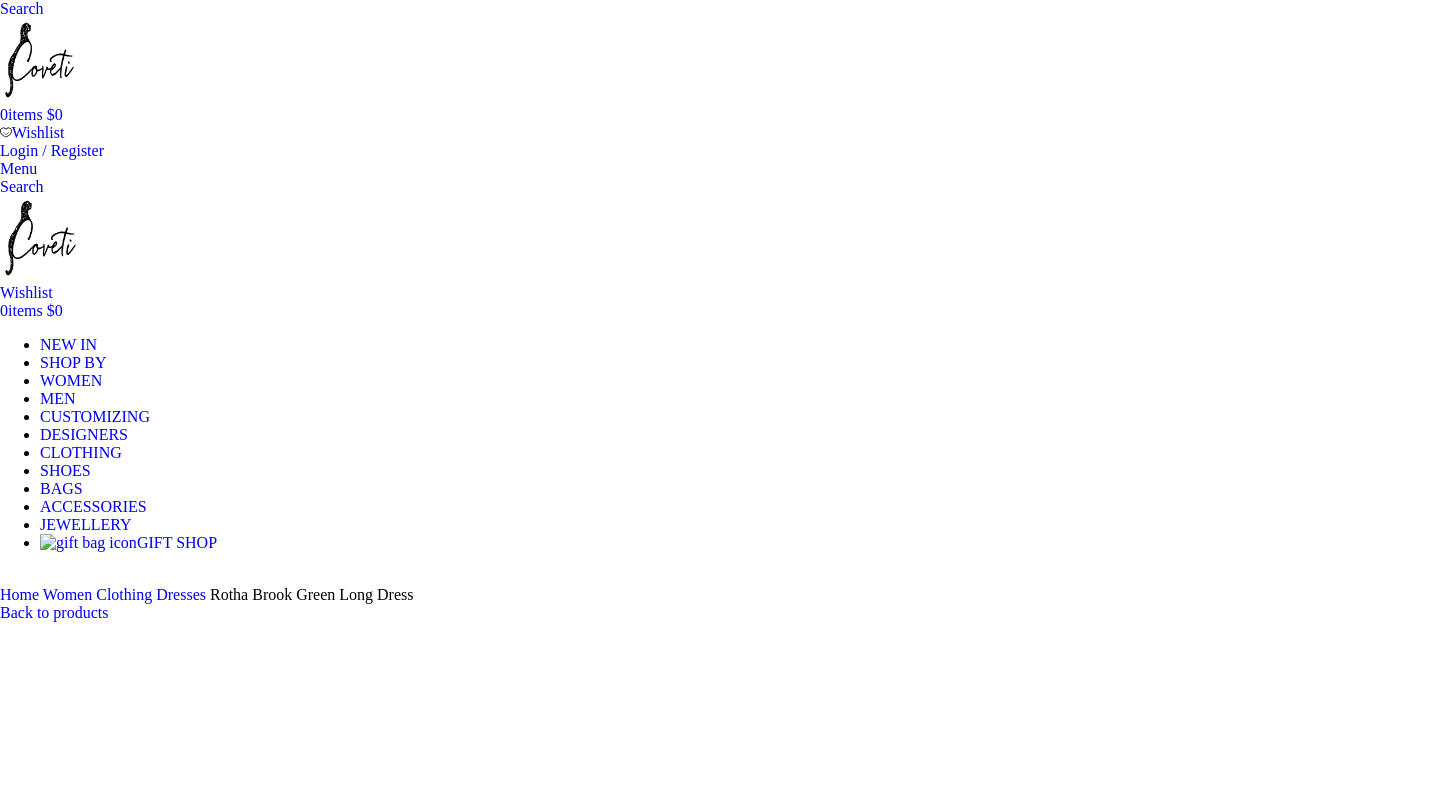 scroll, scrollTop: 0, scrollLeft: 0, axis: both 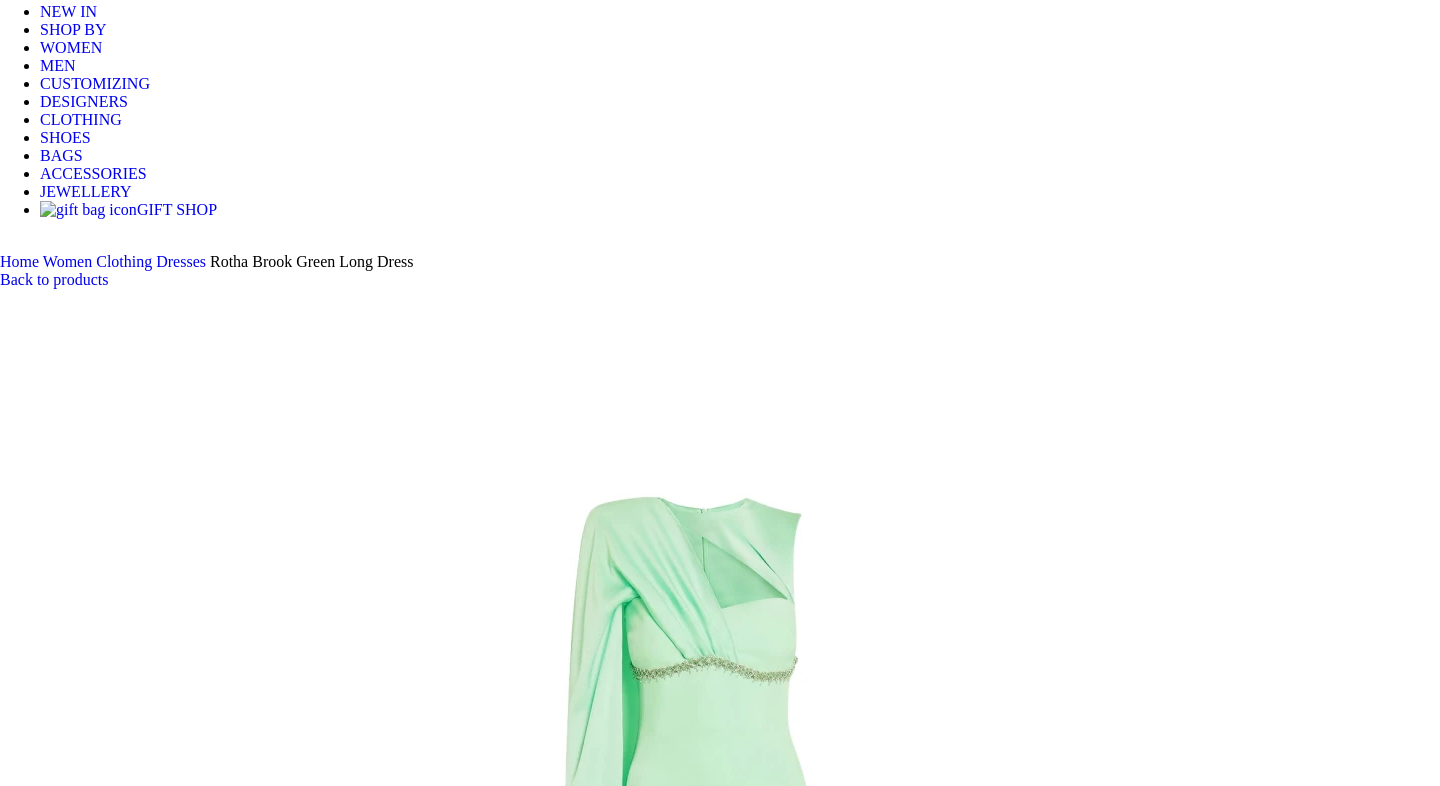 click at bounding box center (310, 7450) 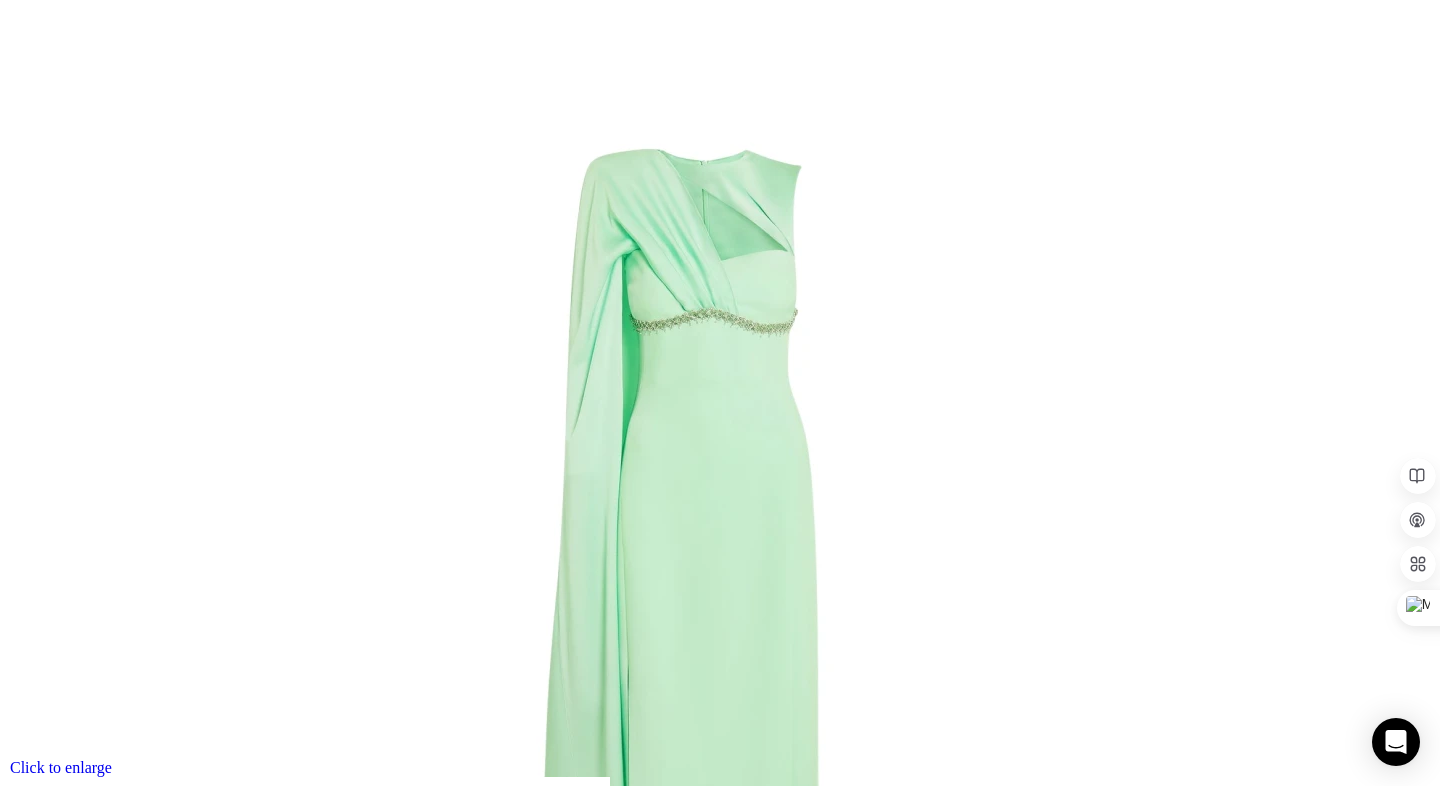 scroll, scrollTop: 0, scrollLeft: 0, axis: both 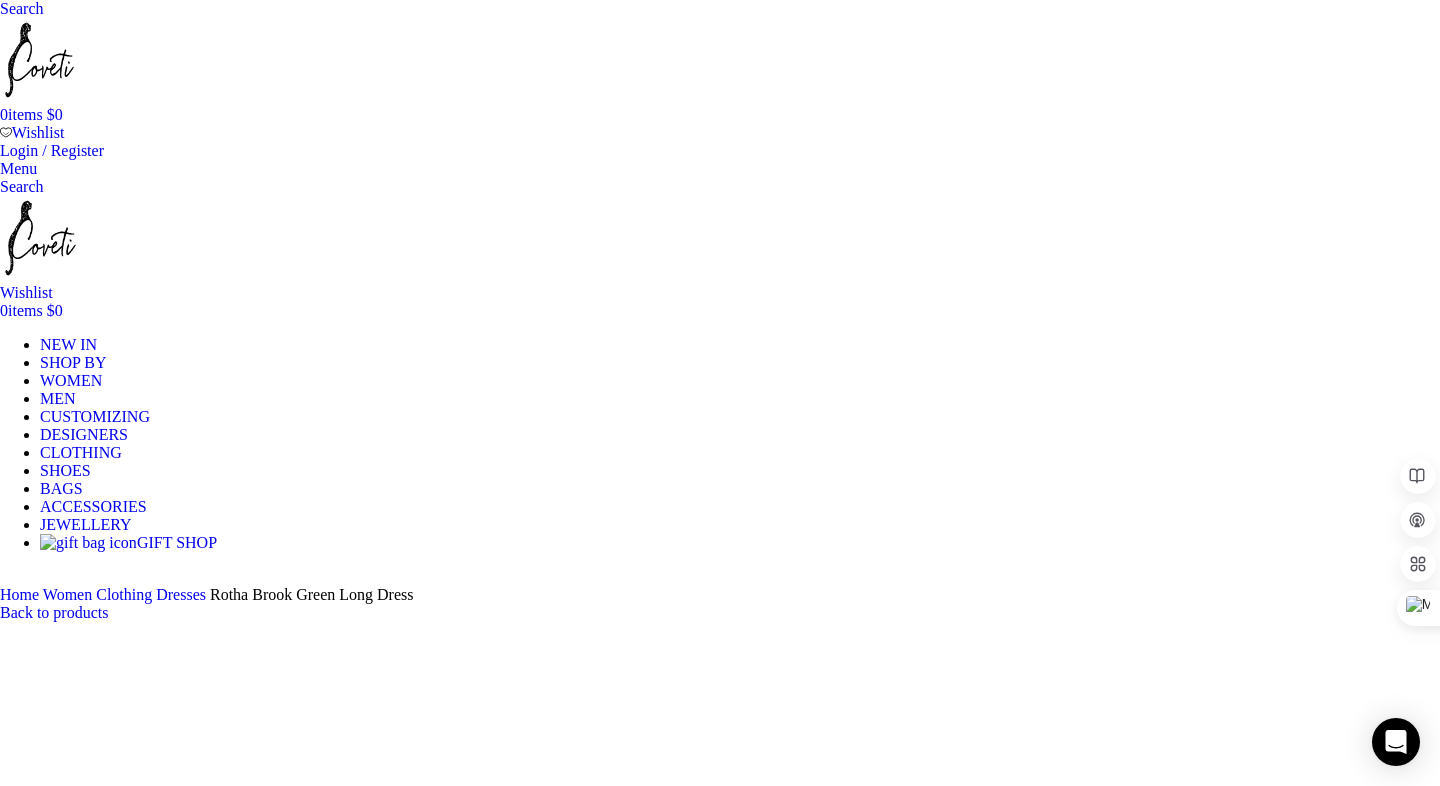 click at bounding box center [45, 2147] 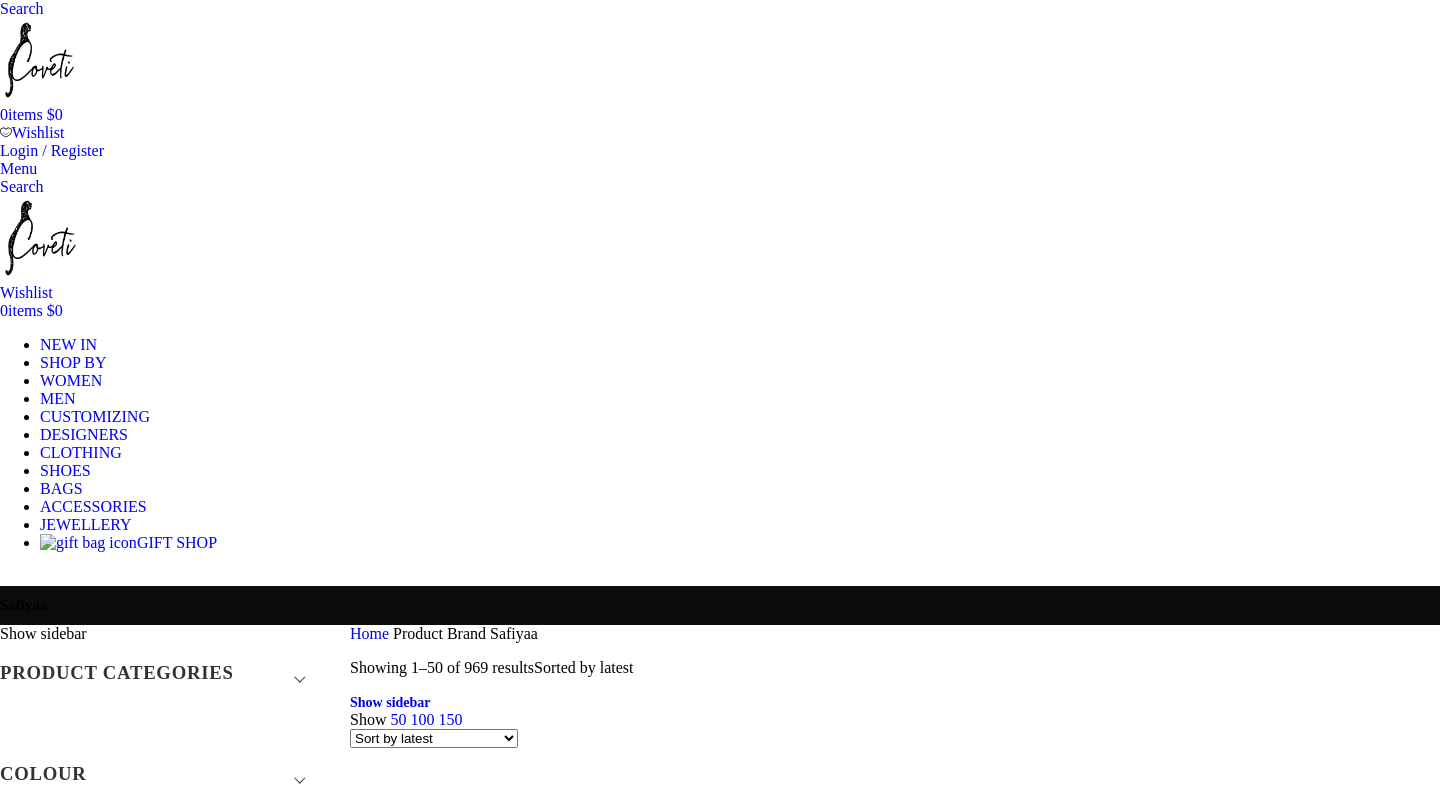 scroll, scrollTop: 0, scrollLeft: 0, axis: both 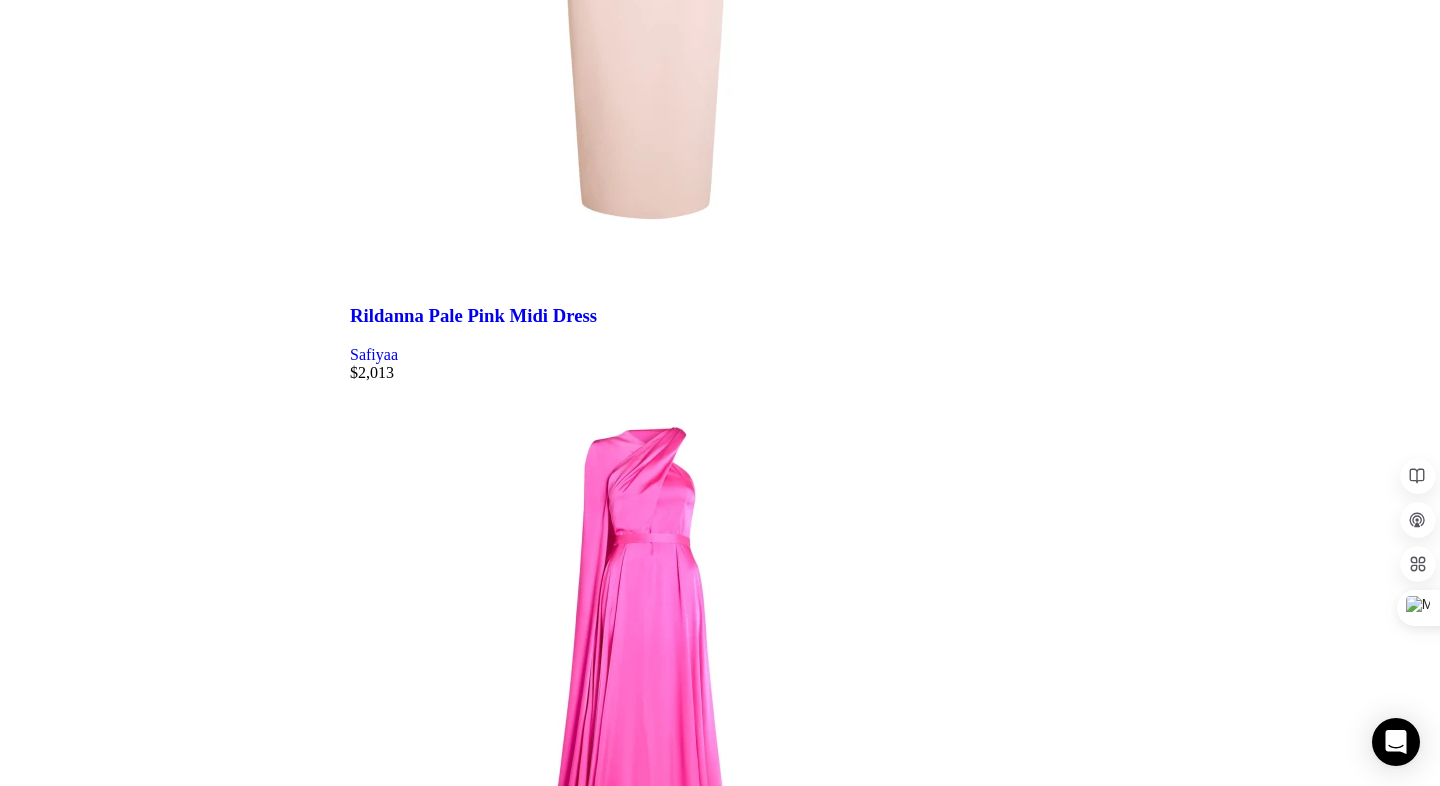 click on "2" at bounding box center [394, 30556] 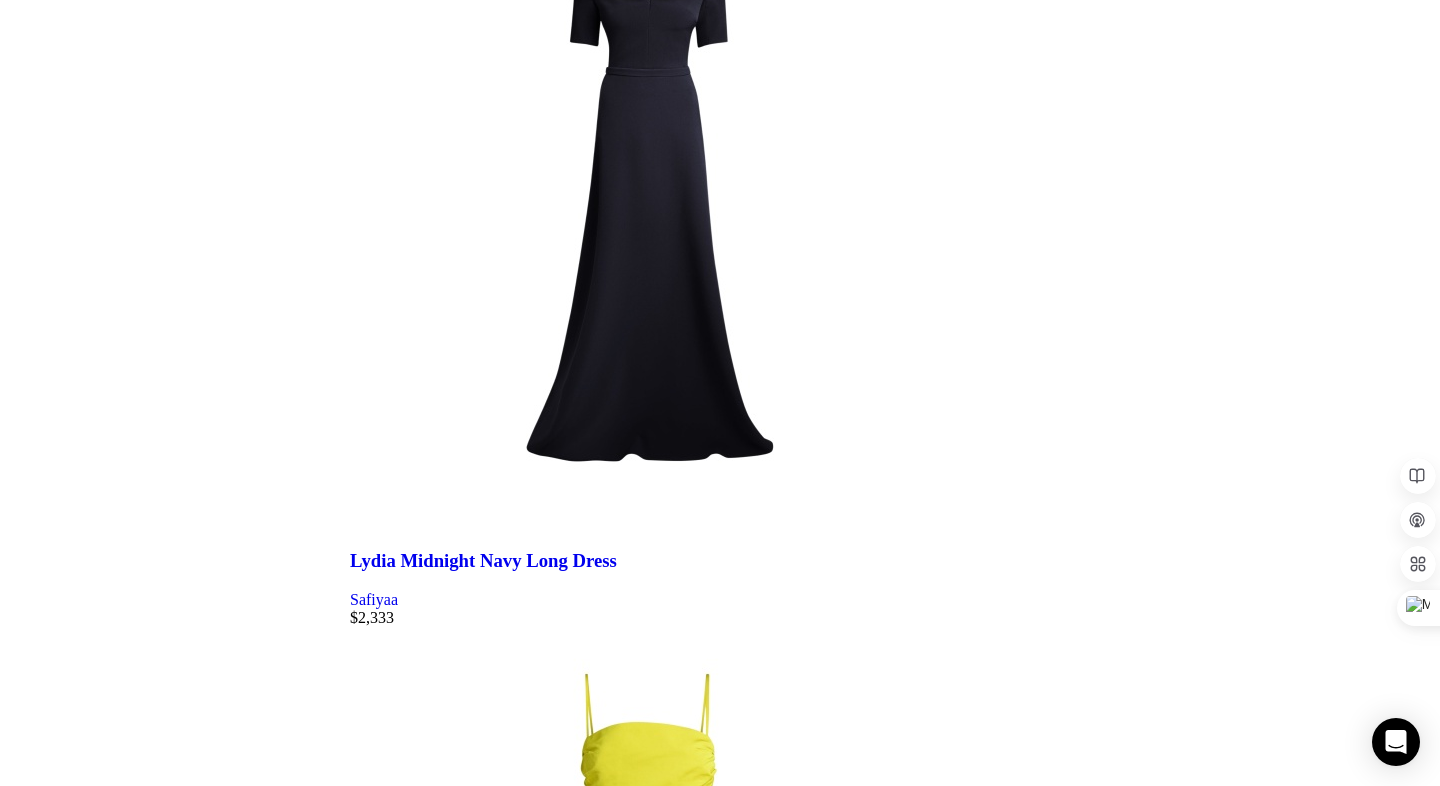 scroll, scrollTop: 2956, scrollLeft: 0, axis: vertical 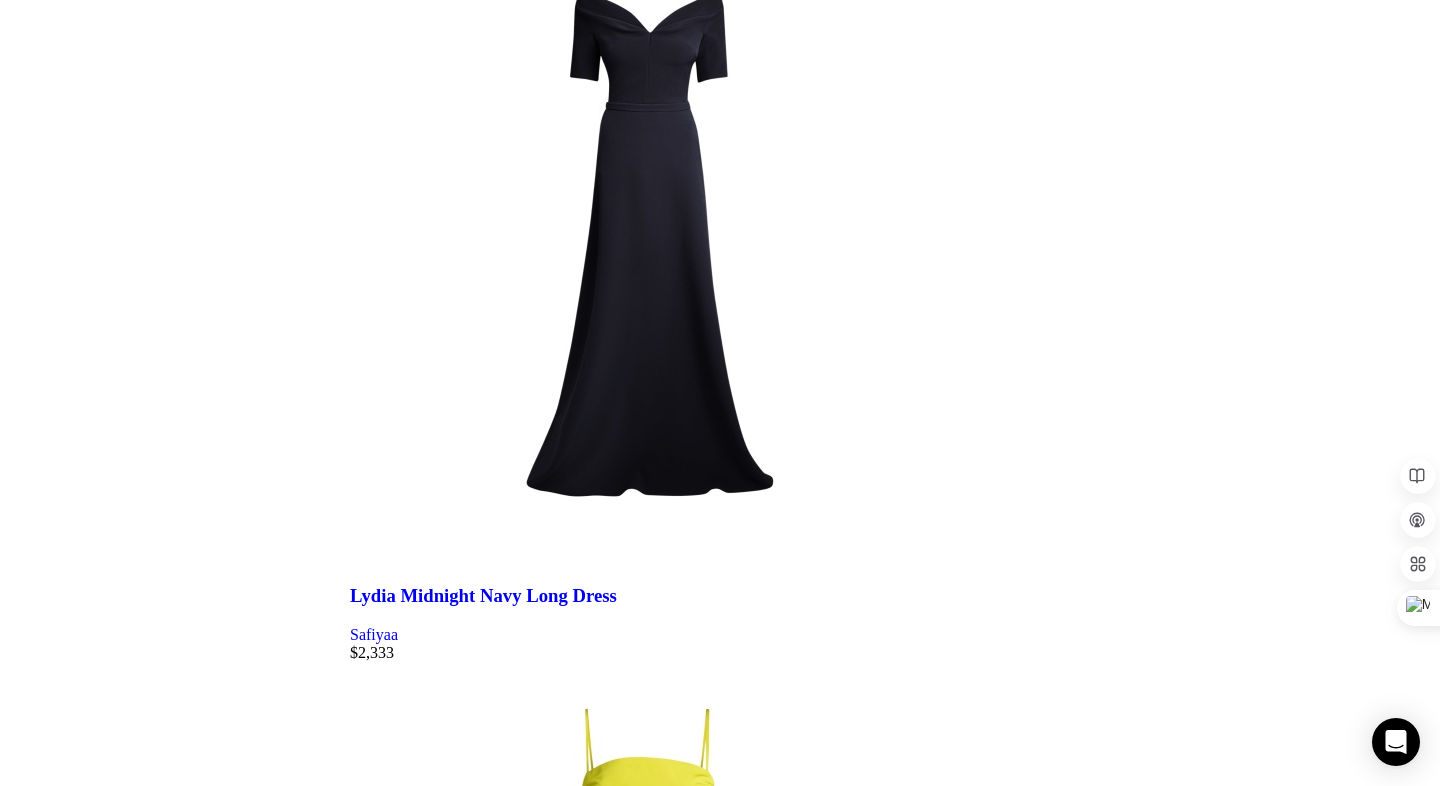 click at bounding box center (895, 15011) 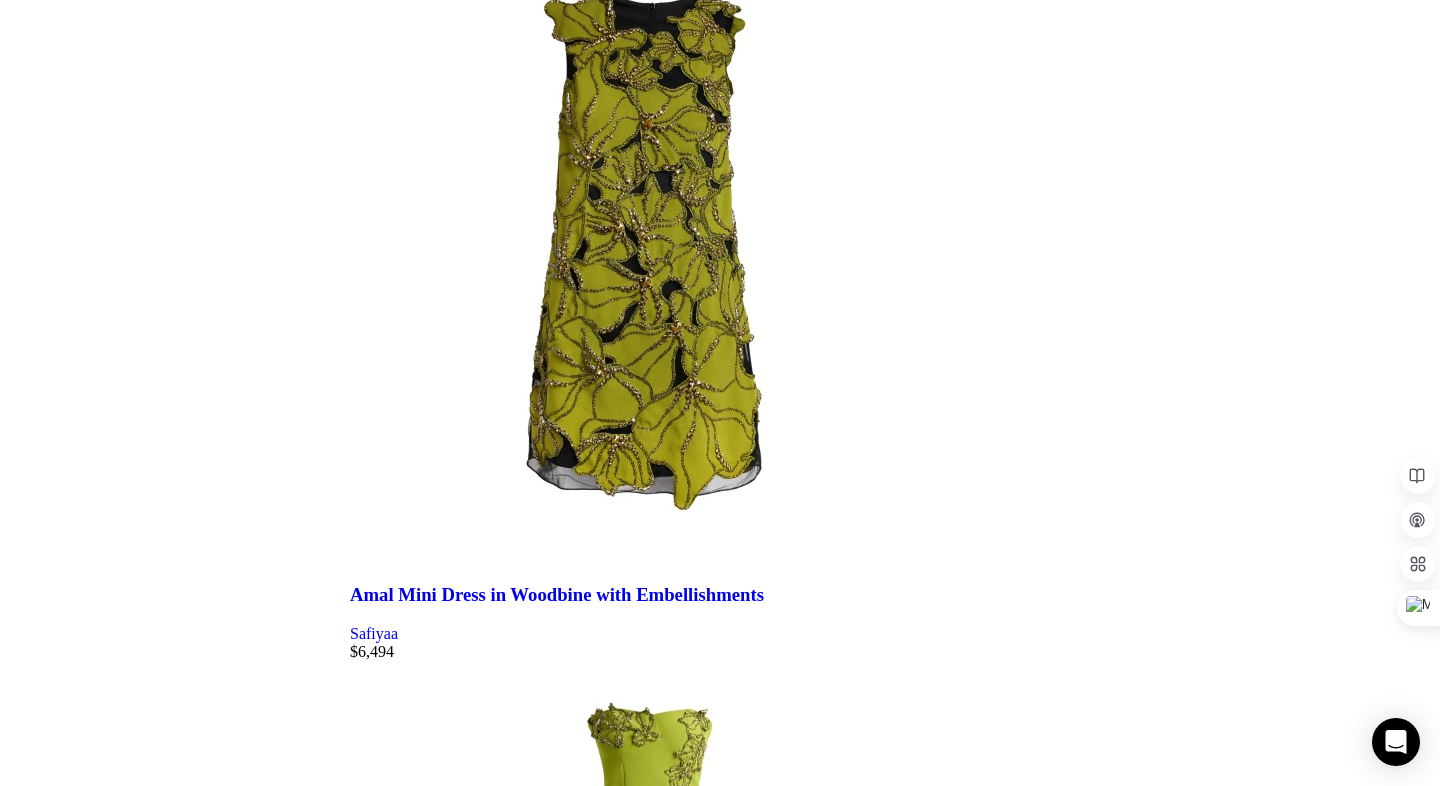 scroll, scrollTop: 6005, scrollLeft: 0, axis: vertical 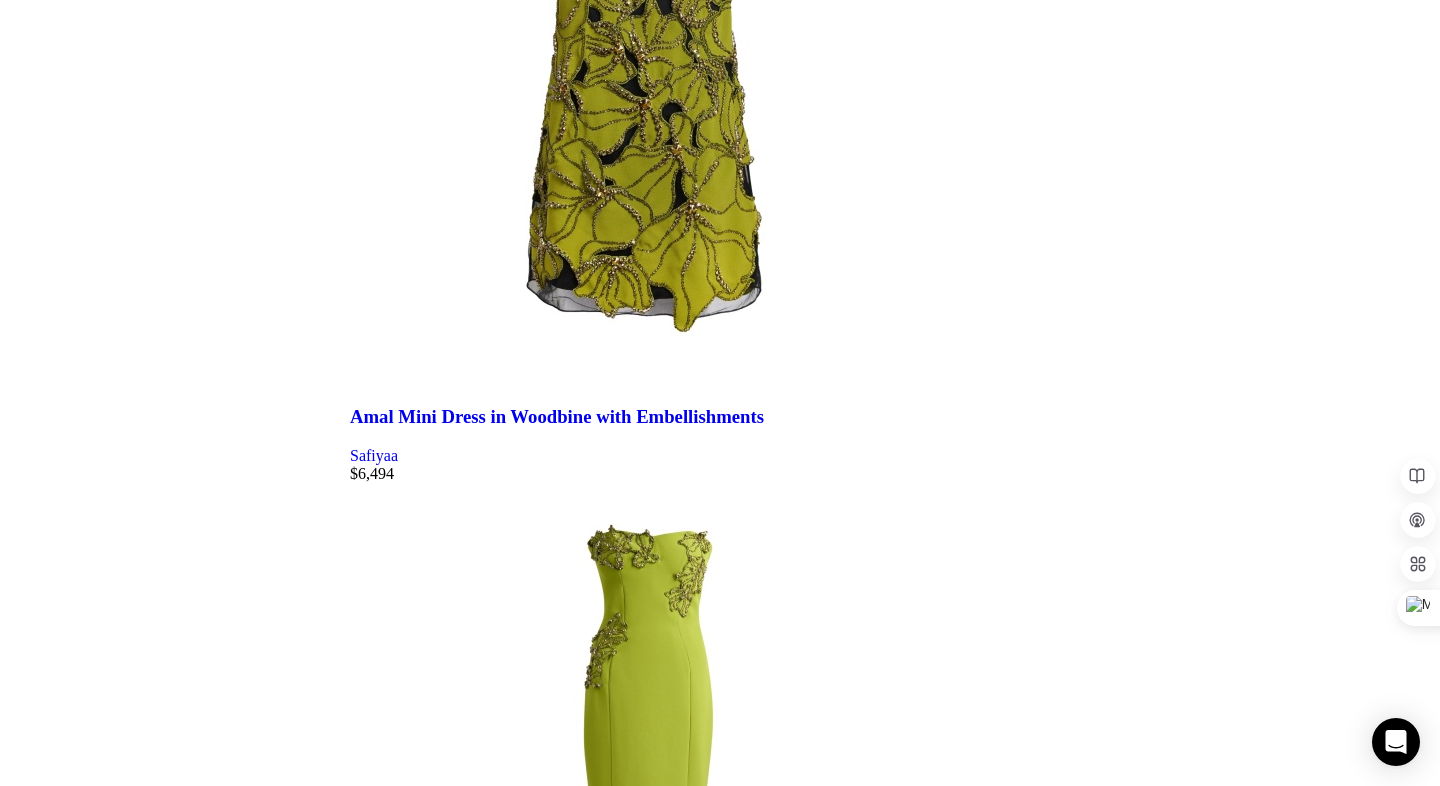 click on "3" at bounding box center (394, 30693) 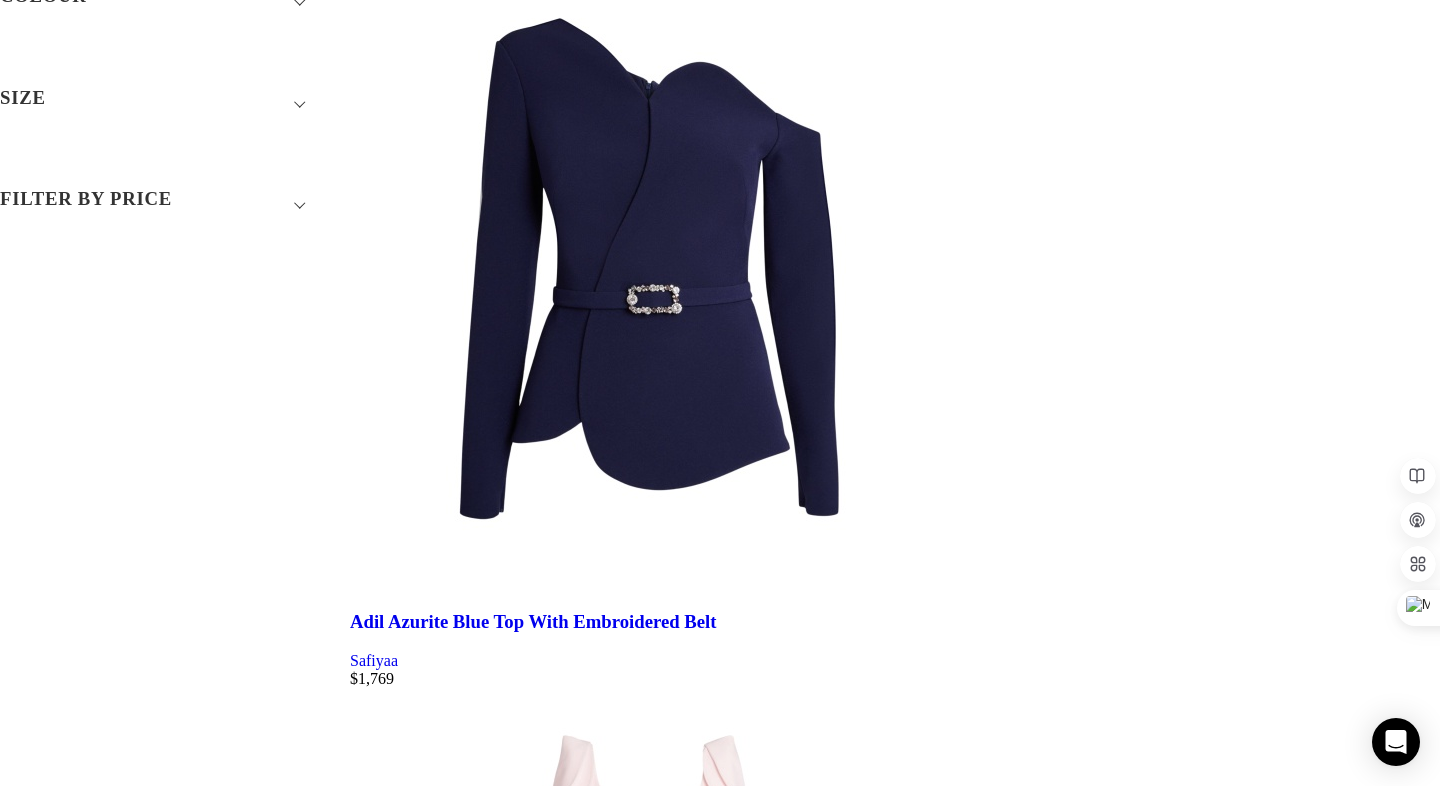 scroll, scrollTop: 0, scrollLeft: 0, axis: both 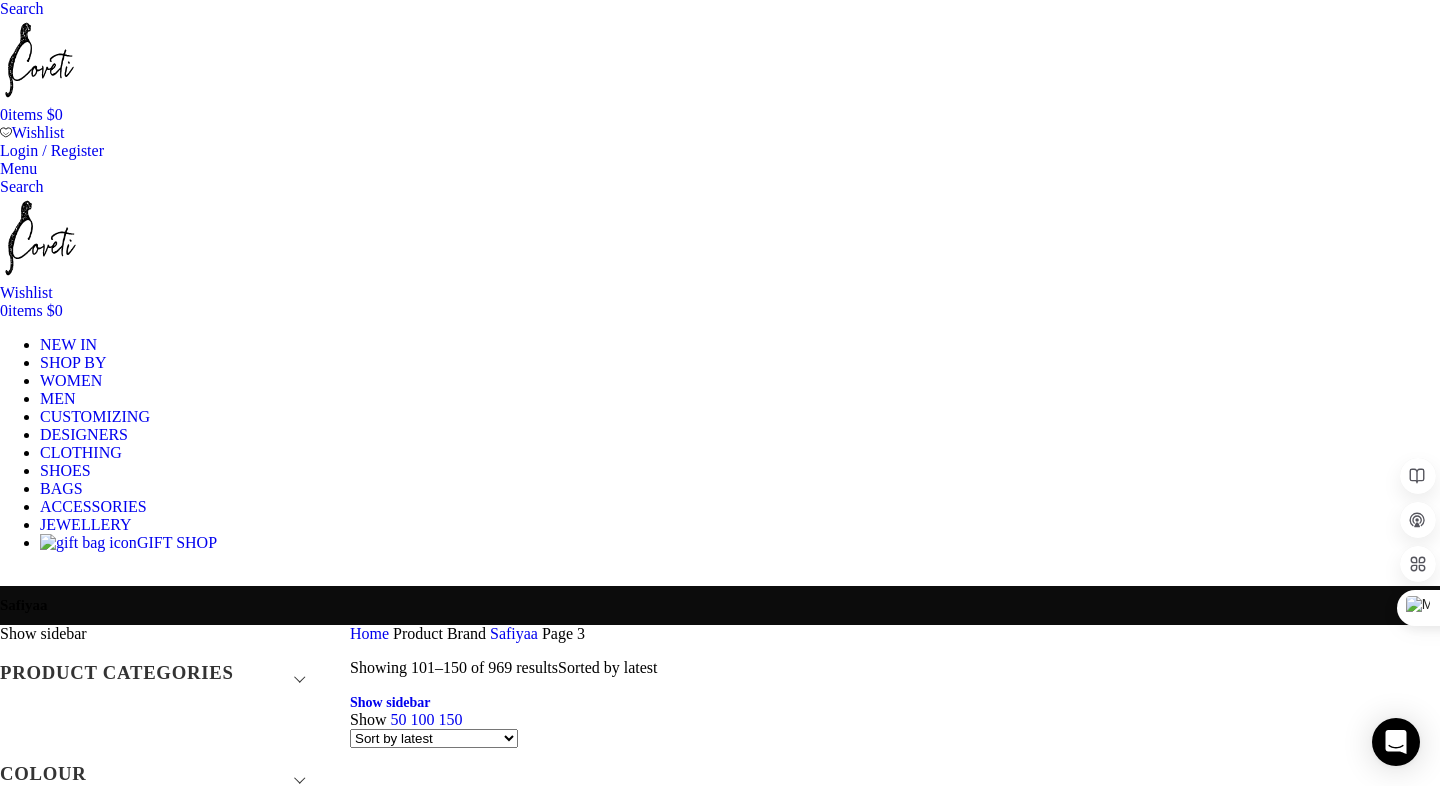 click at bounding box center [895, 2183] 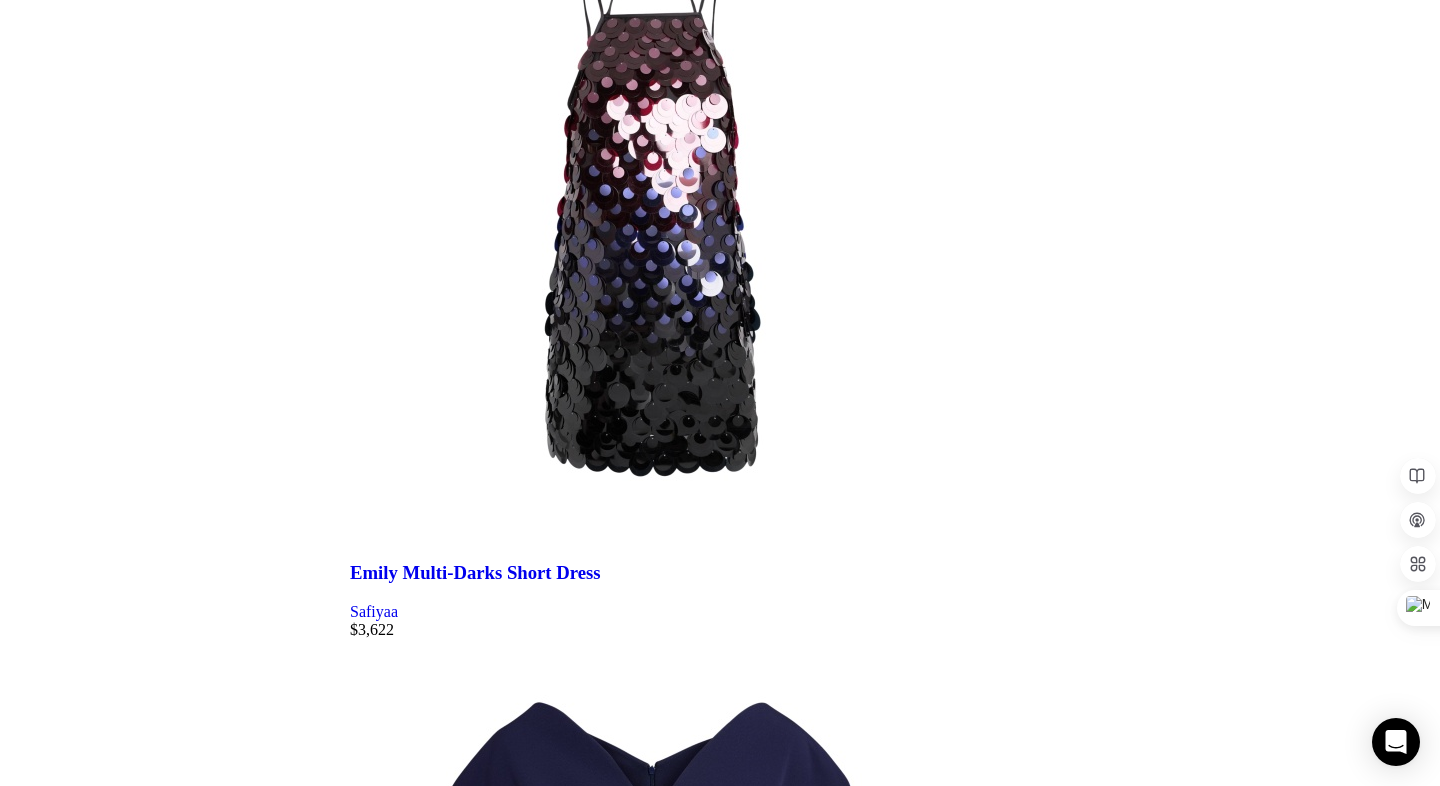 scroll, scrollTop: 4742, scrollLeft: 0, axis: vertical 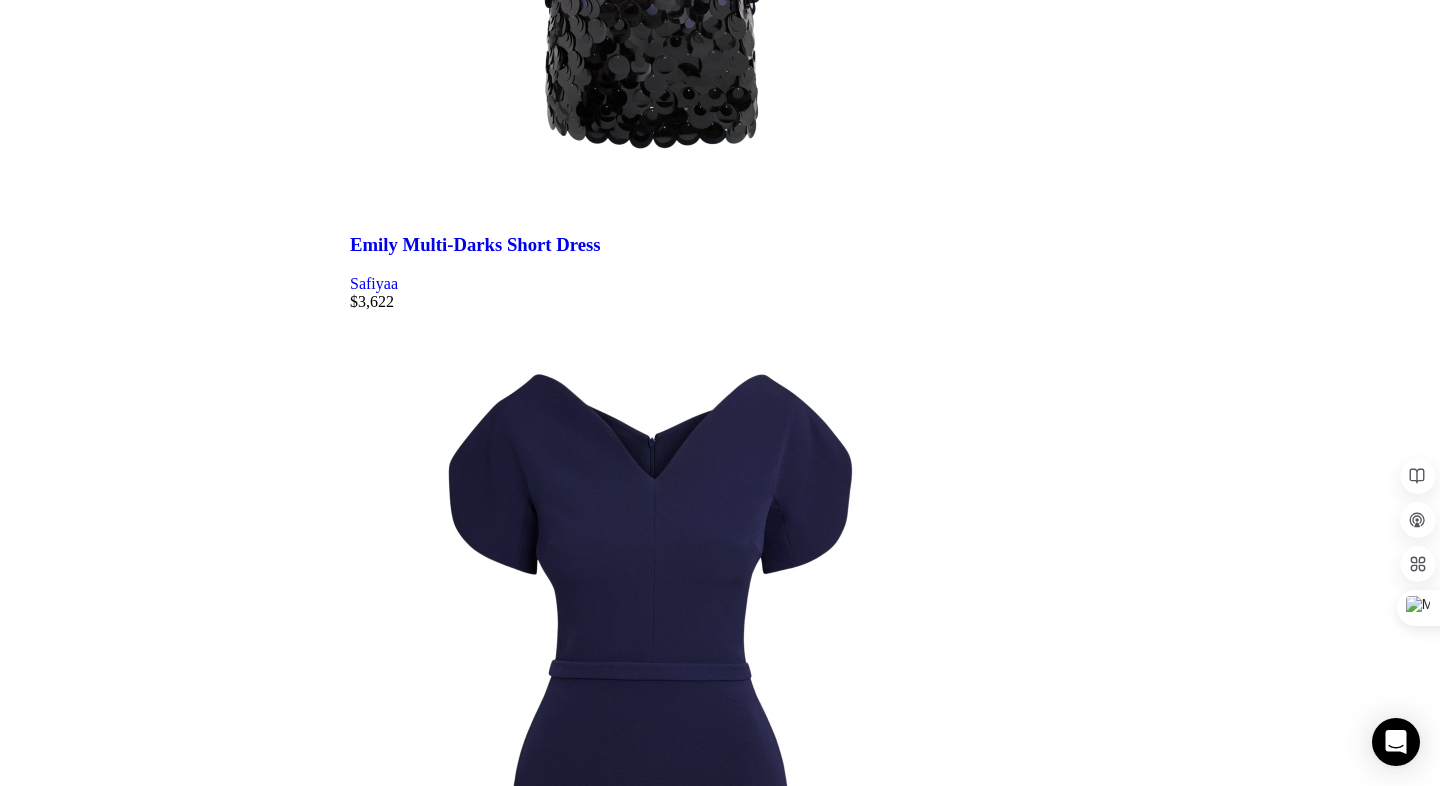 click at bounding box center (895, 24704) 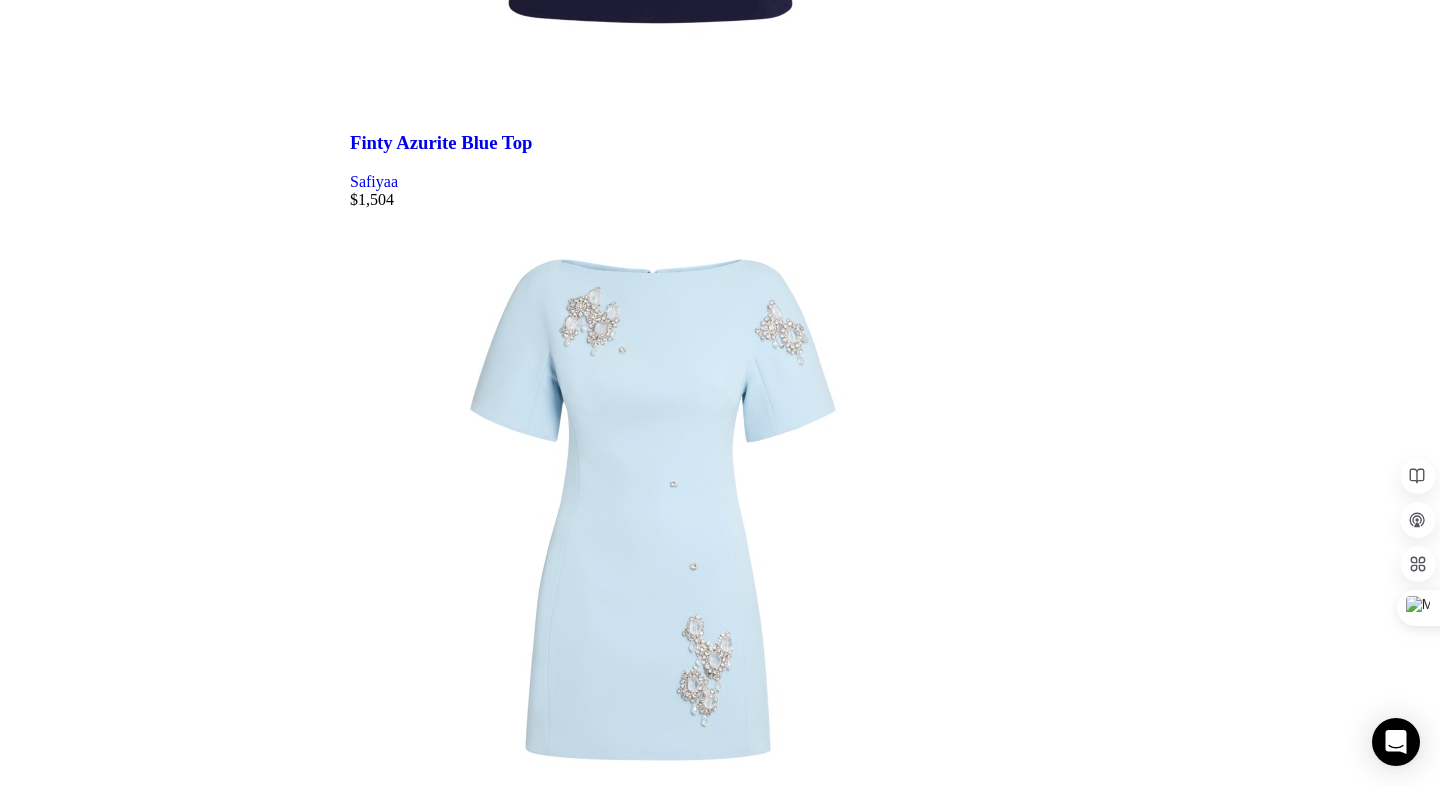scroll, scrollTop: 6028, scrollLeft: 0, axis: vertical 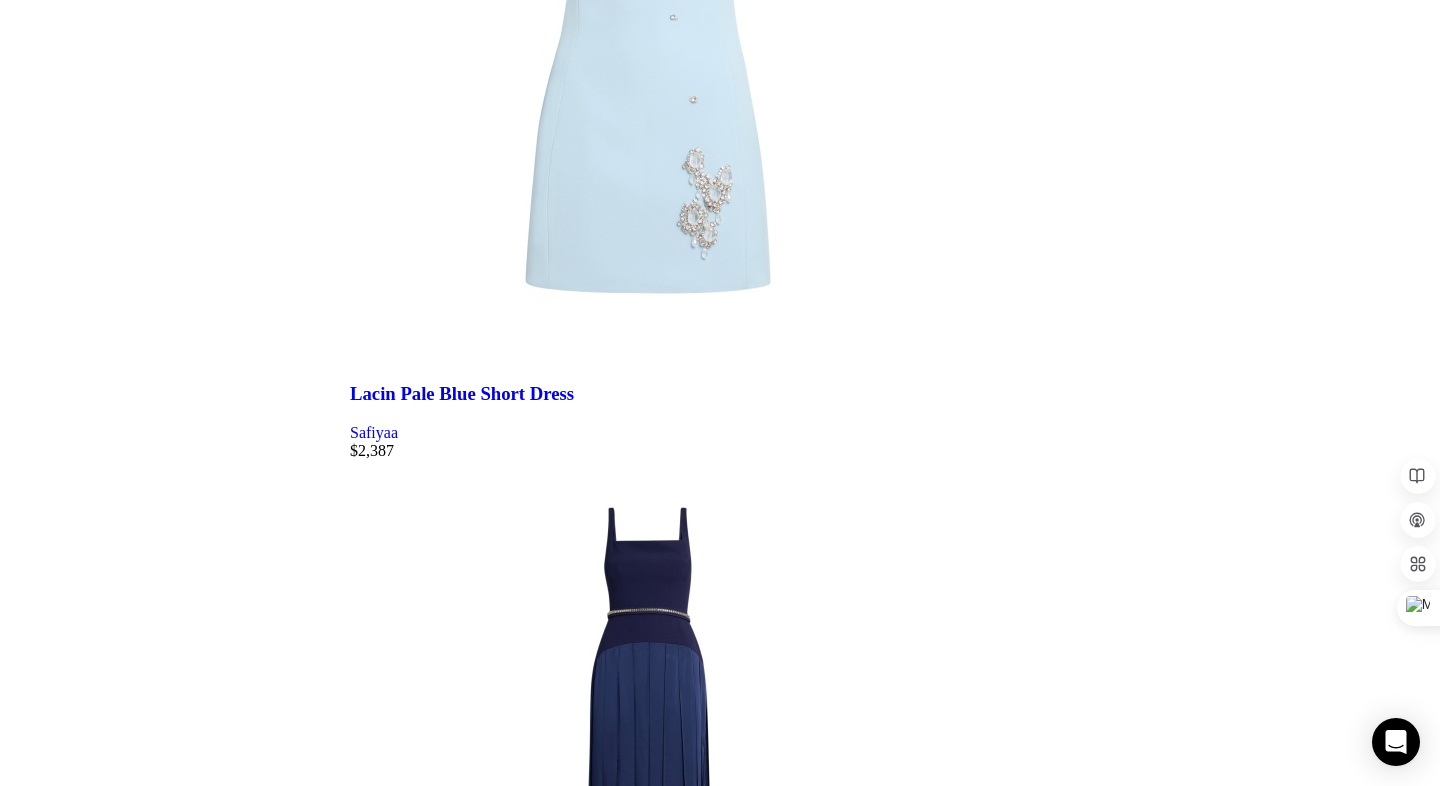 click at bounding box center (895, 29157) 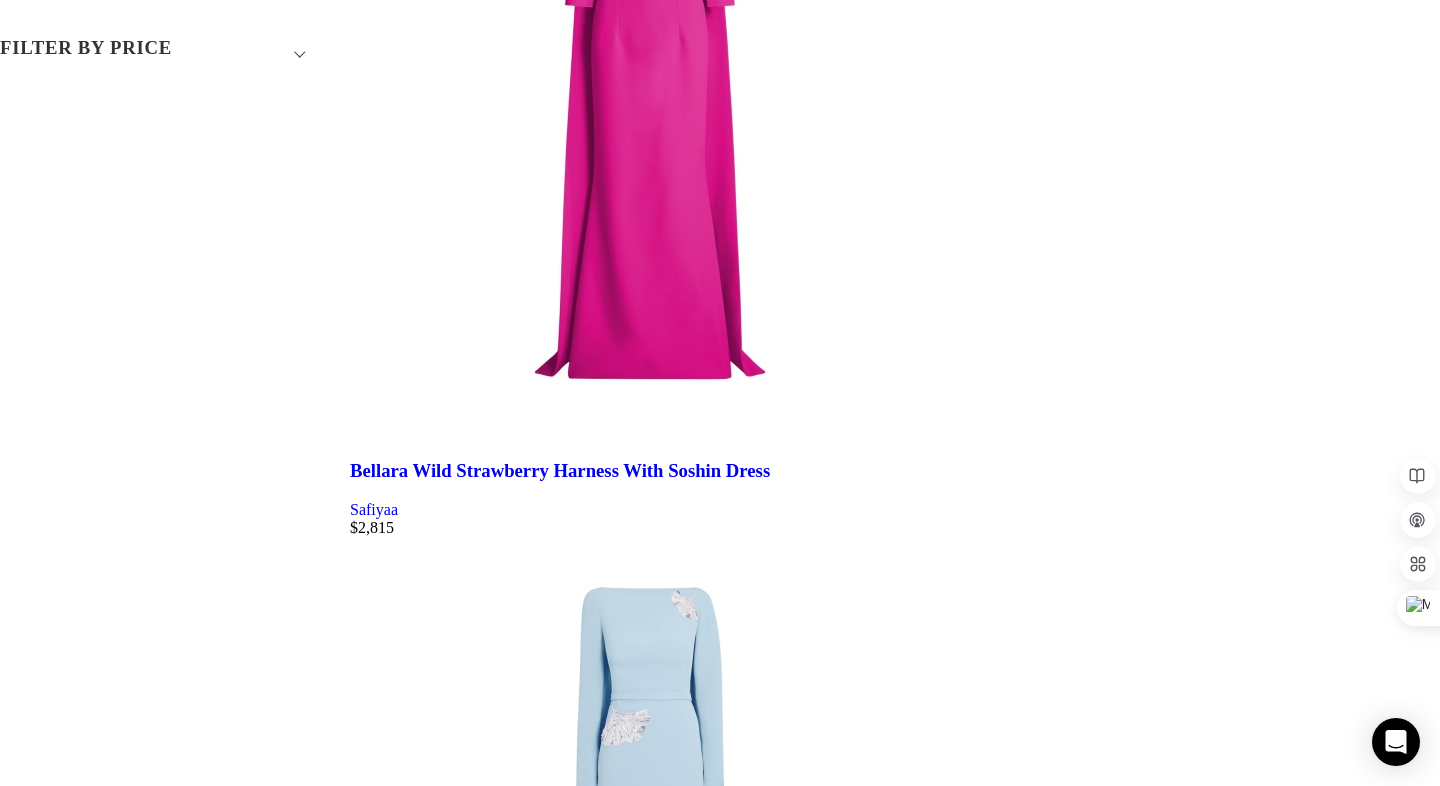 scroll, scrollTop: 0, scrollLeft: 0, axis: both 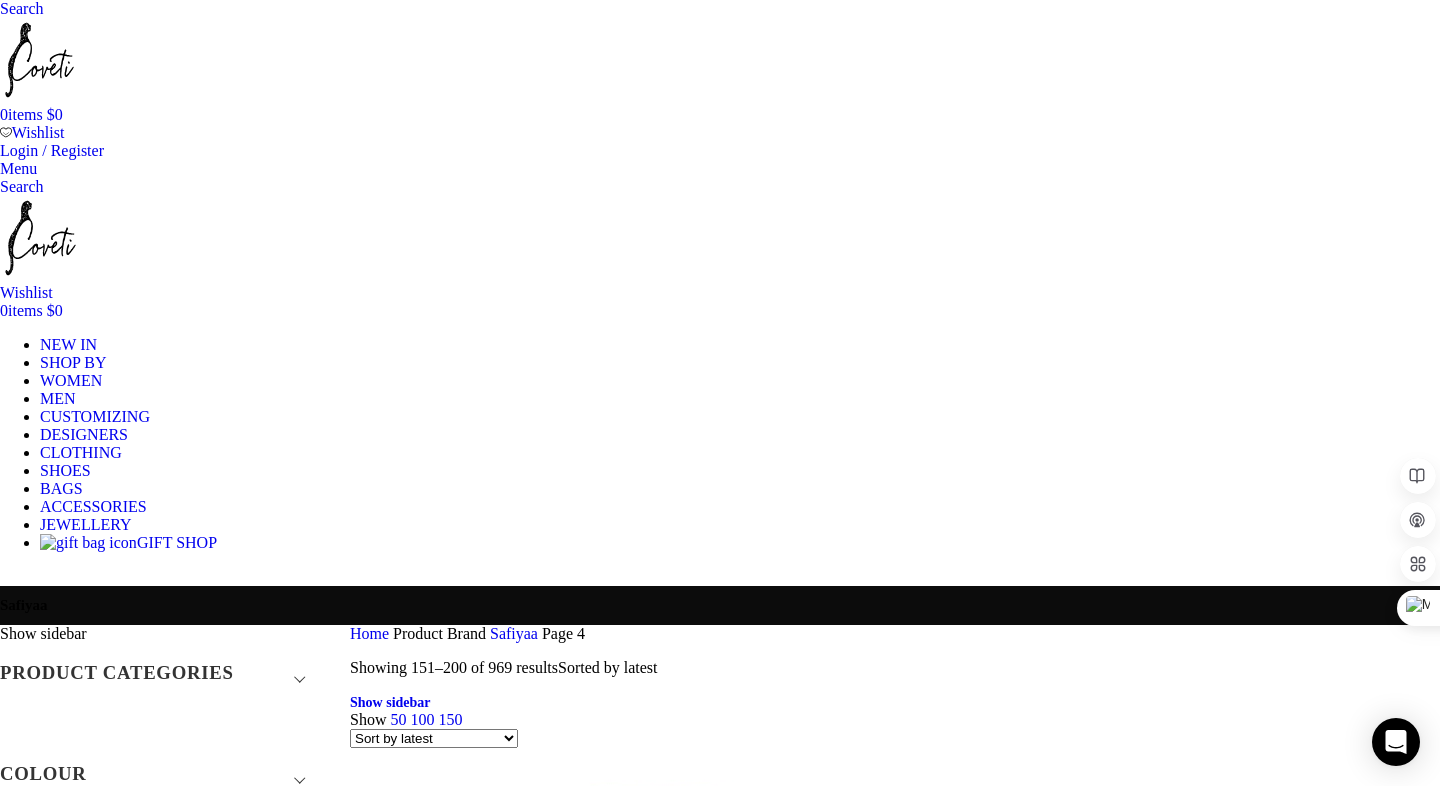 click at bounding box center [895, 2183] 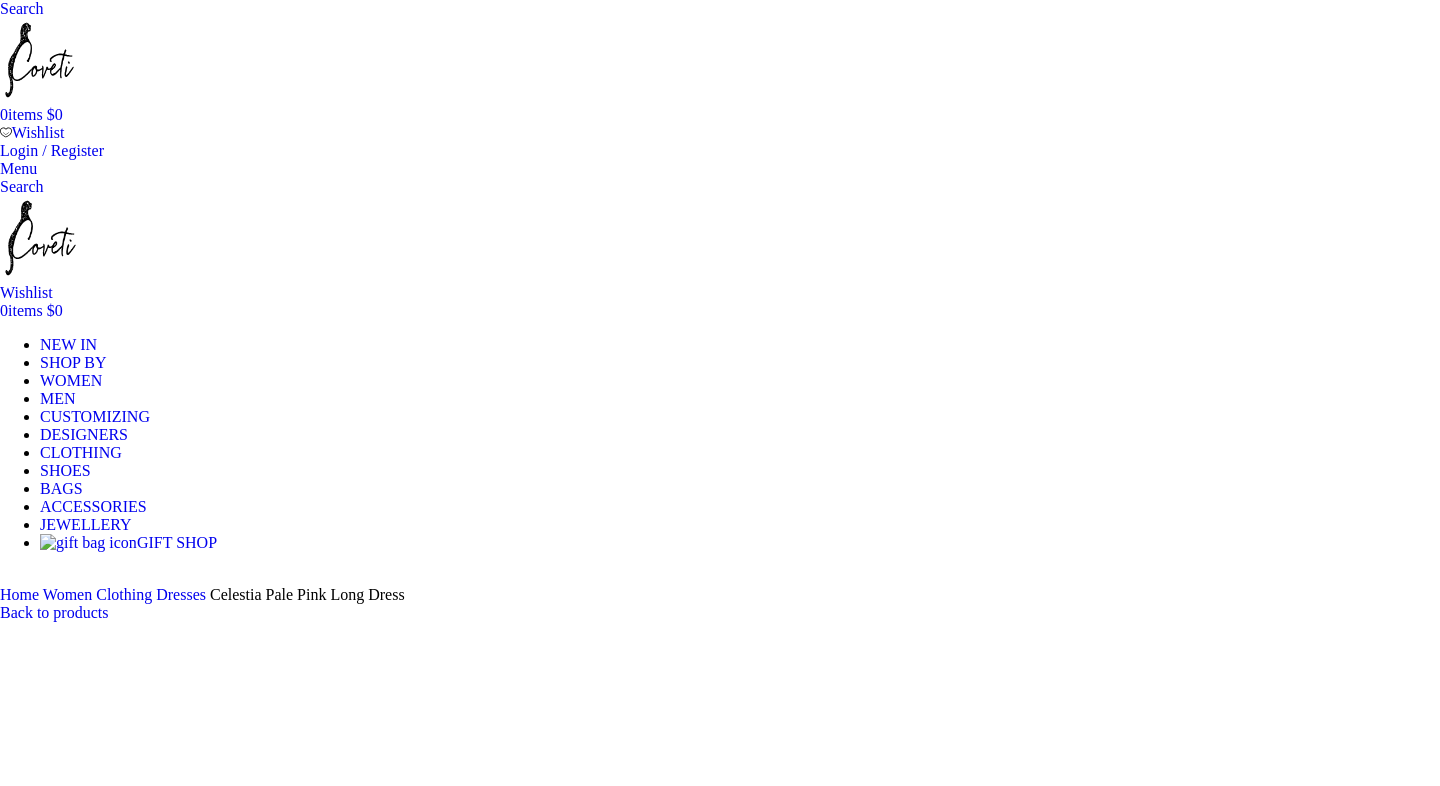 scroll, scrollTop: 0, scrollLeft: 0, axis: both 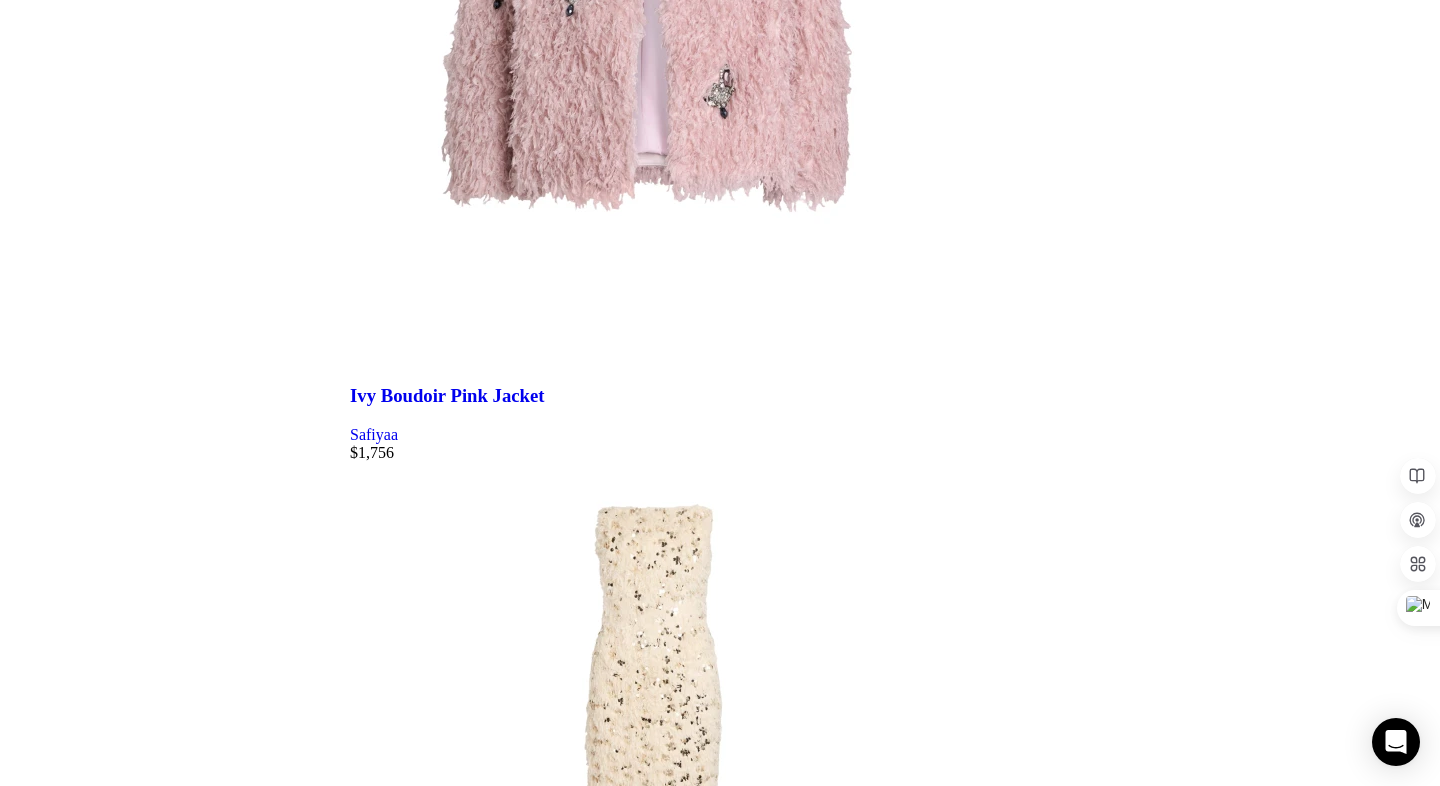 click on "5" at bounding box center [394, 30708] 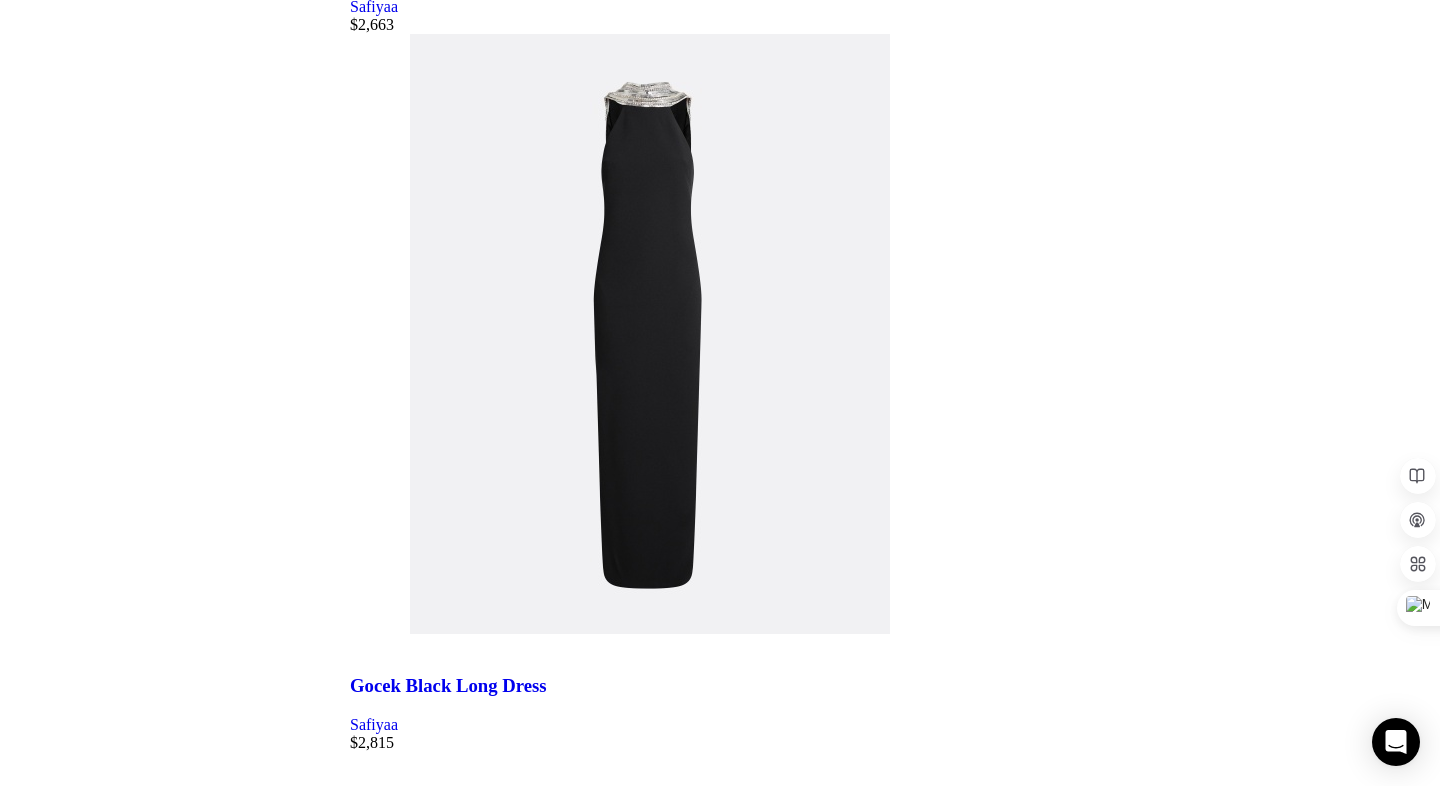 scroll, scrollTop: 5915, scrollLeft: 0, axis: vertical 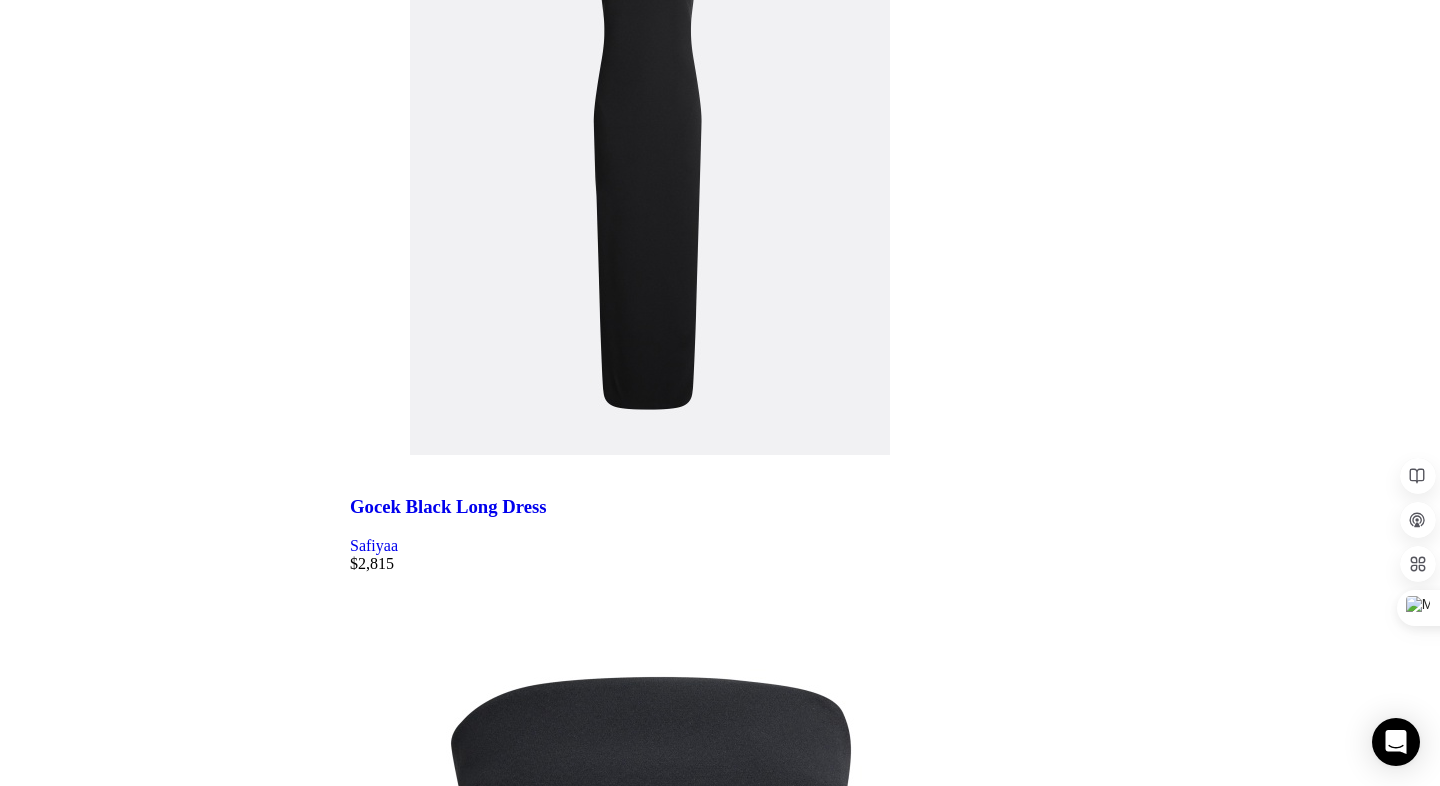 click on "6" at bounding box center (394, 30837) 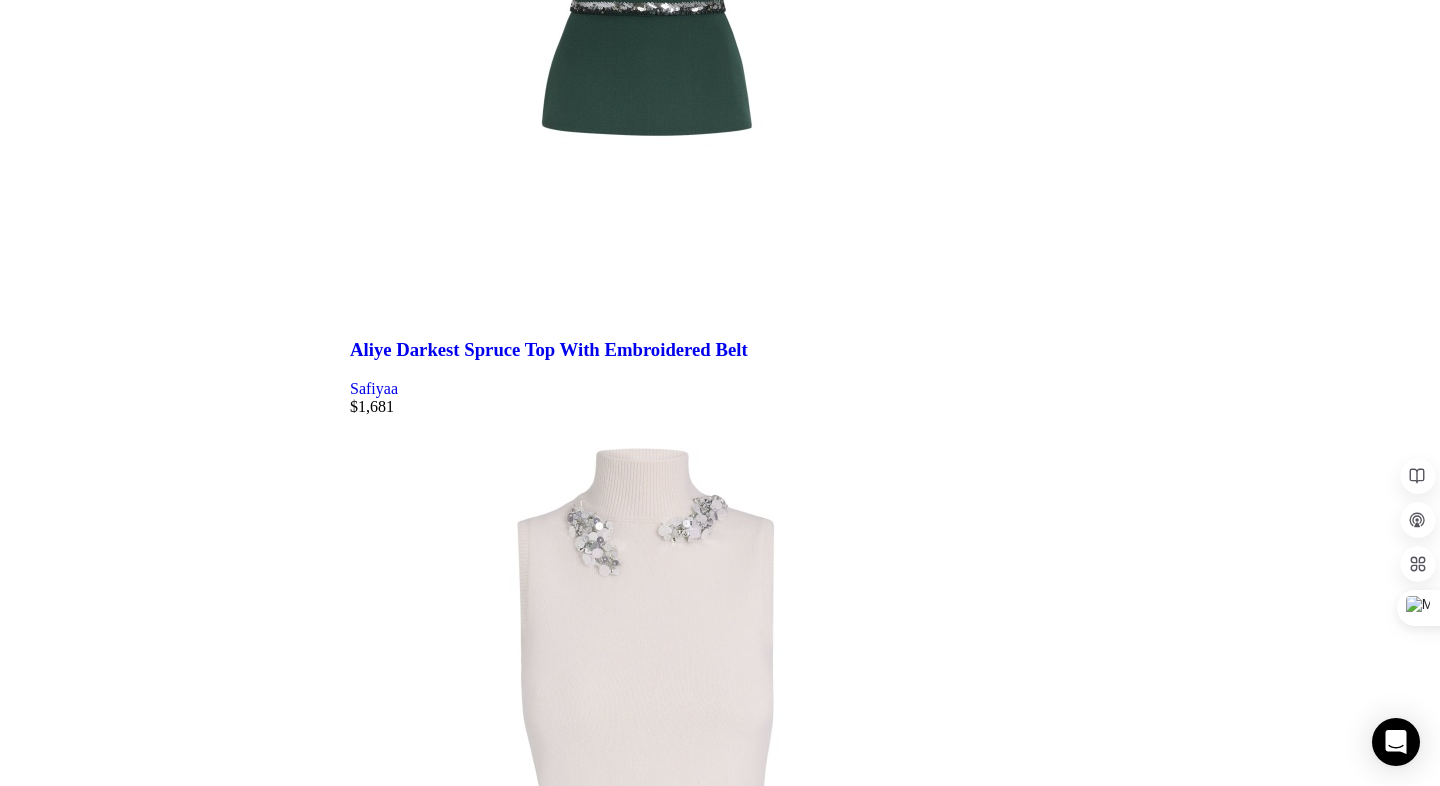 scroll, scrollTop: 6236, scrollLeft: 0, axis: vertical 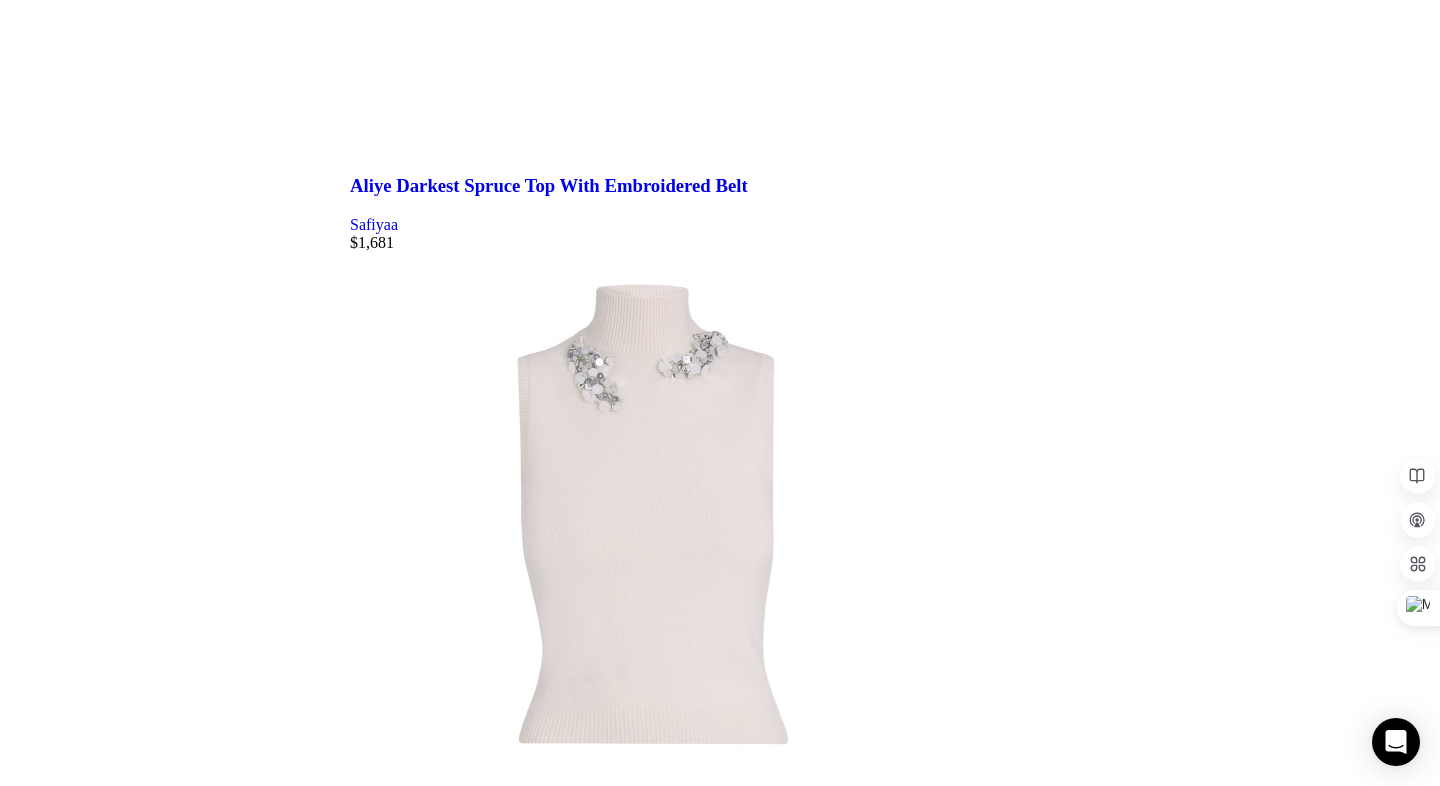click on "7" at bounding box center [394, 30534] 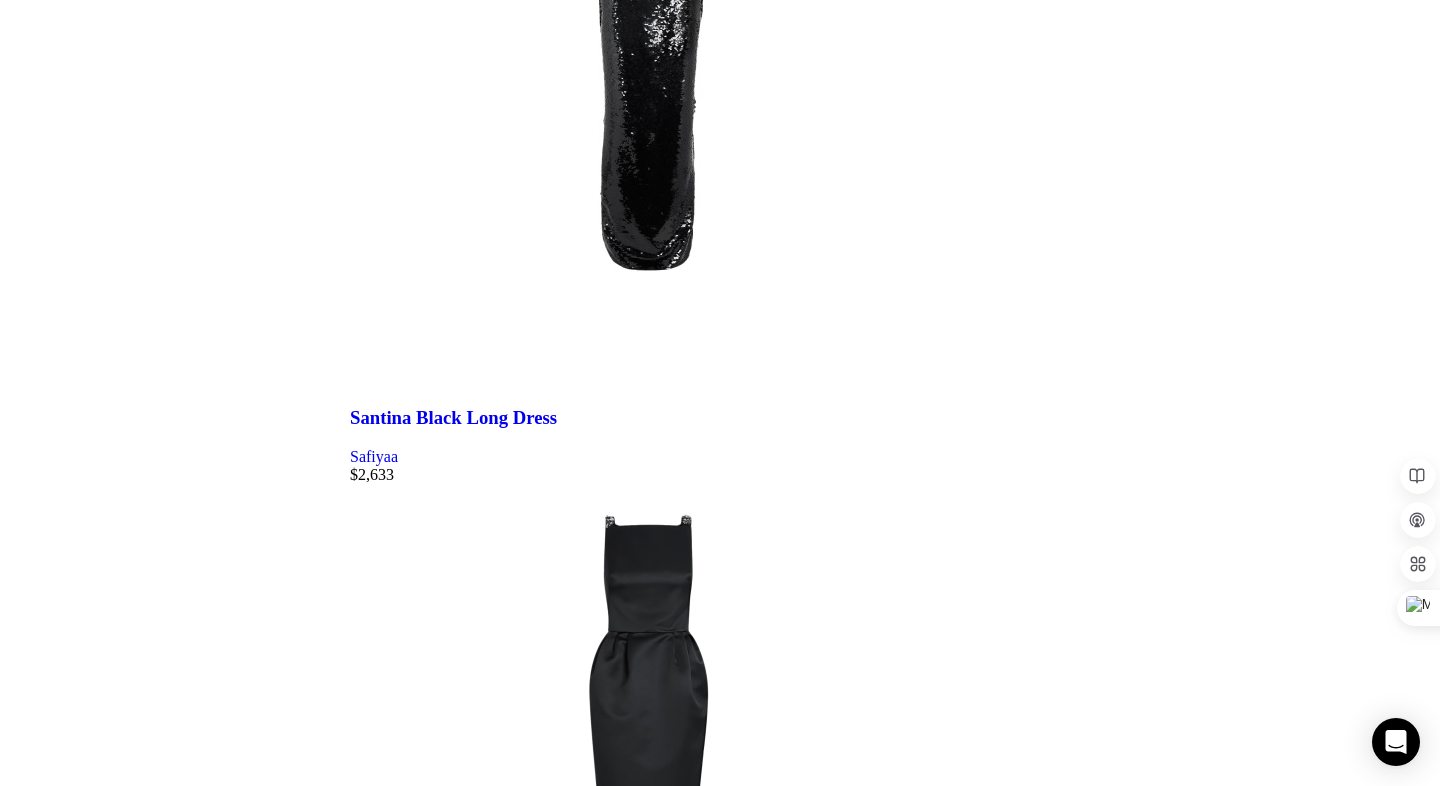 scroll, scrollTop: 6086, scrollLeft: 0, axis: vertical 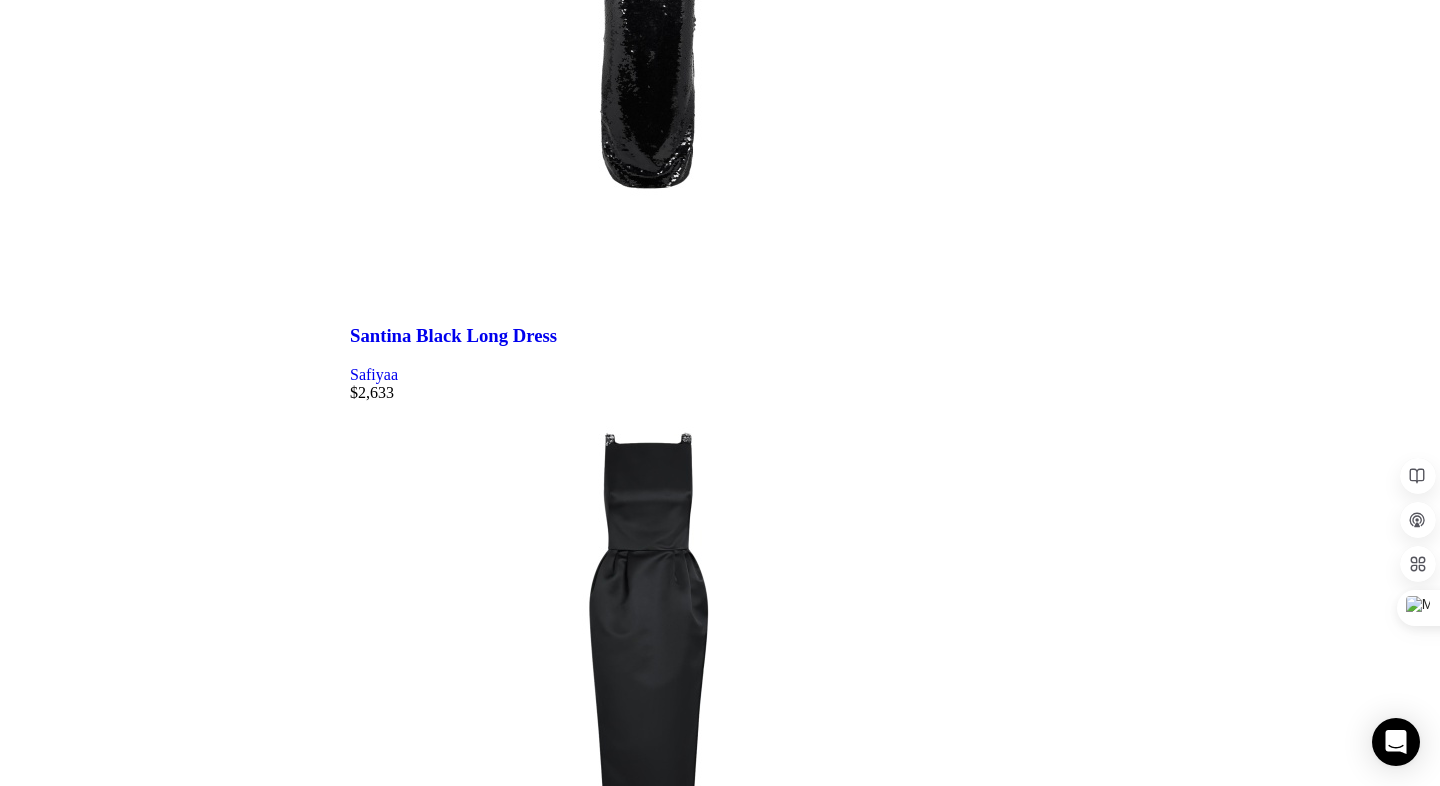 click on "8" at bounding box center (394, 30702) 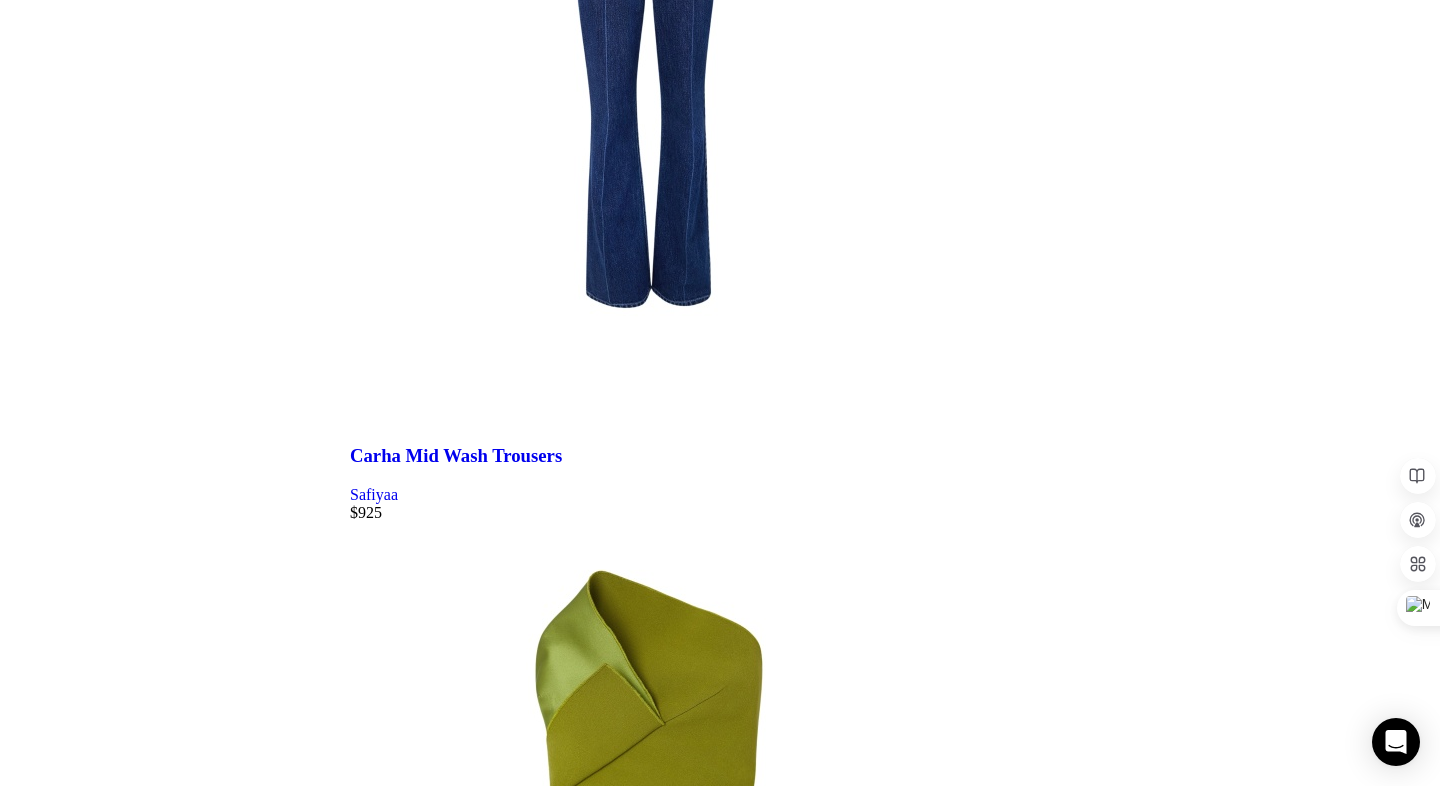 scroll, scrollTop: 6064, scrollLeft: 0, axis: vertical 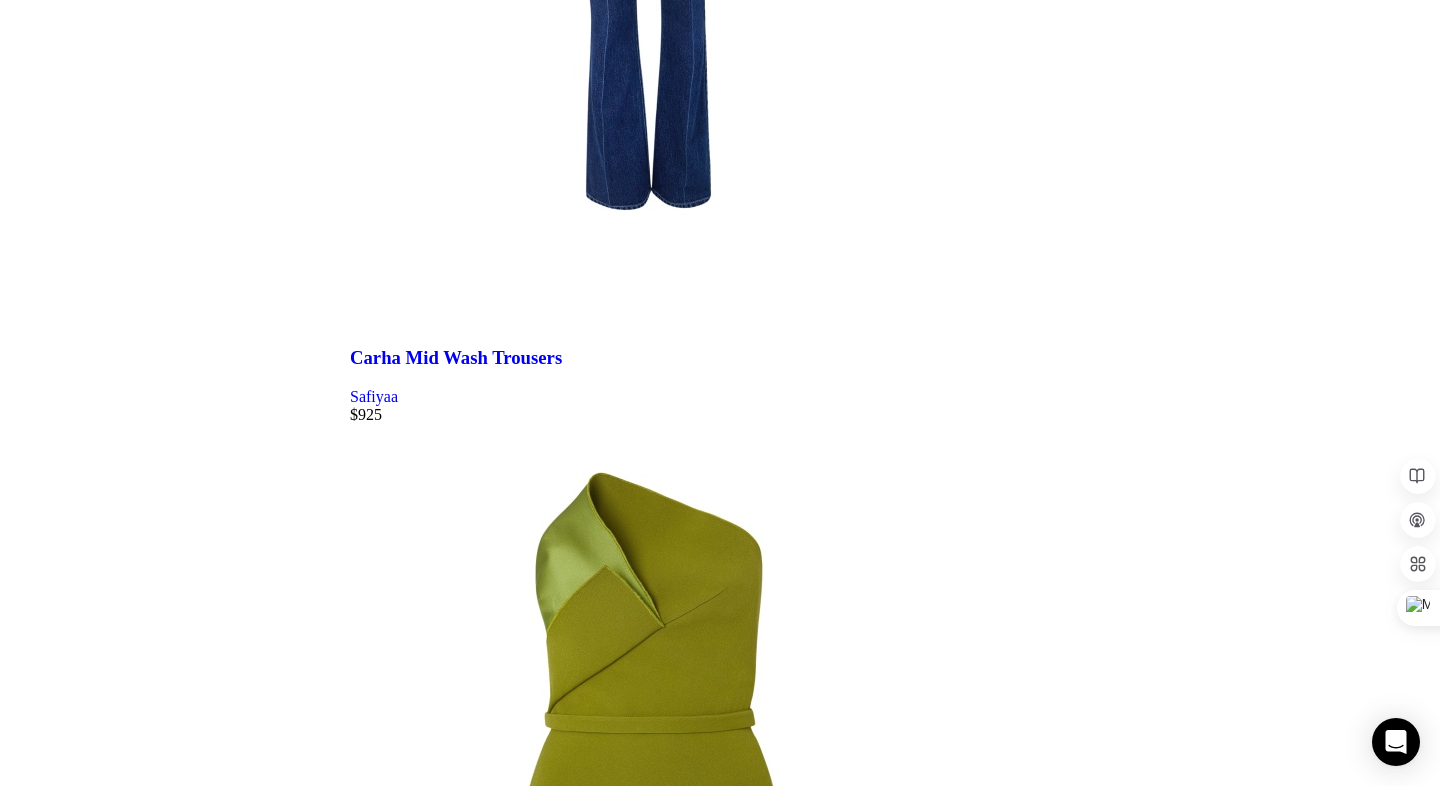 click on "9" at bounding box center [394, 30742] 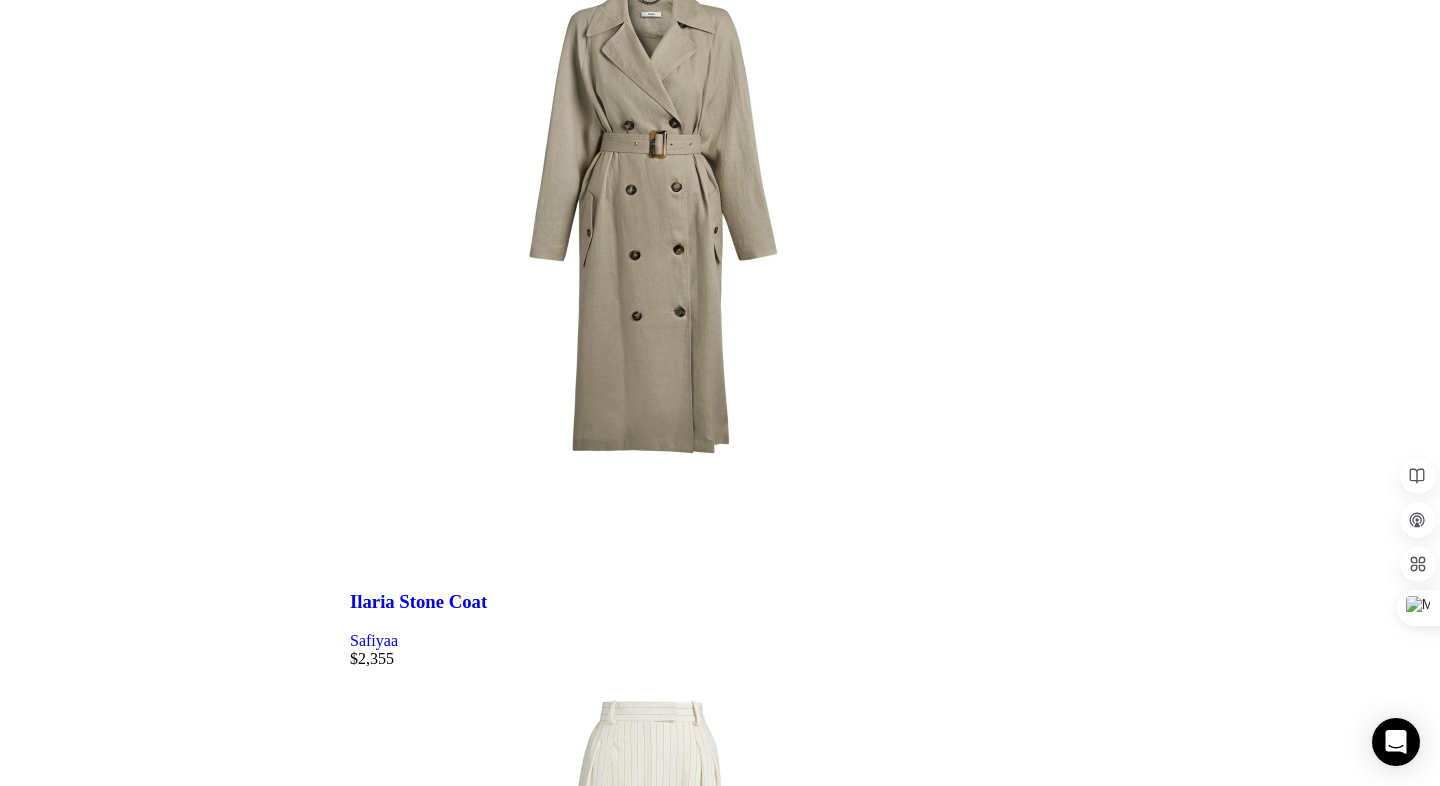 scroll, scrollTop: 6035, scrollLeft: 0, axis: vertical 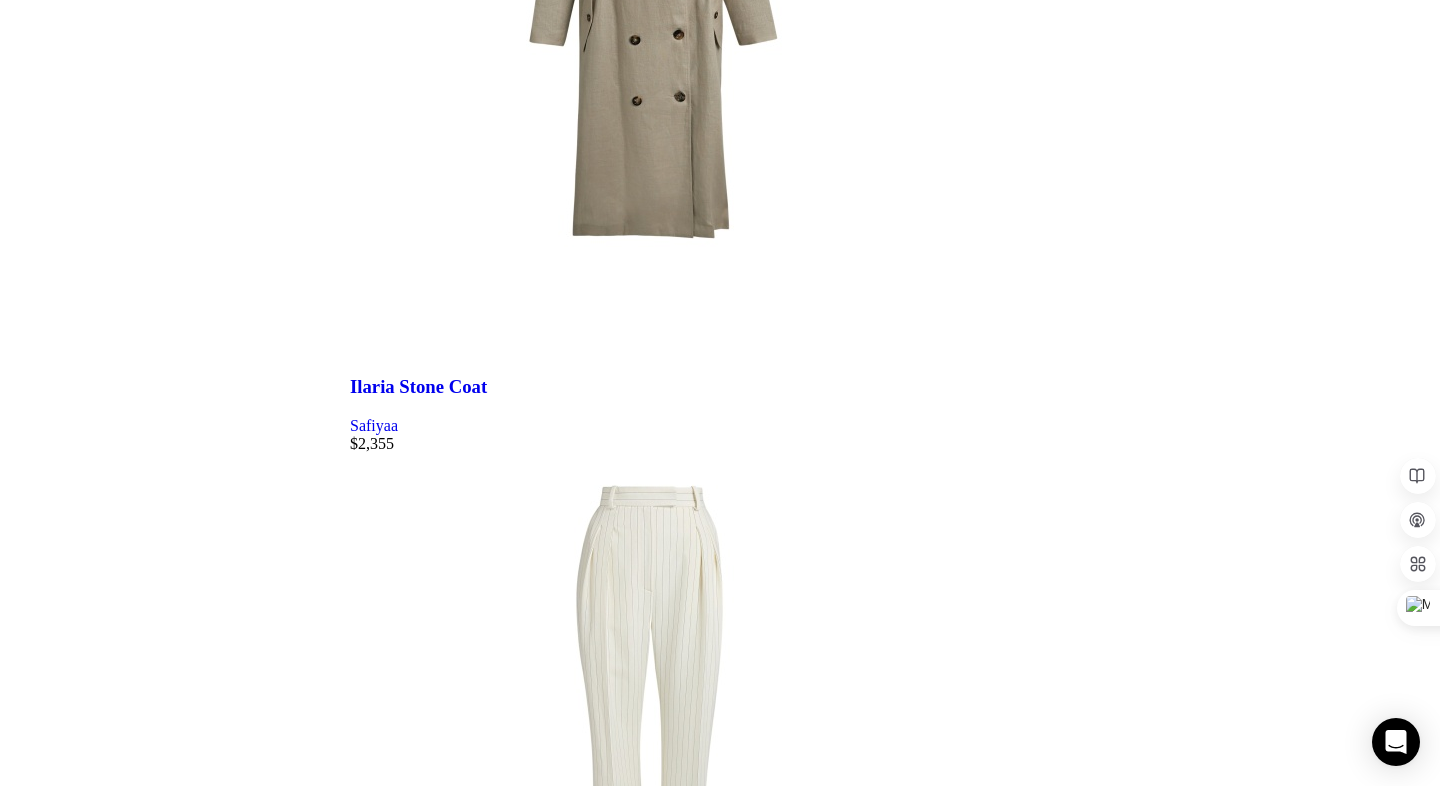 click on "10" at bounding box center (398, 30771) 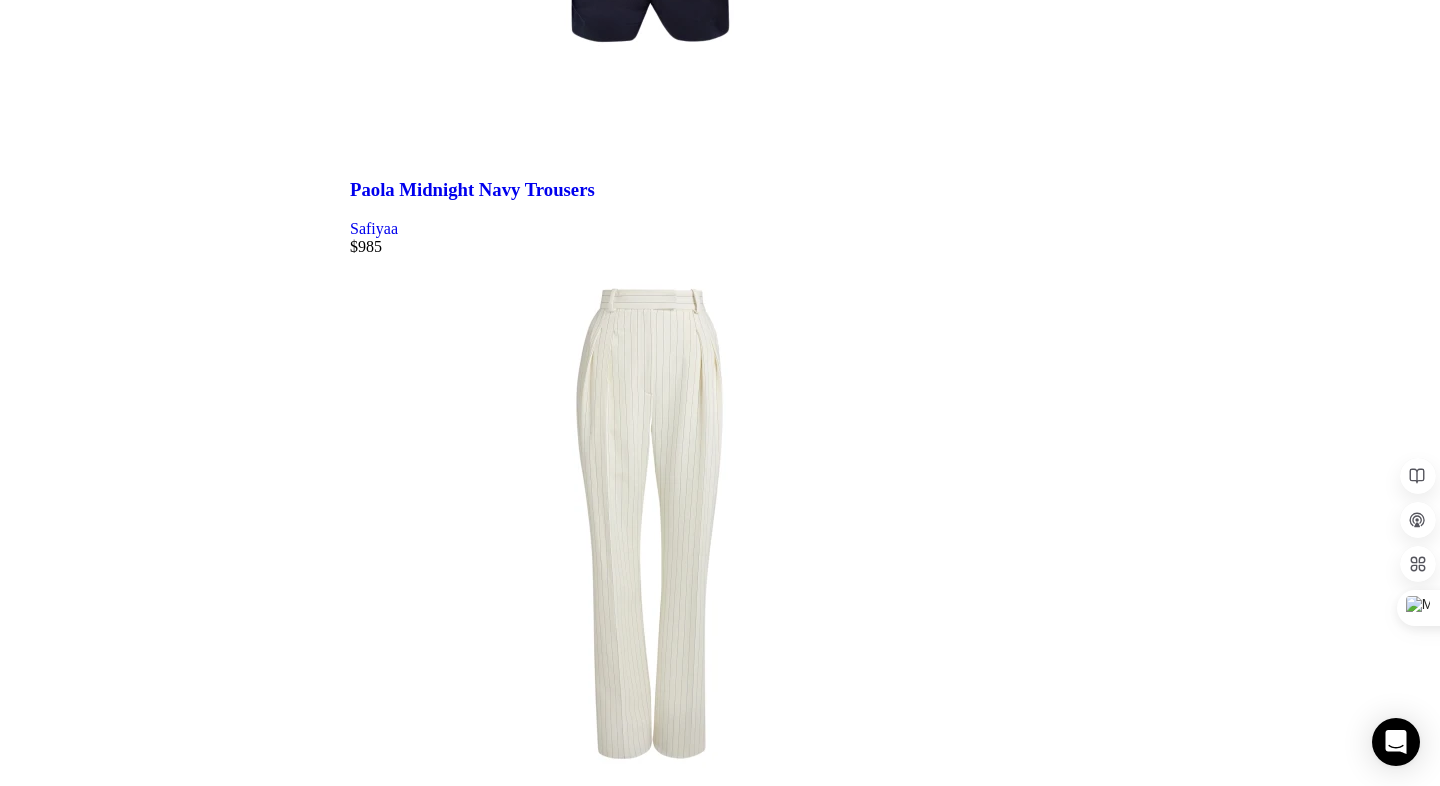 scroll, scrollTop: 5157, scrollLeft: 0, axis: vertical 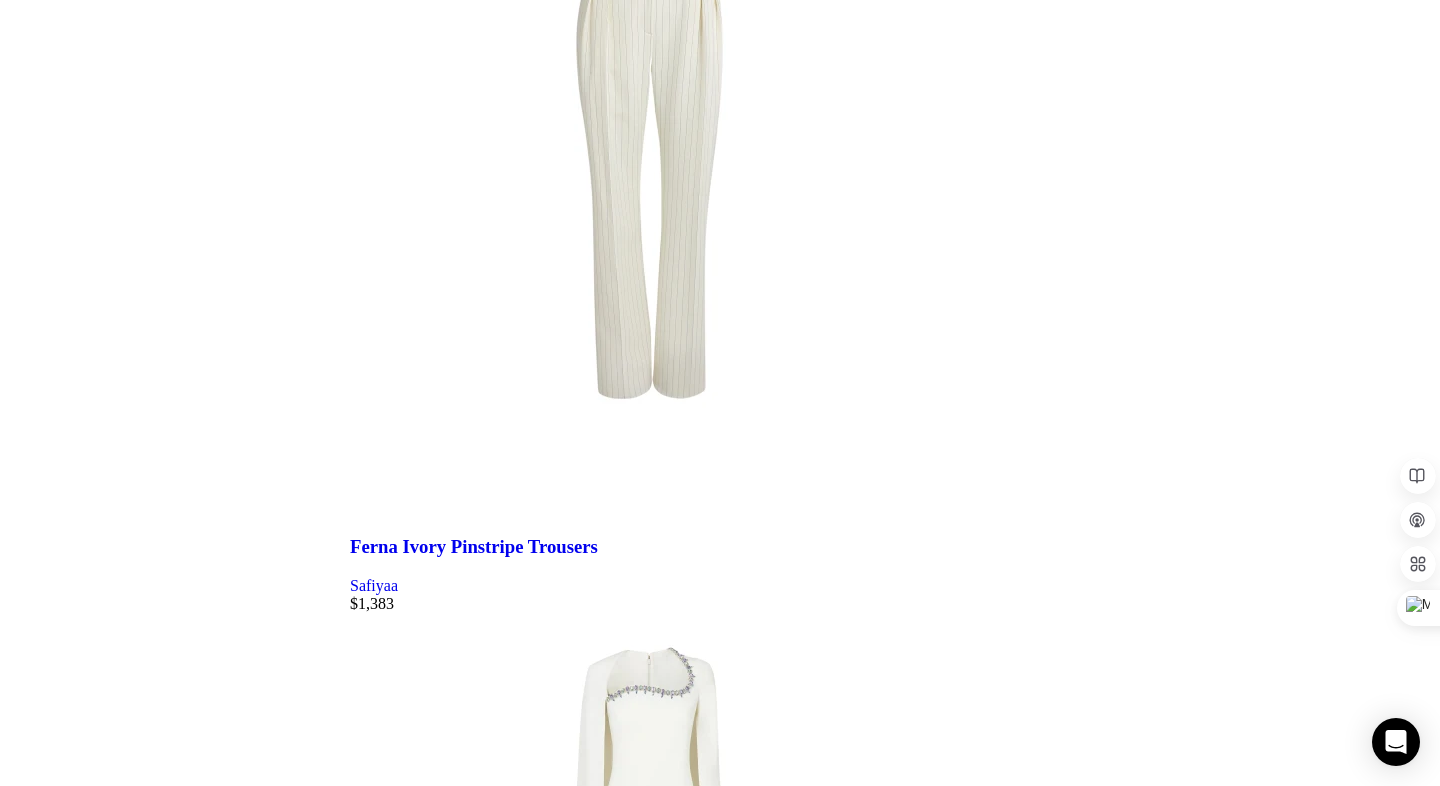 click at bounding box center [895, 25723] 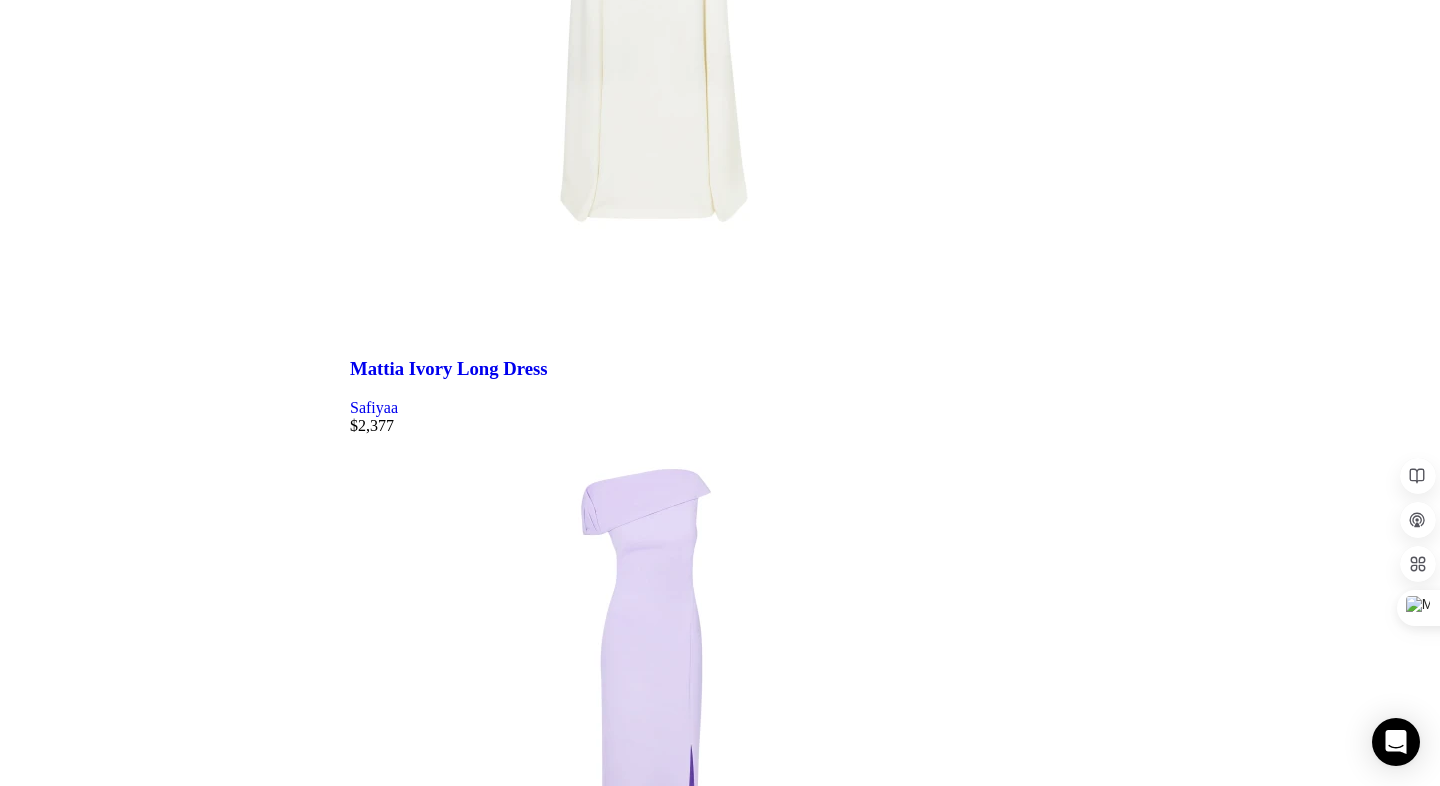 scroll, scrollTop: 6083, scrollLeft: 0, axis: vertical 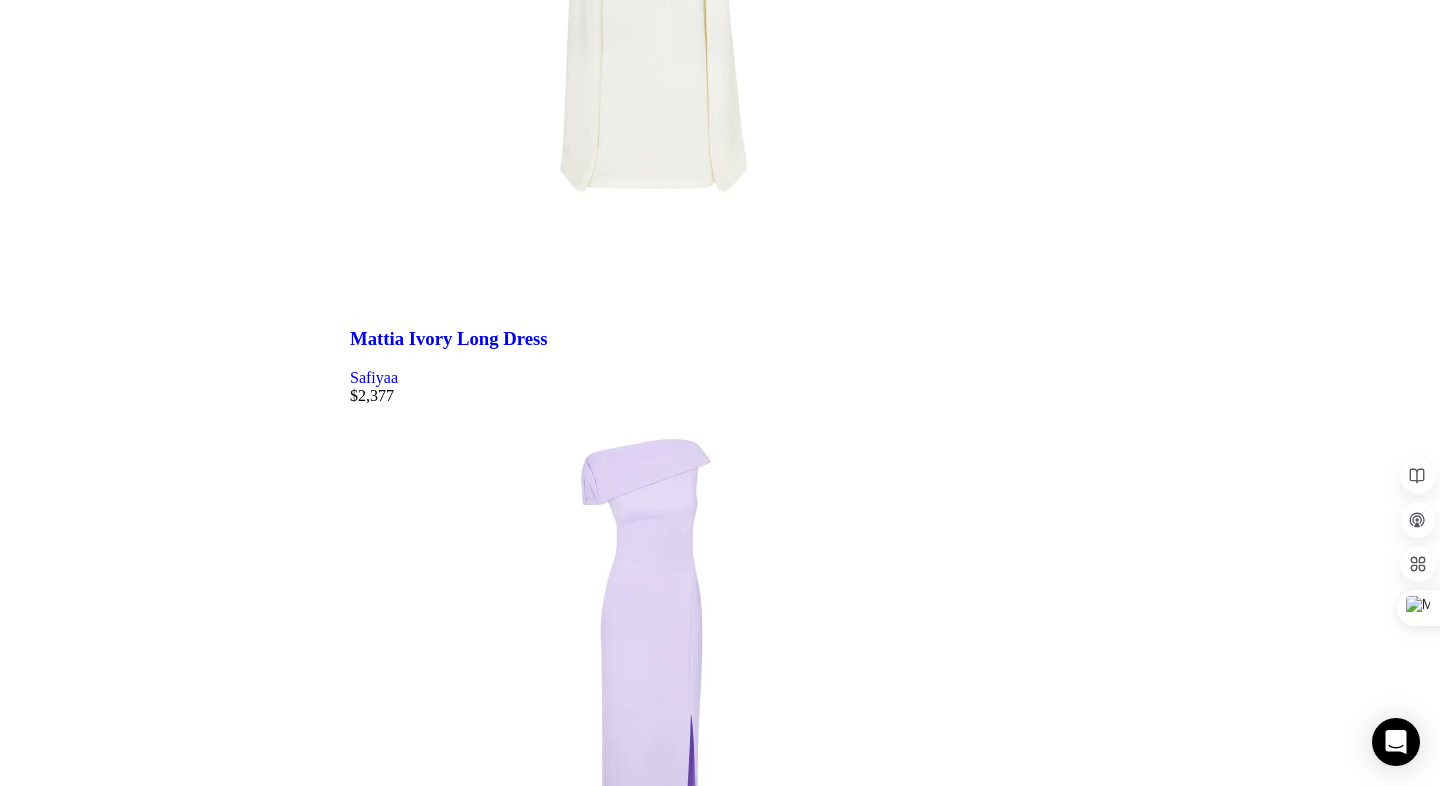 click on "11" at bounding box center (397, 30723) 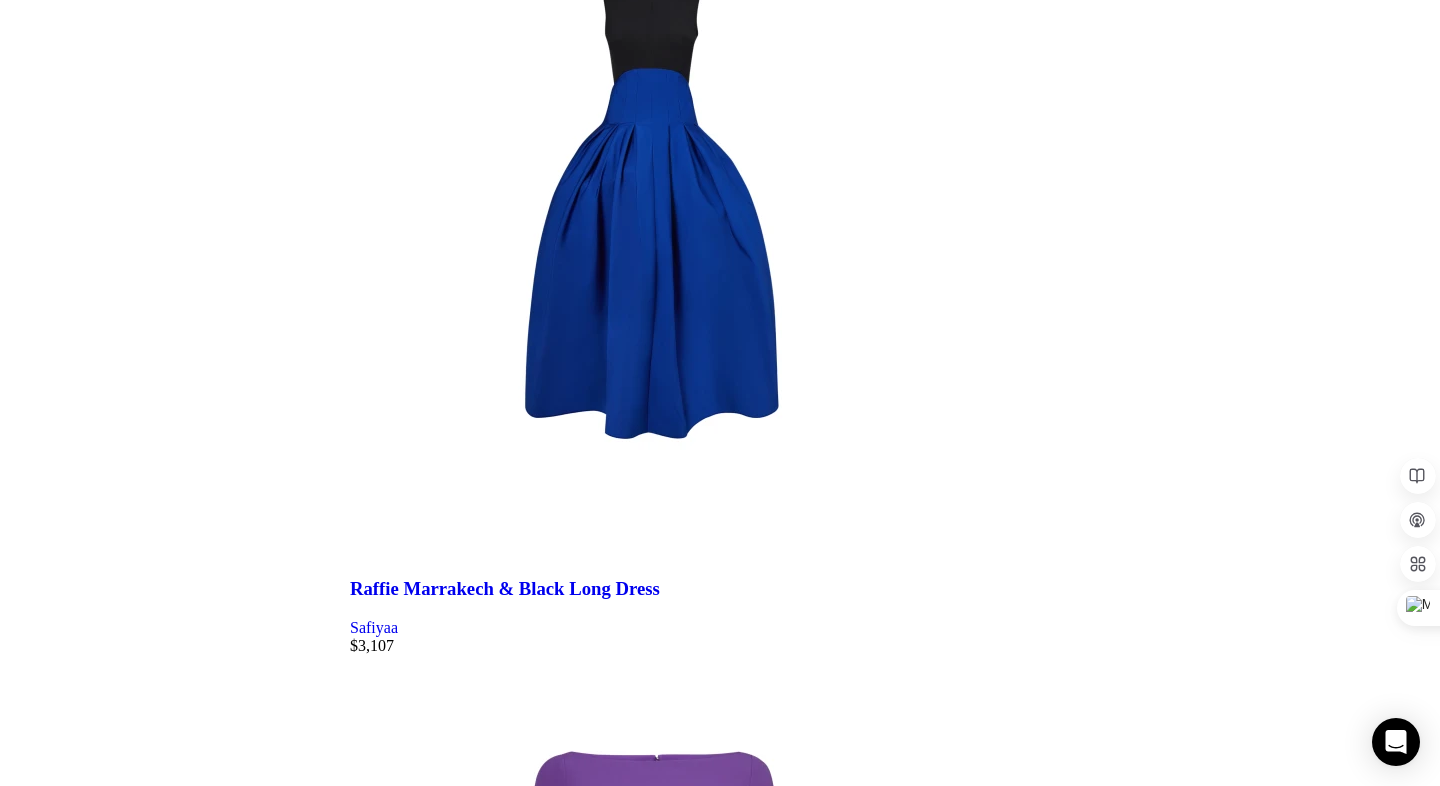 scroll, scrollTop: 1874, scrollLeft: 0, axis: vertical 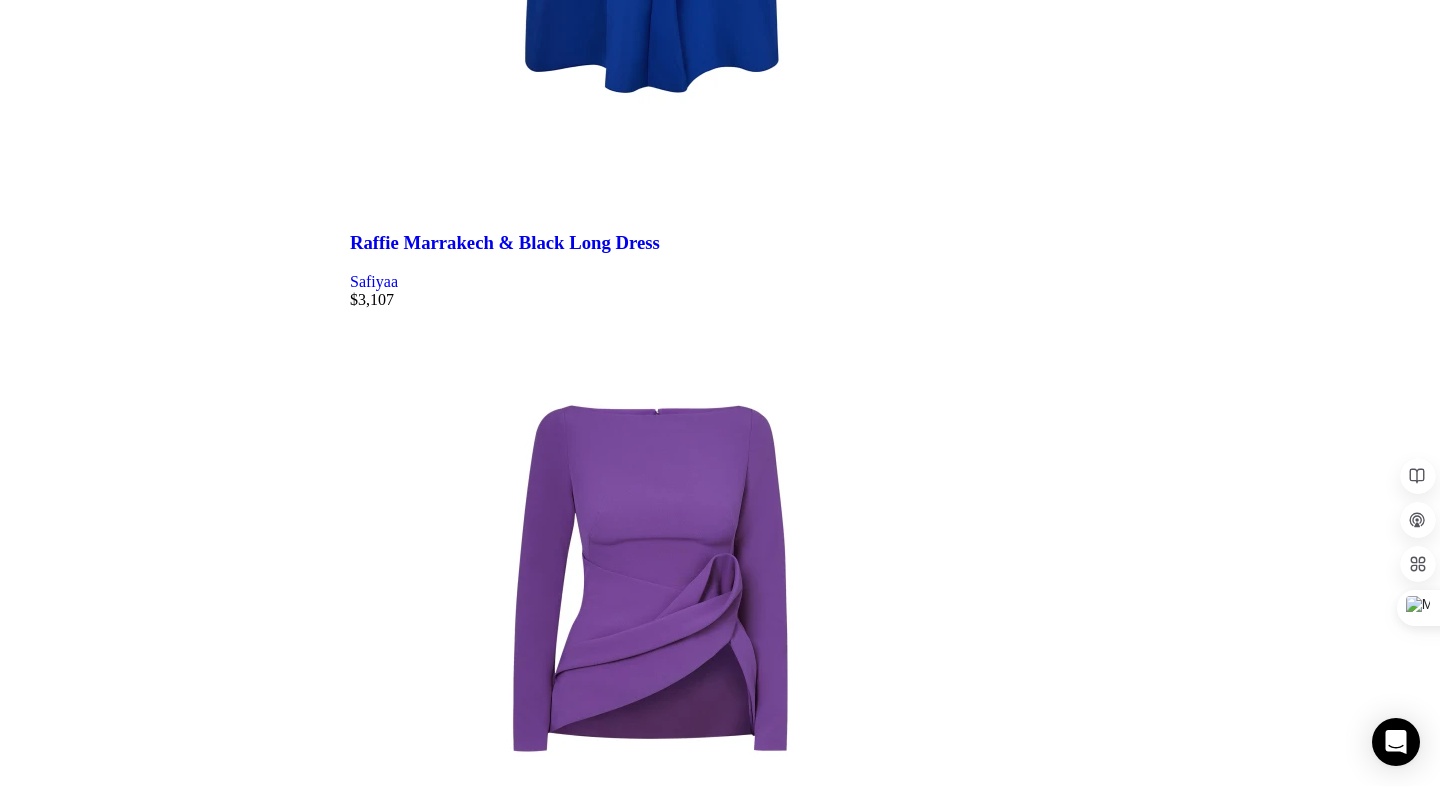 click at bounding box center (895, 10353) 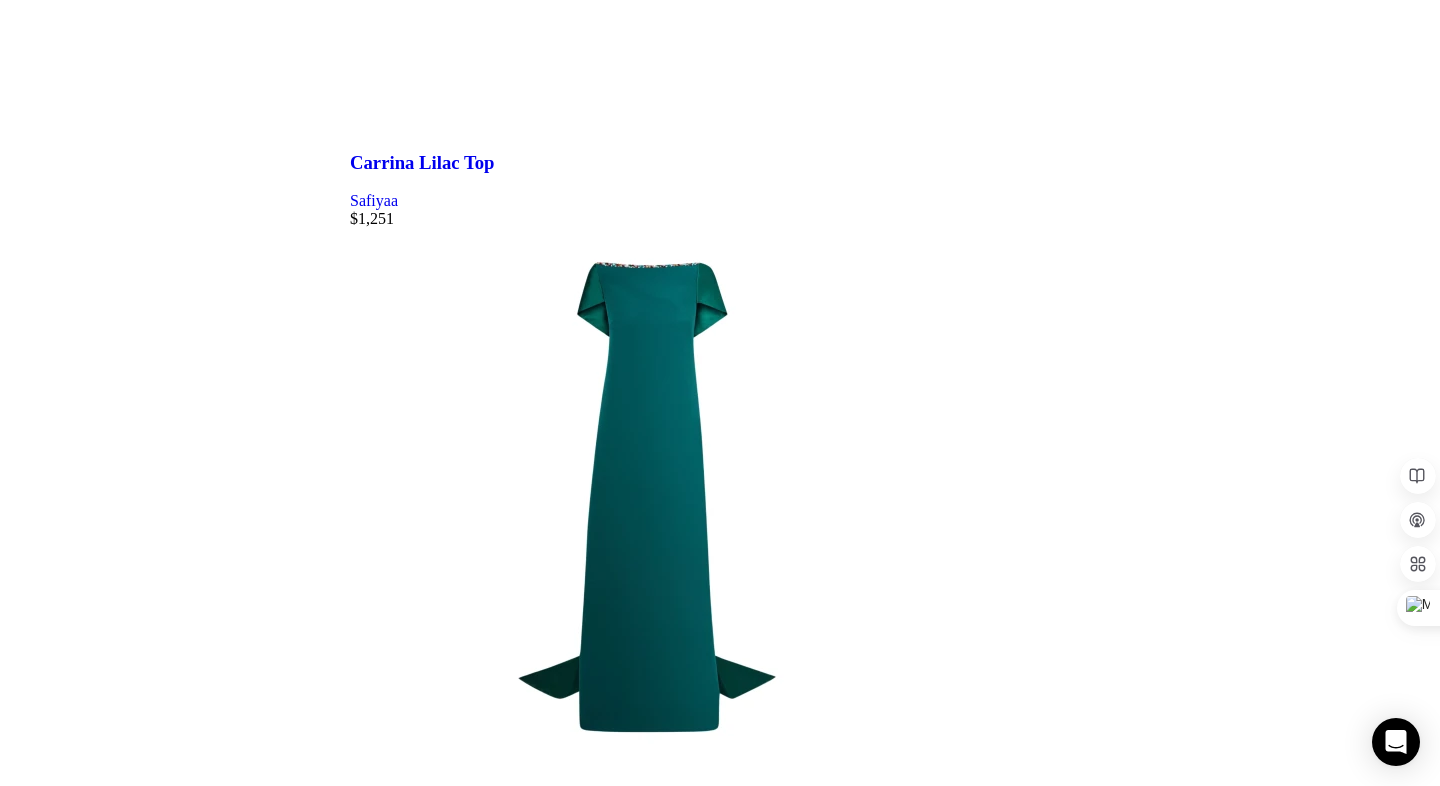 scroll, scrollTop: 2762, scrollLeft: 0, axis: vertical 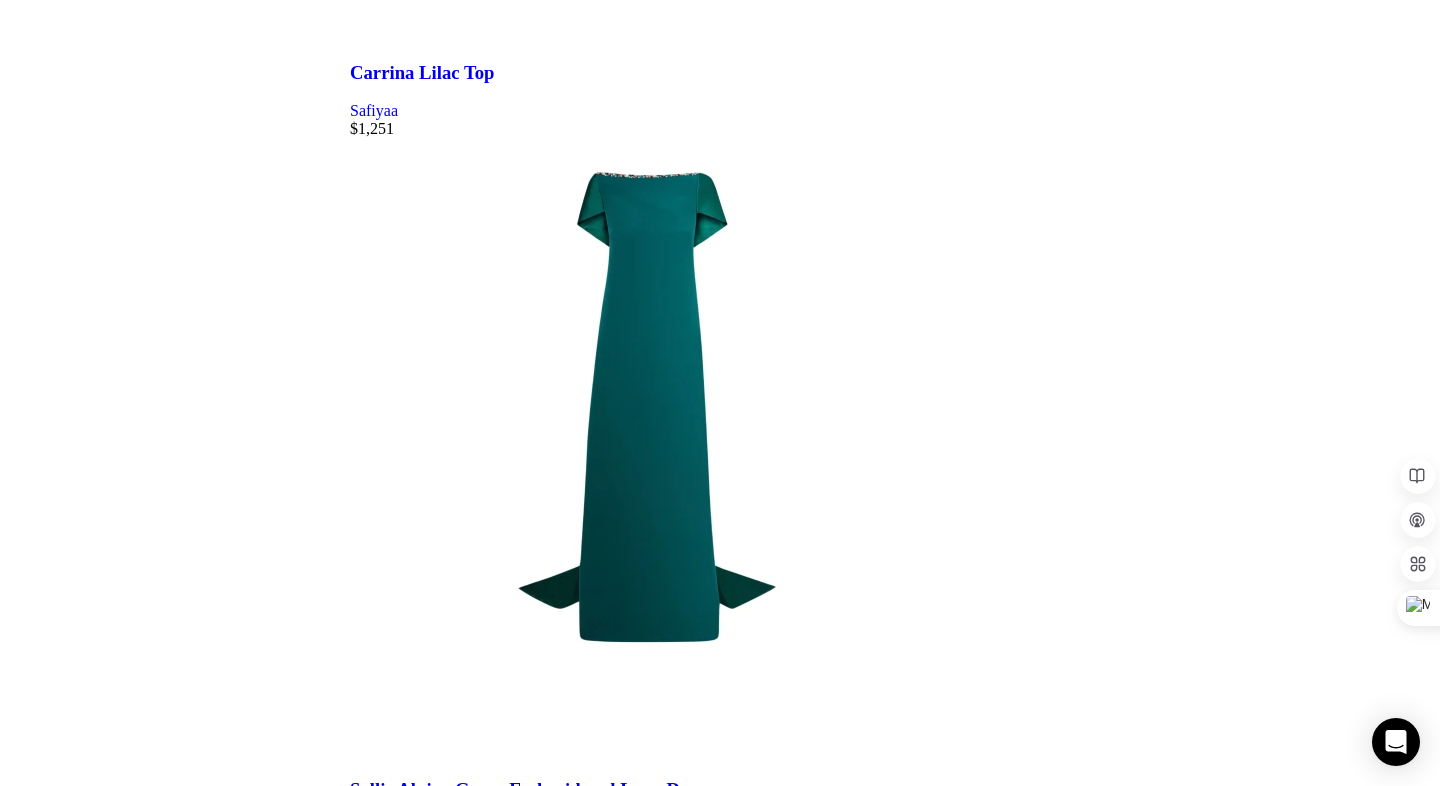 click at bounding box center (895, 15922) 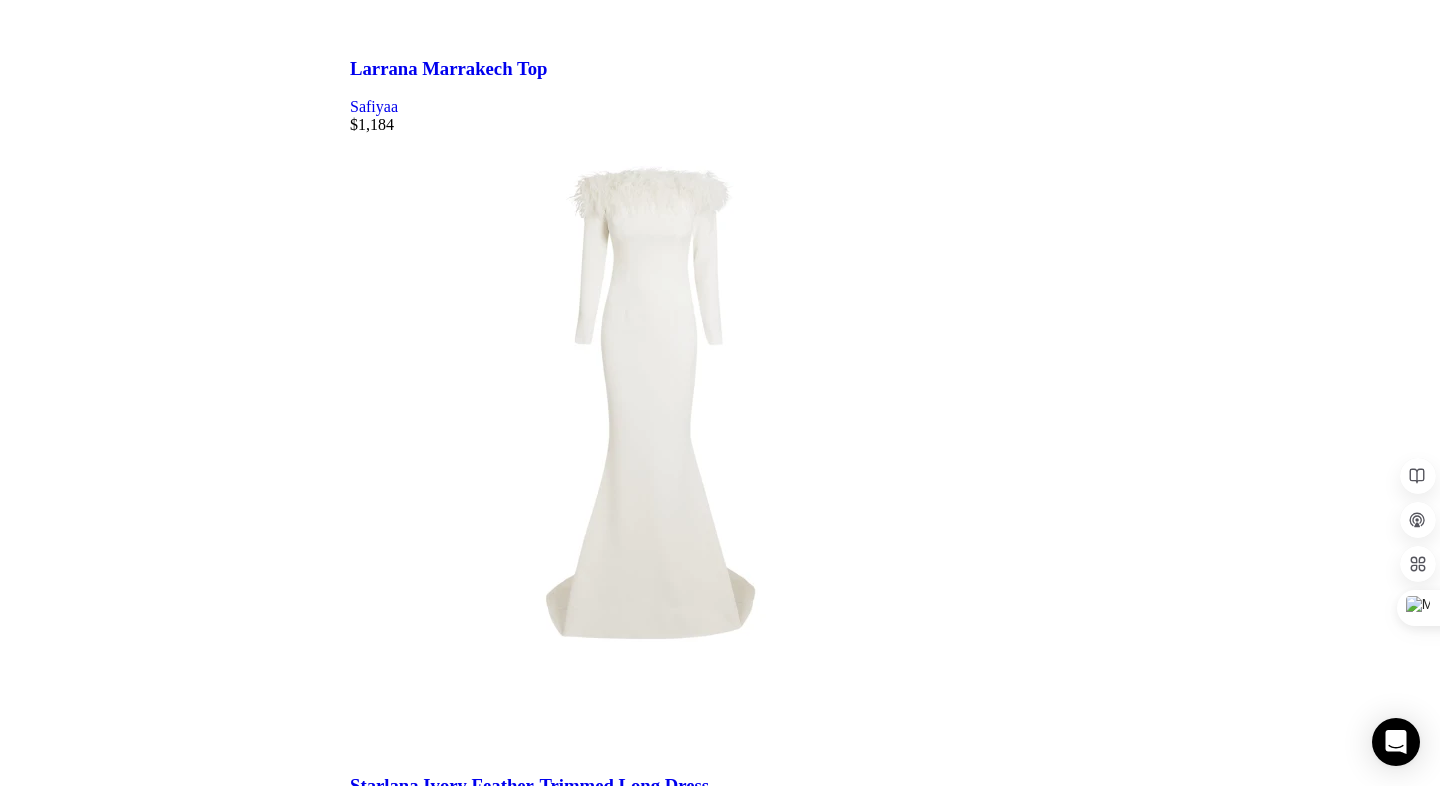 scroll, scrollTop: 4304, scrollLeft: 0, axis: vertical 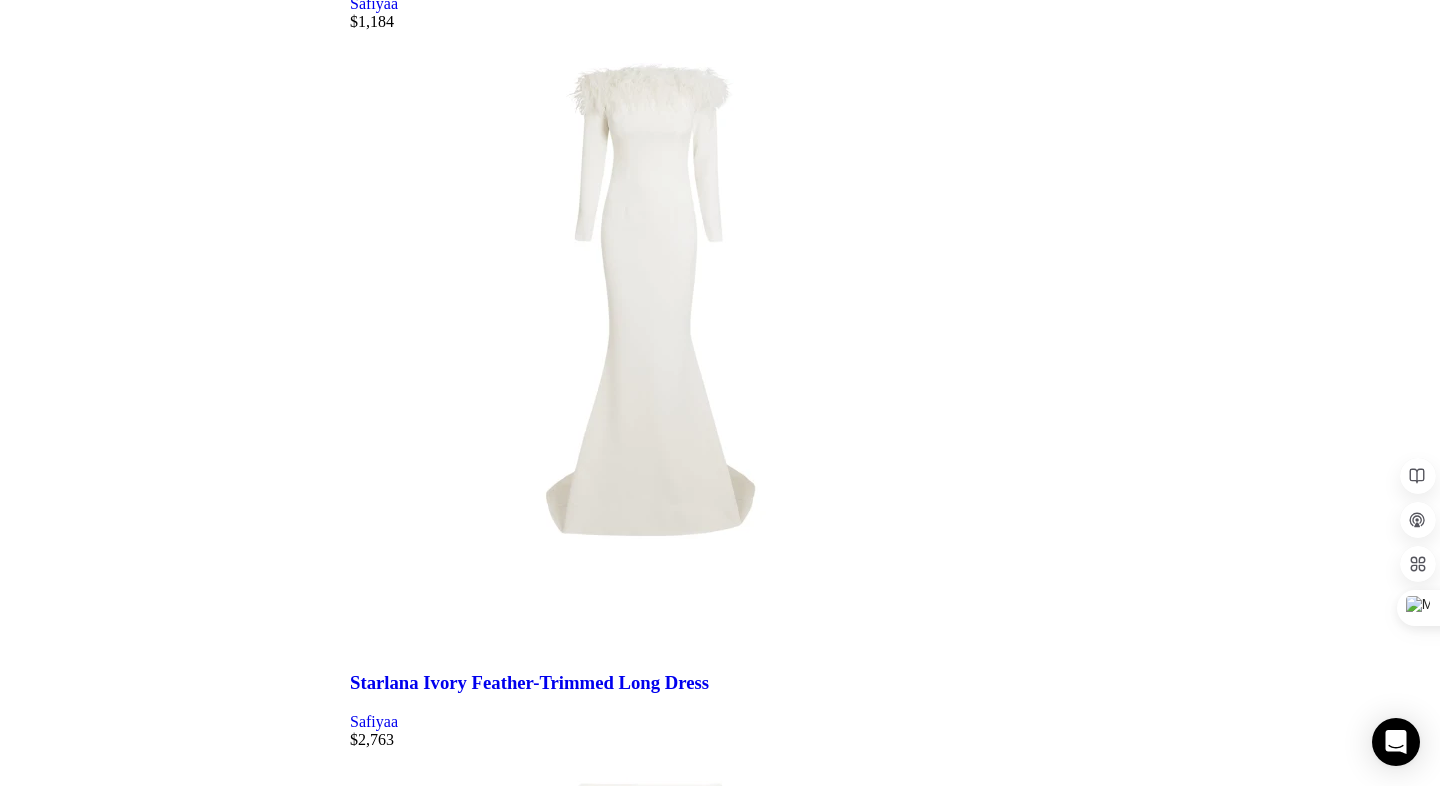 click at bounding box center (895, 21554) 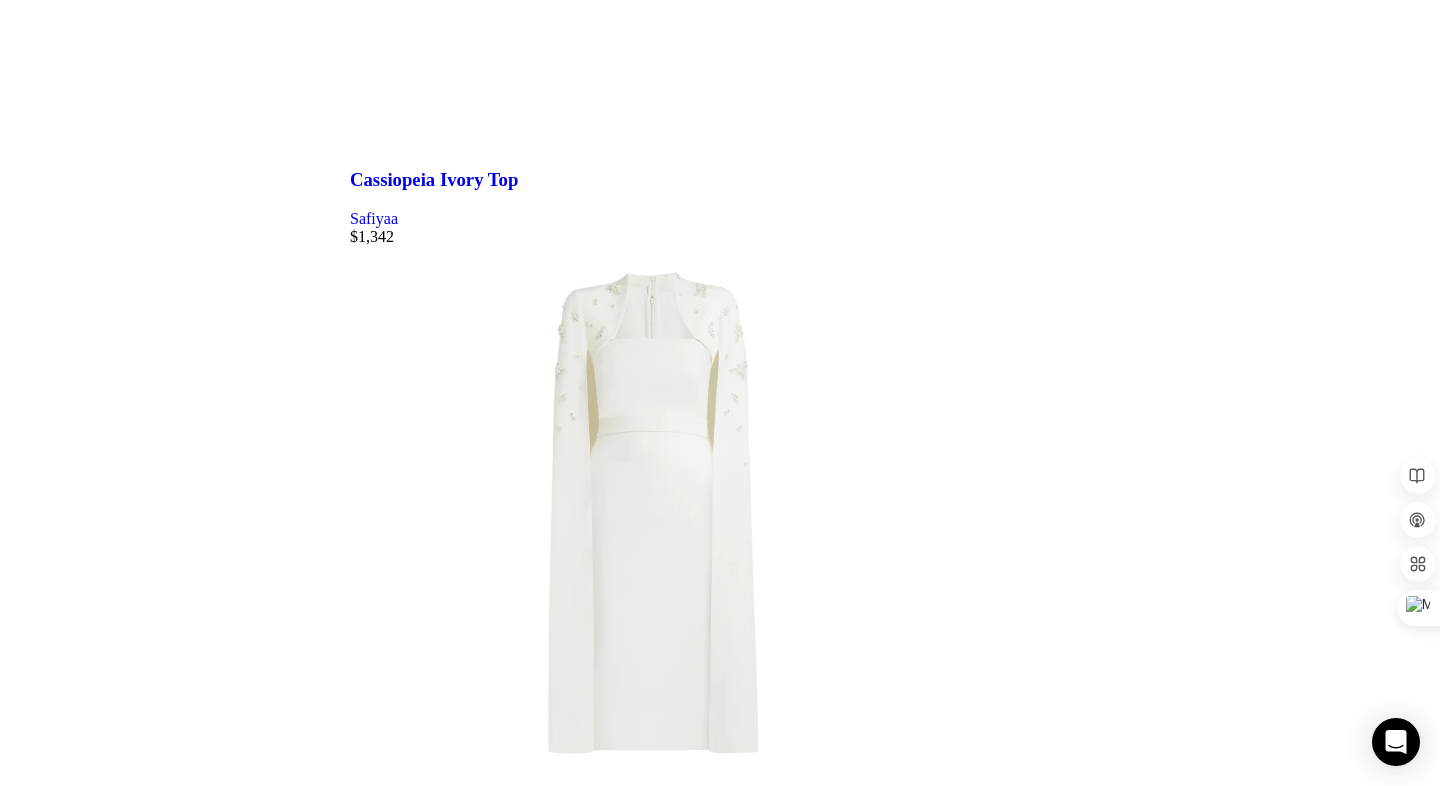 scroll, scrollTop: 6352, scrollLeft: 0, axis: vertical 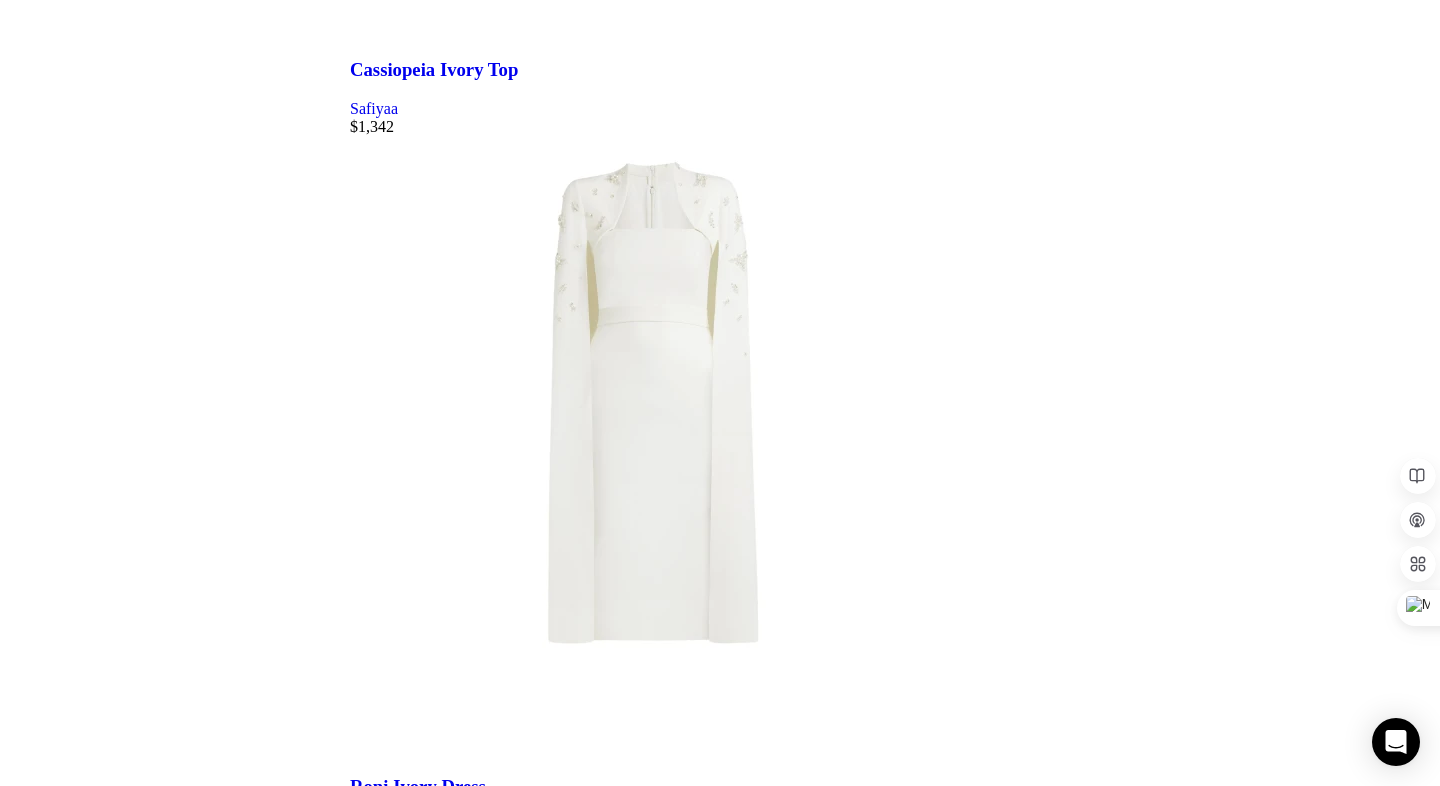 click on "12" at bounding box center [398, 30454] 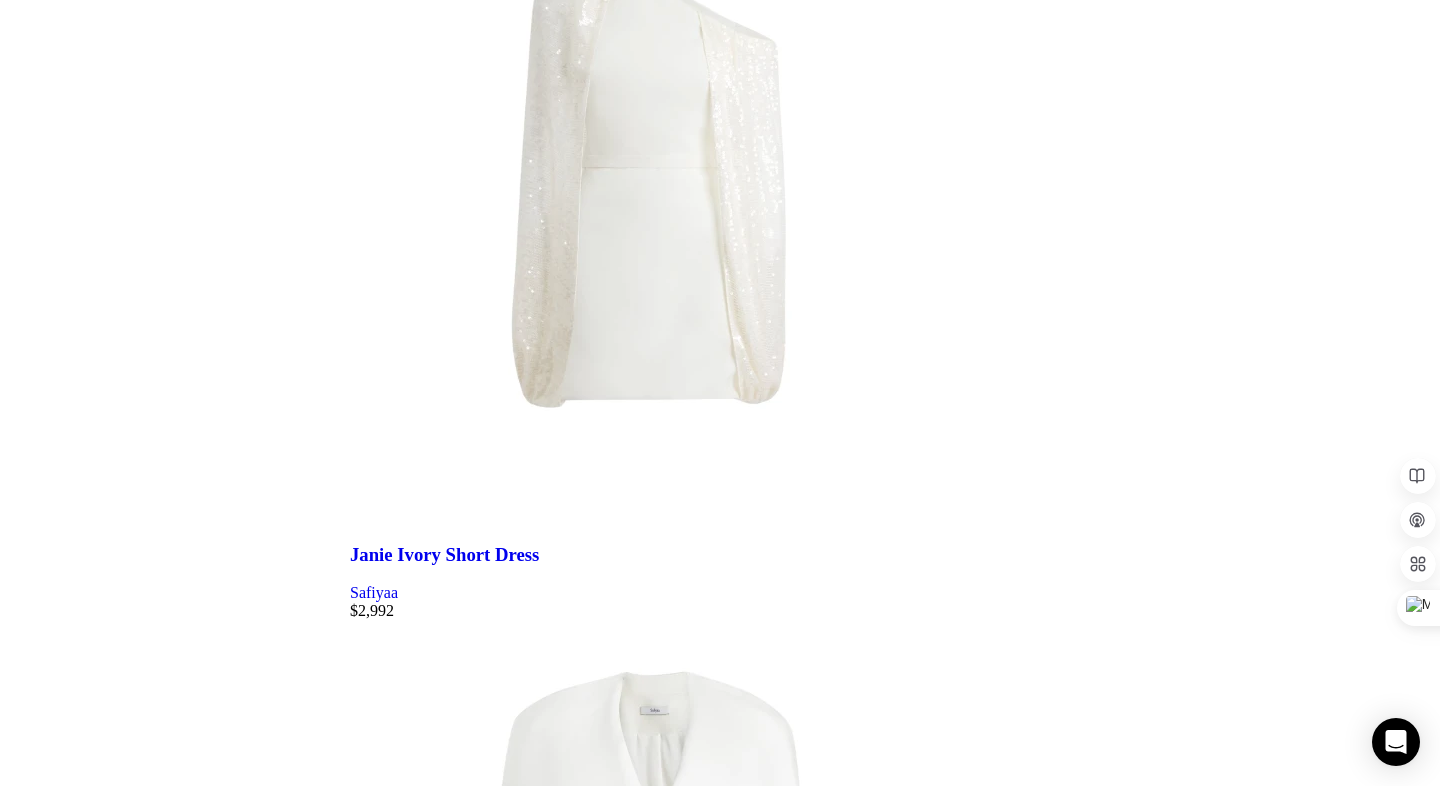 scroll, scrollTop: 2505, scrollLeft: 0, axis: vertical 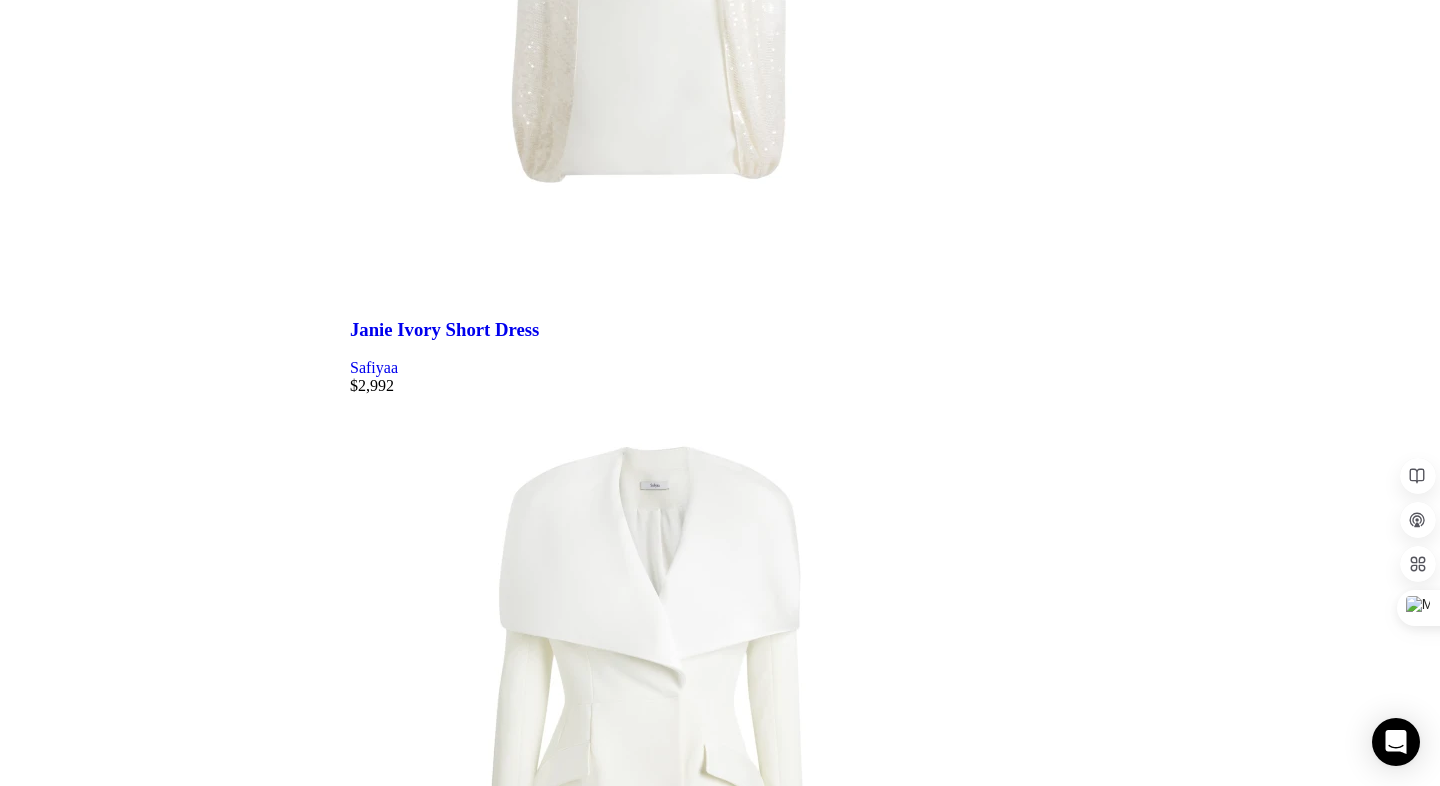 click at bounding box center [895, 14744] 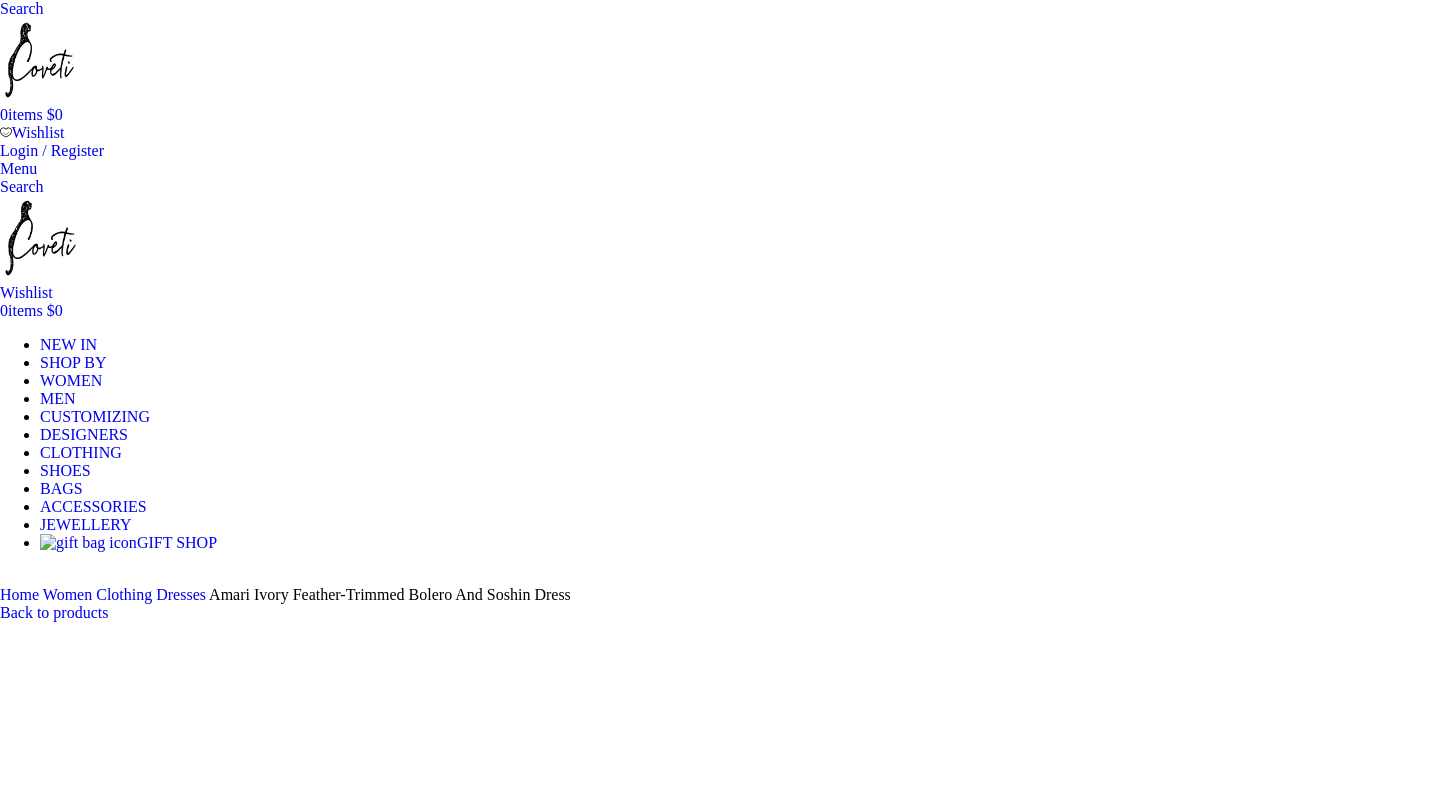 scroll, scrollTop: 299, scrollLeft: 0, axis: vertical 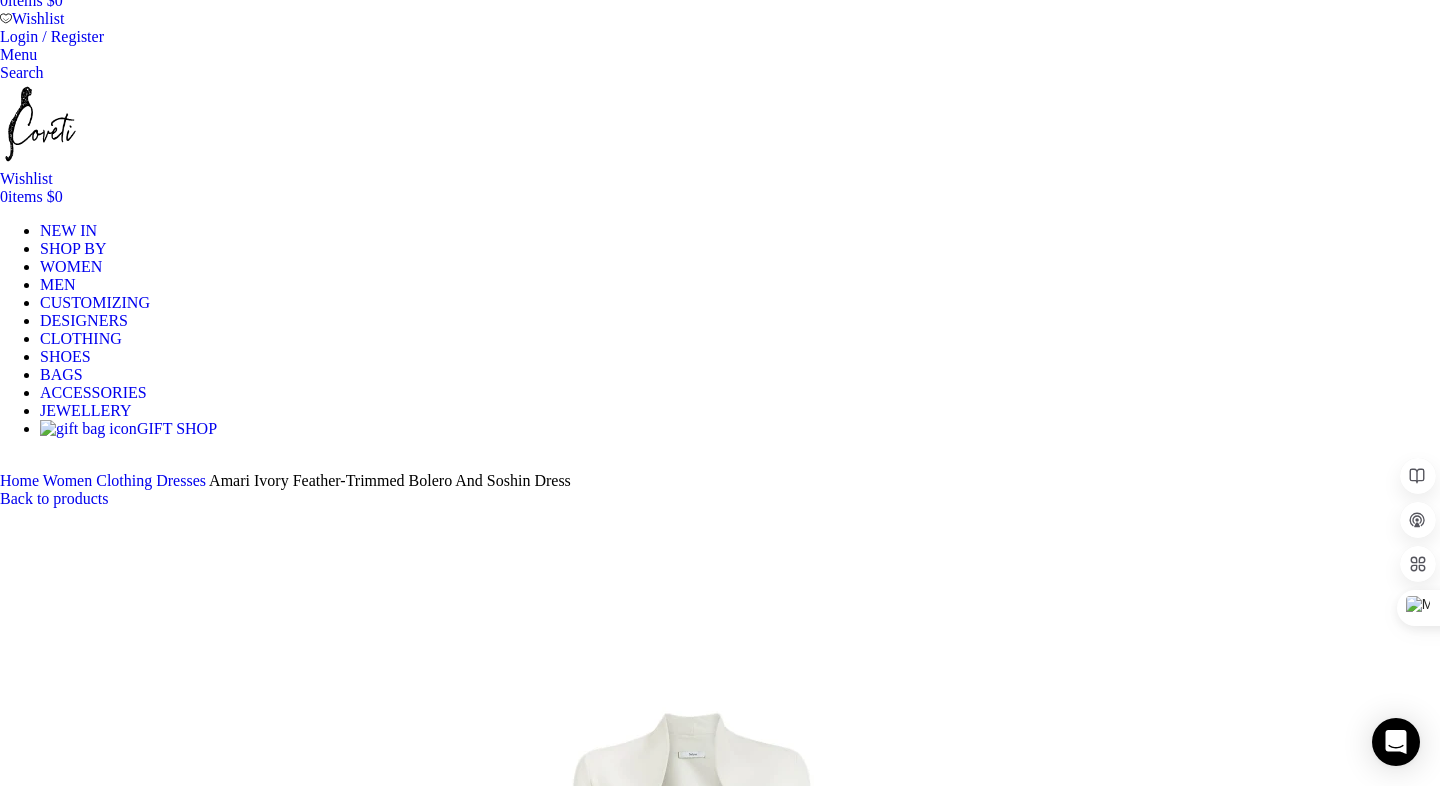 click at bounding box center [310, 1771] 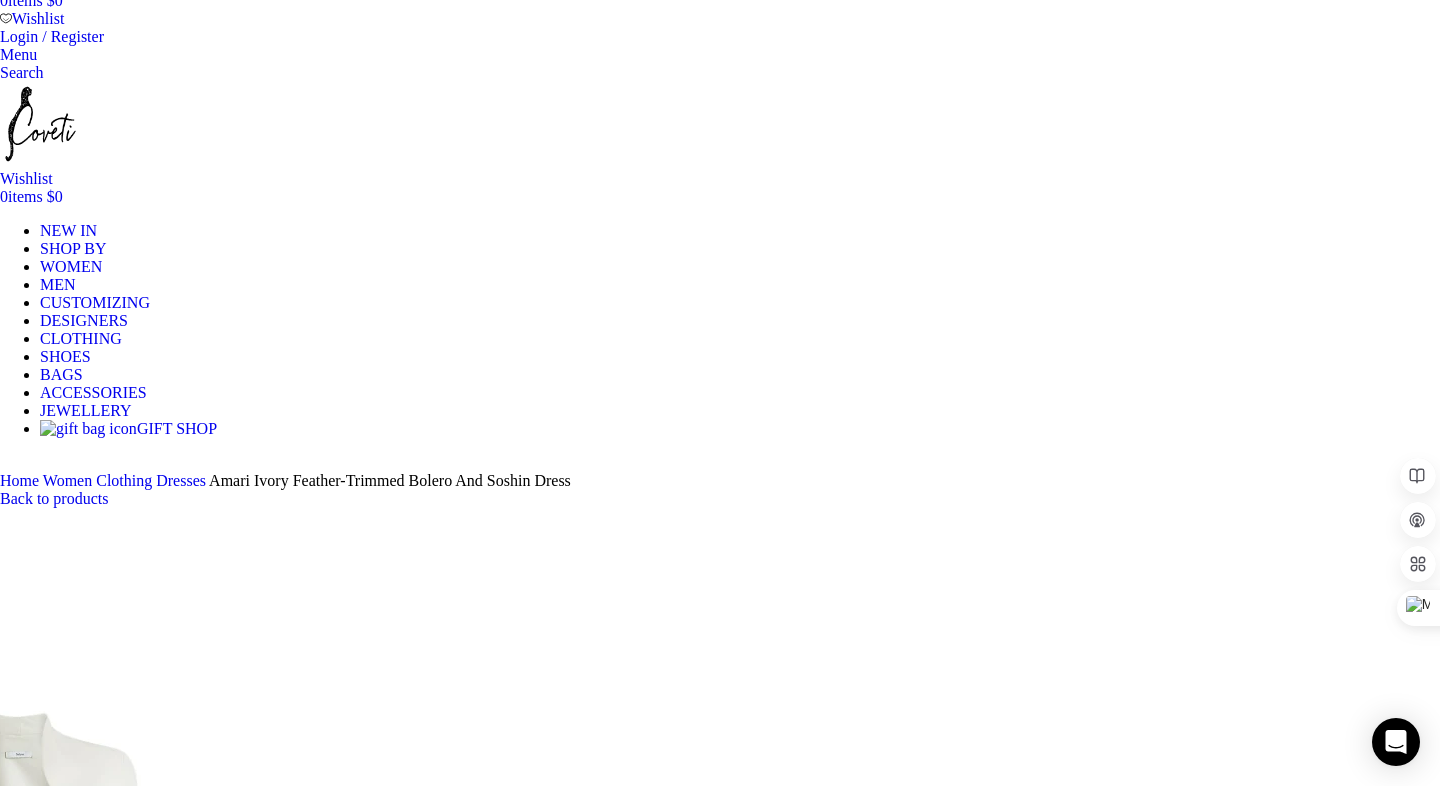 drag, startPoint x: 1158, startPoint y: 309, endPoint x: 940, endPoint y: 174, distance: 256.41568 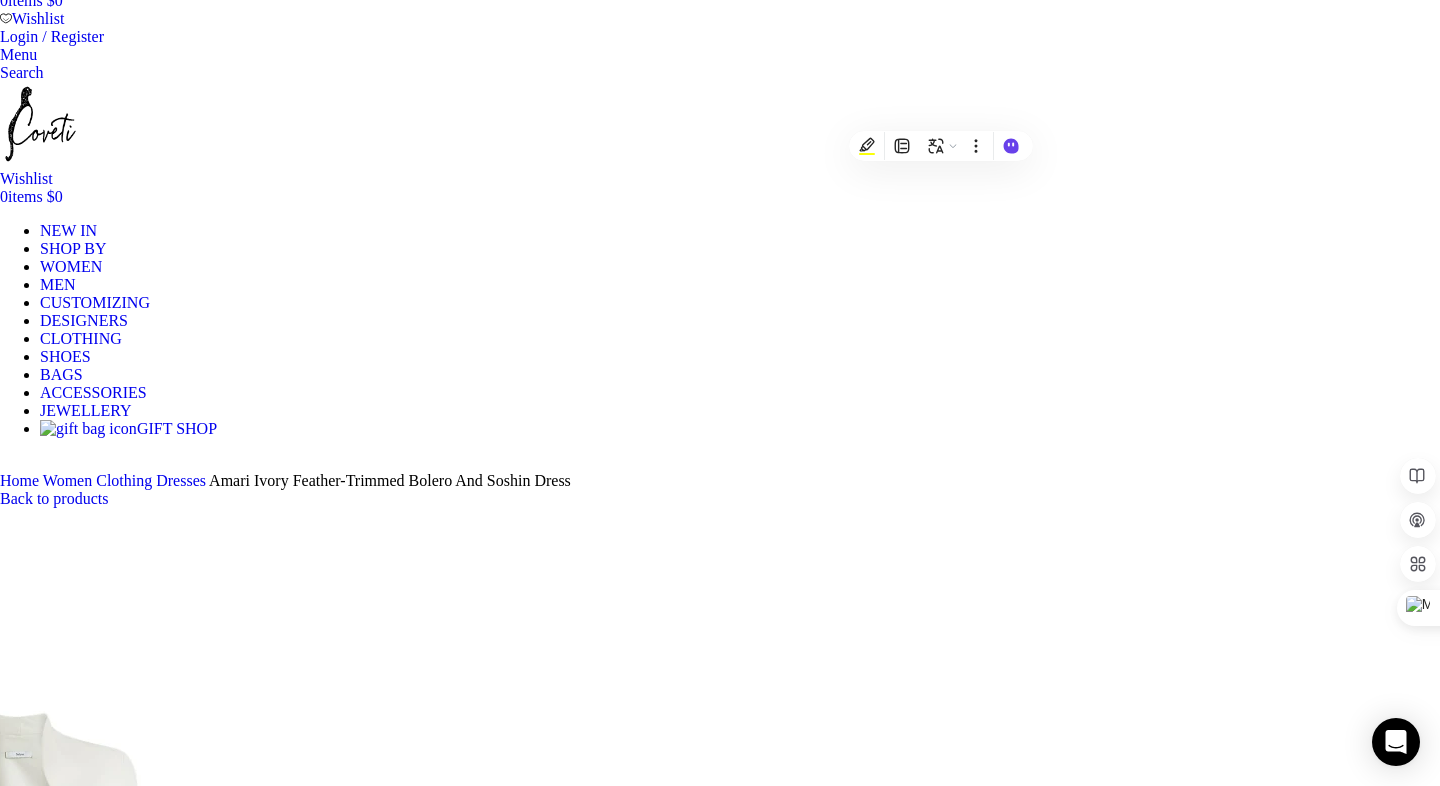 copy on "Amari Ivory Feather-Trimmed Bolero And Soshin Dress" 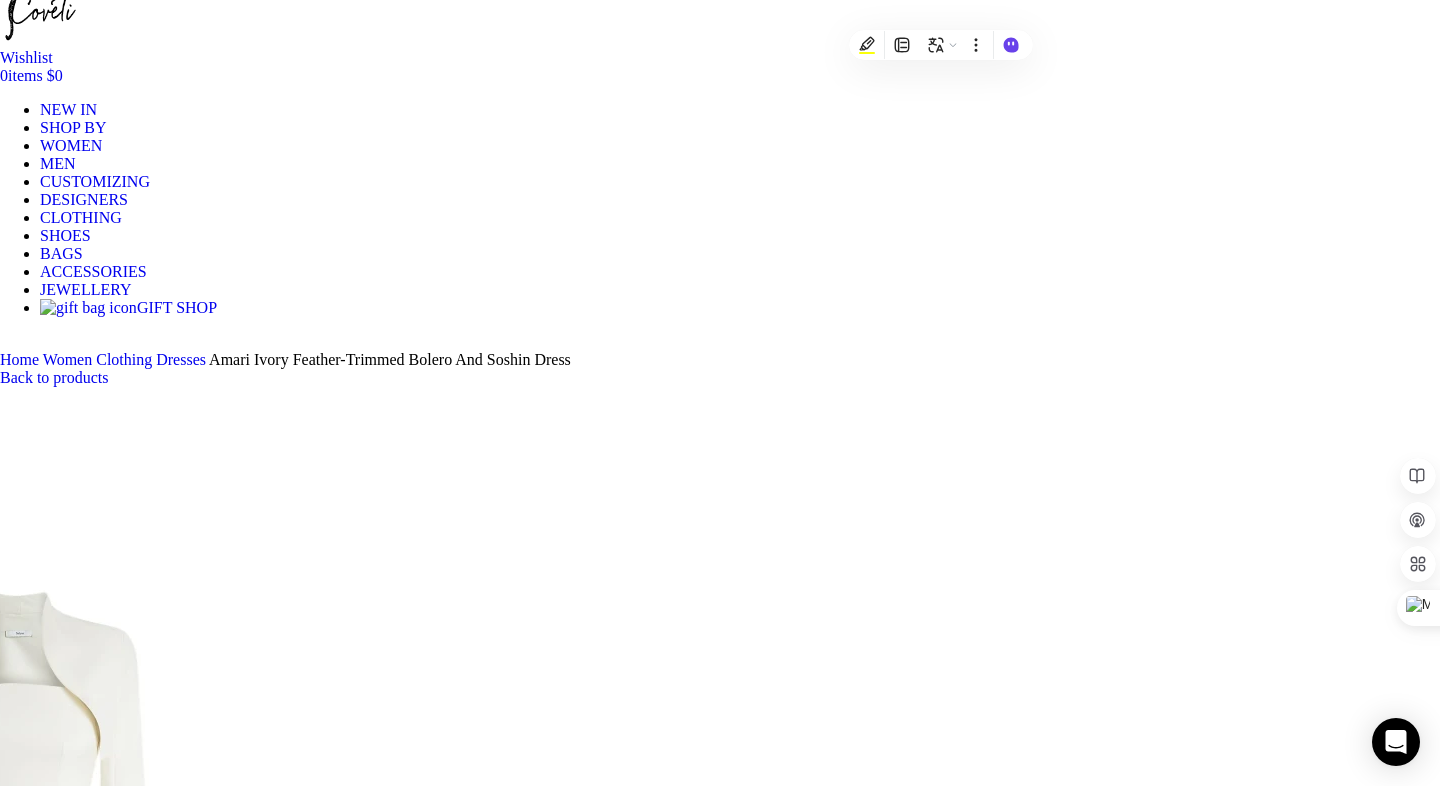 scroll, scrollTop: 234, scrollLeft: 0, axis: vertical 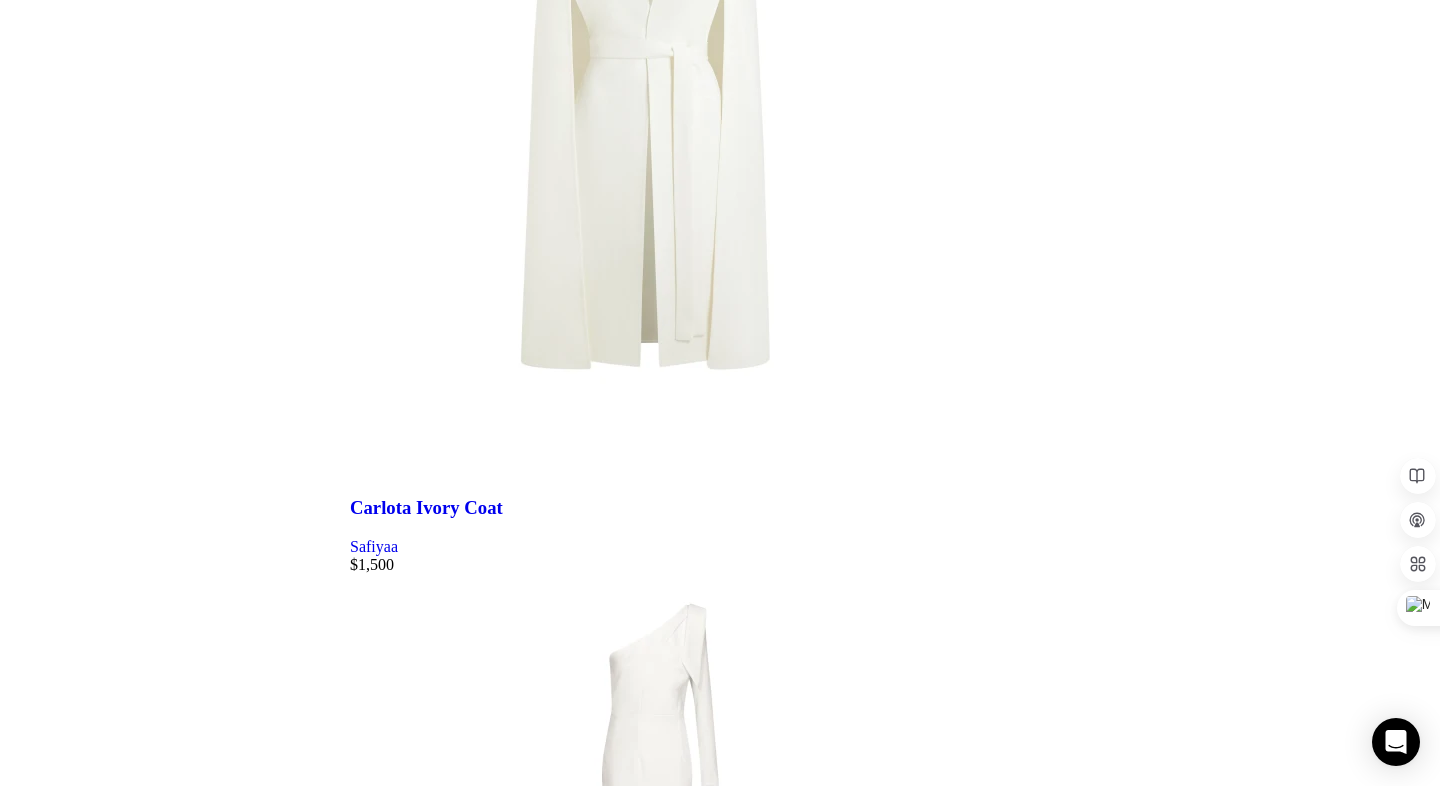 click at bounding box center (895, 29989) 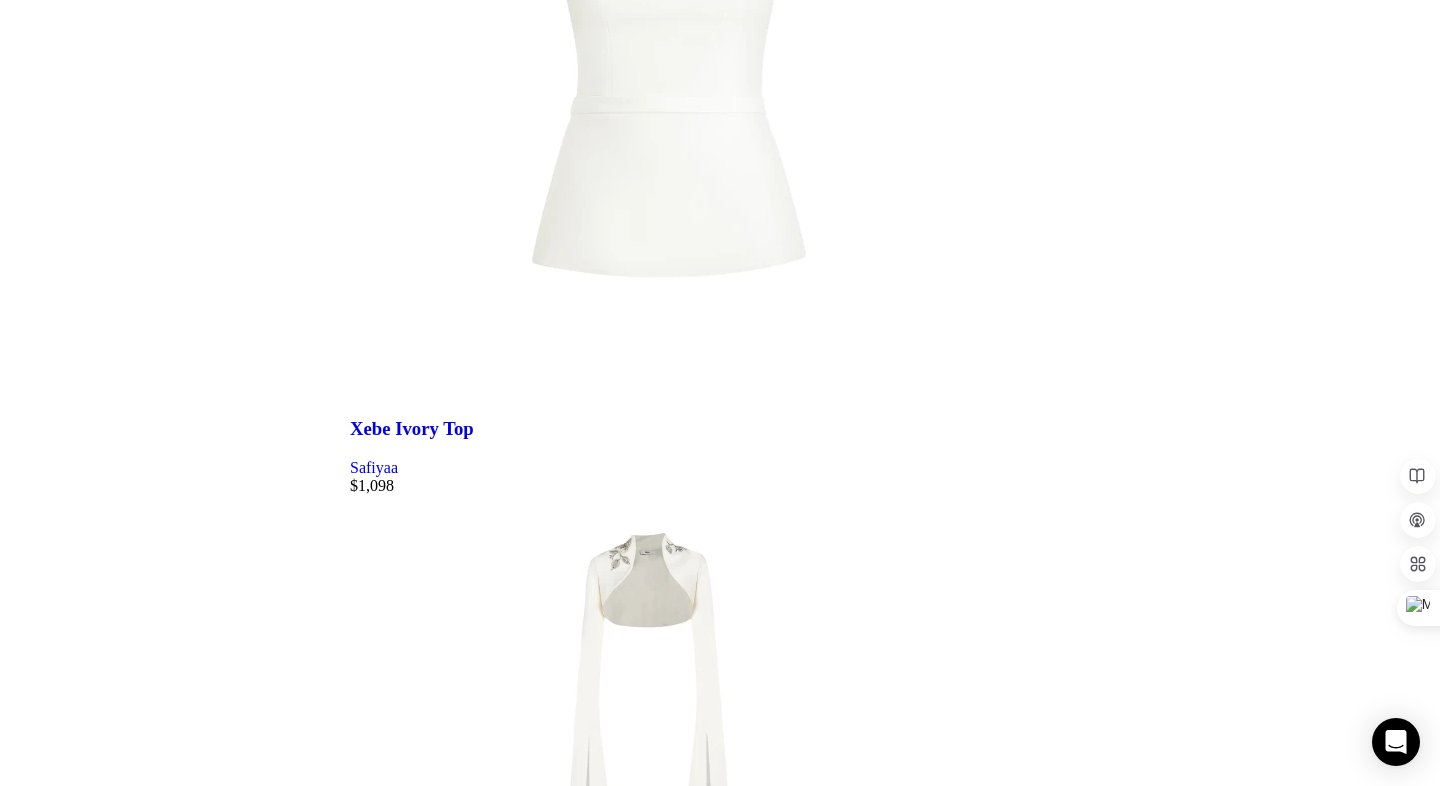 scroll, scrollTop: 5966, scrollLeft: 0, axis: vertical 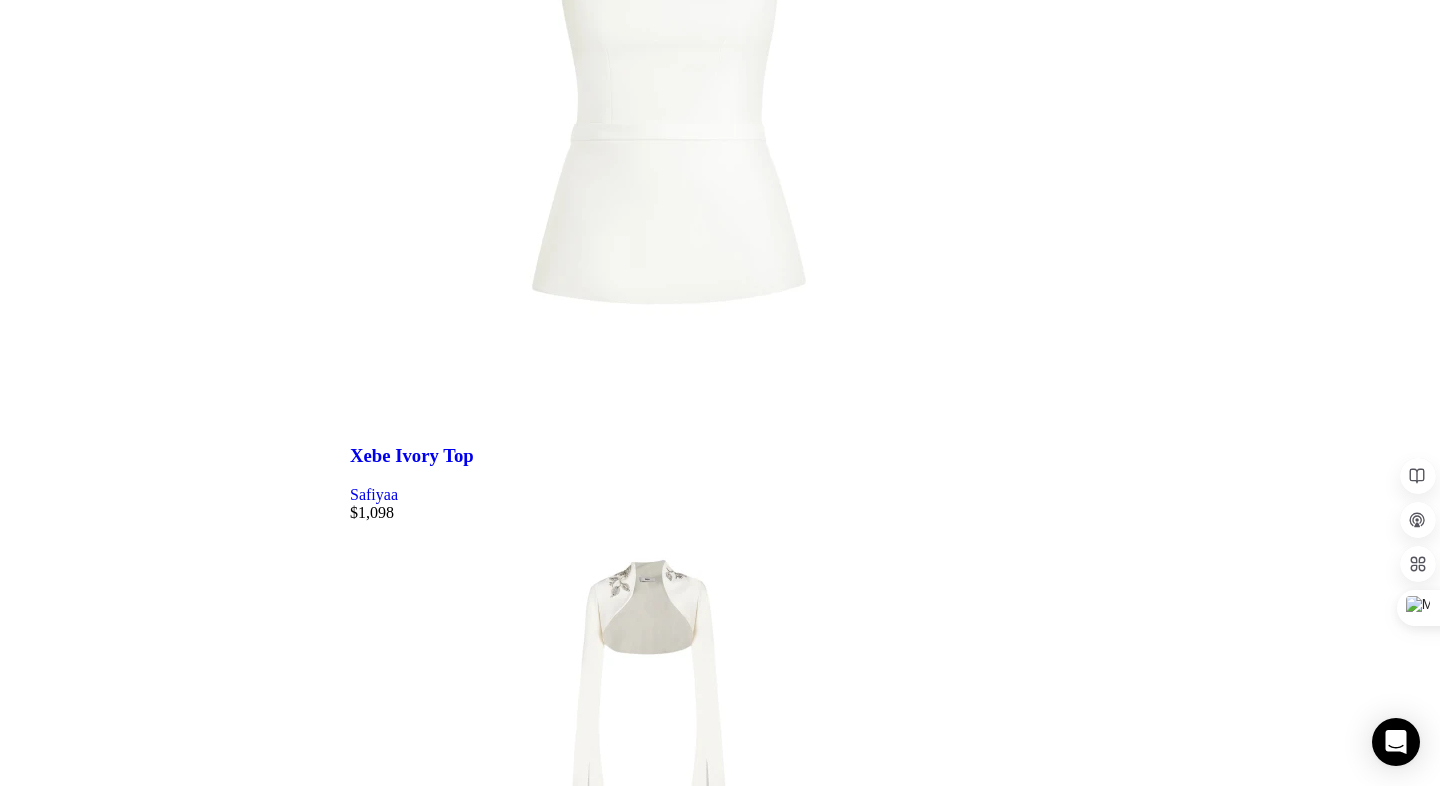click on "14" at bounding box center [398, 30840] 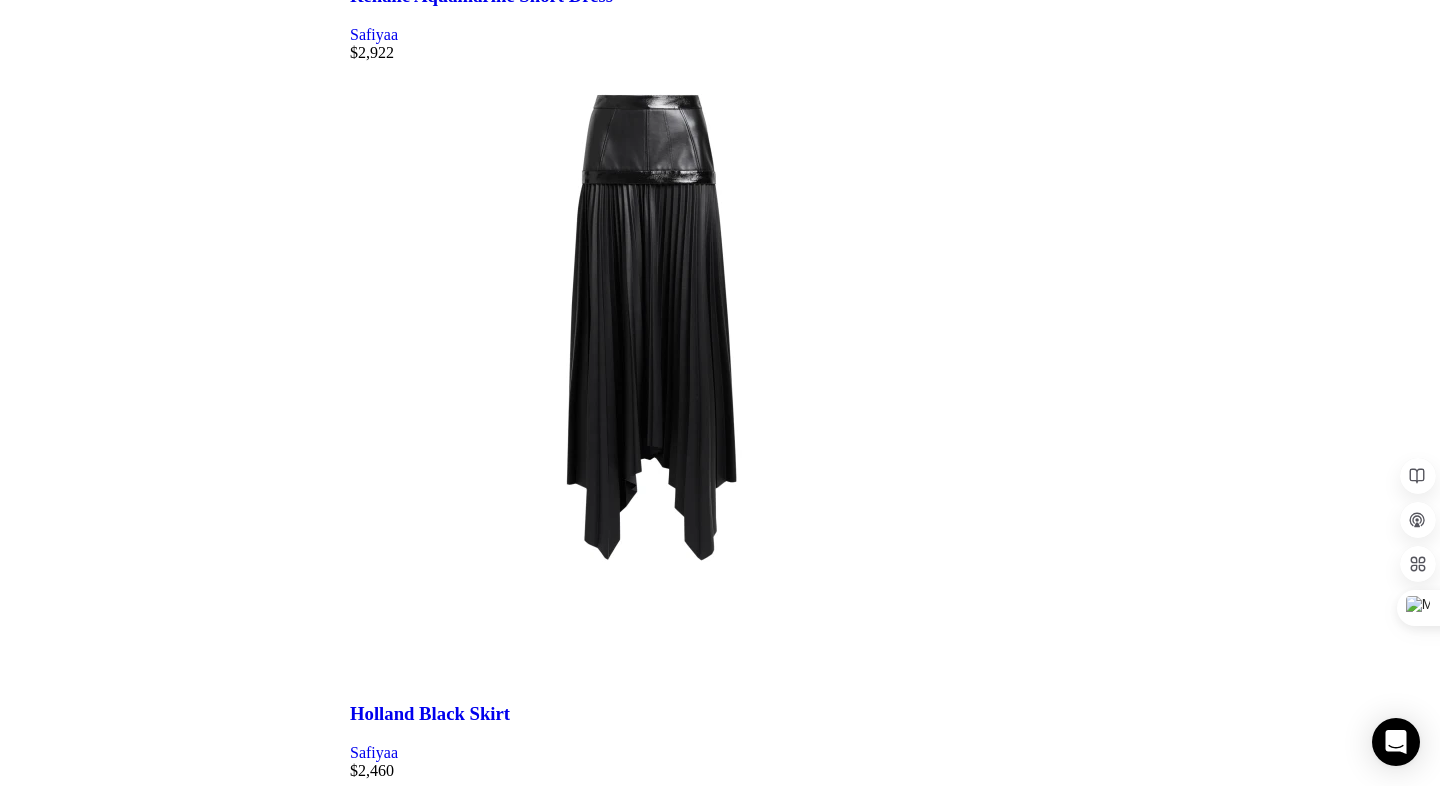 scroll, scrollTop: 5993, scrollLeft: 0, axis: vertical 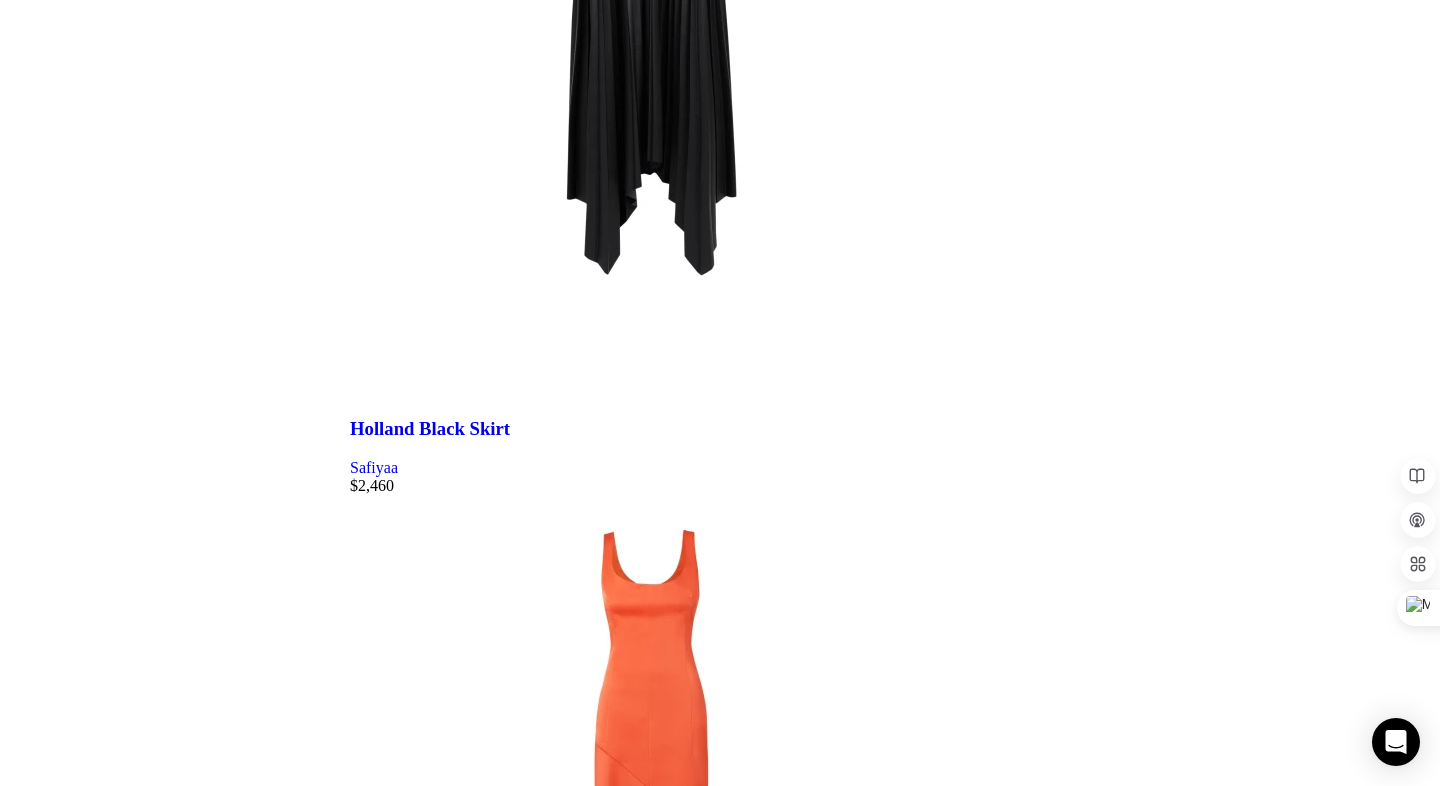 click on "15" at bounding box center (398, 30813) 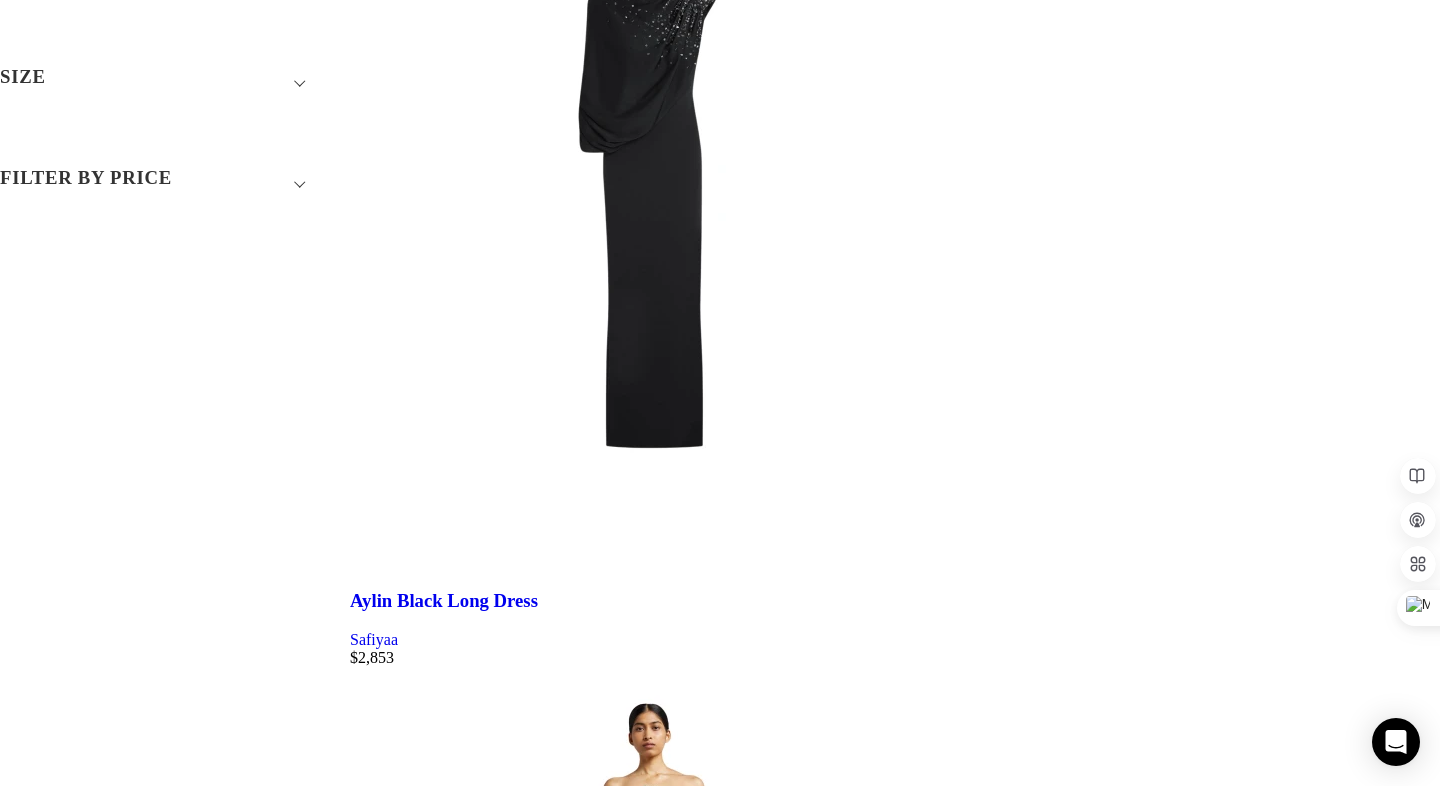 scroll, scrollTop: 561, scrollLeft: 0, axis: vertical 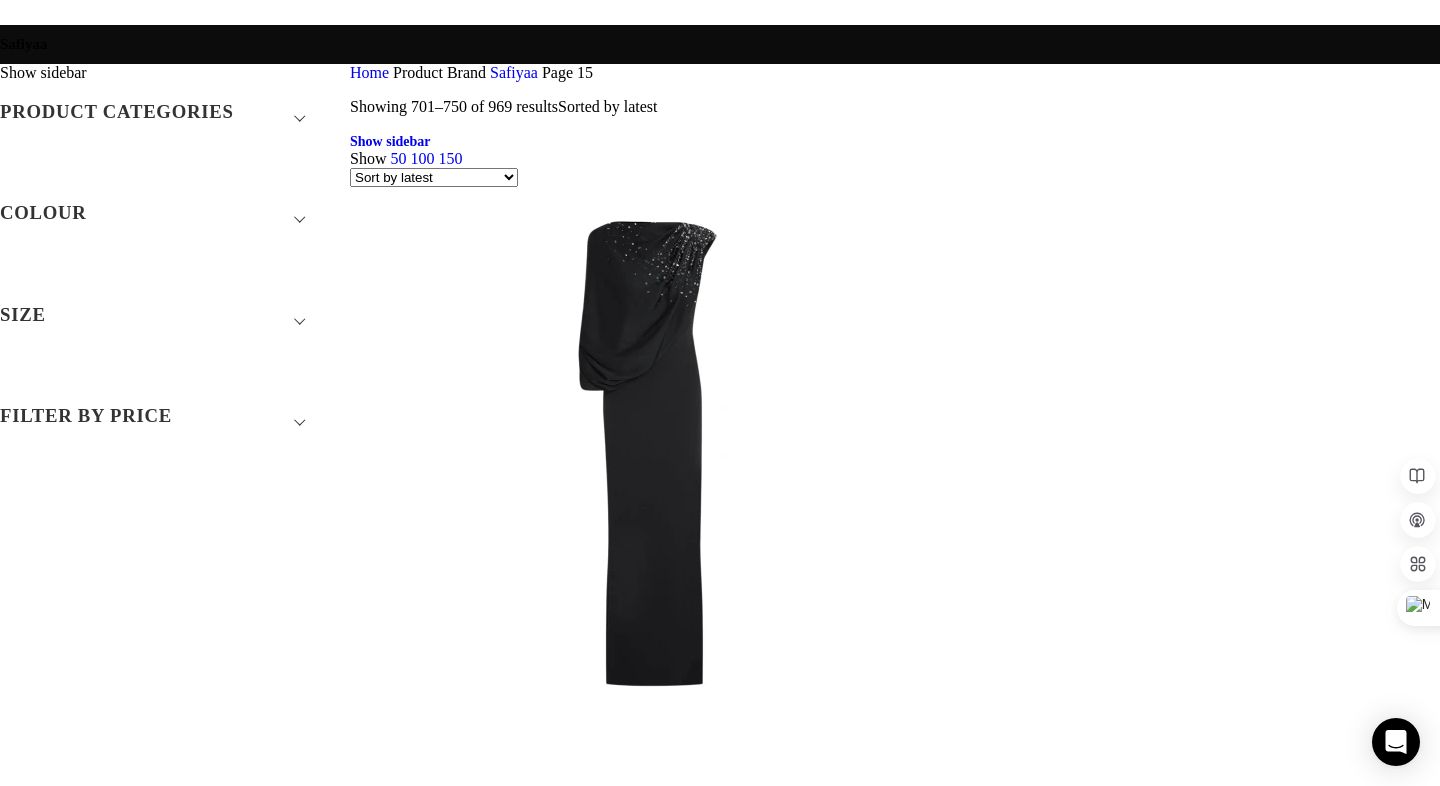 click at bounding box center (895, 4492) 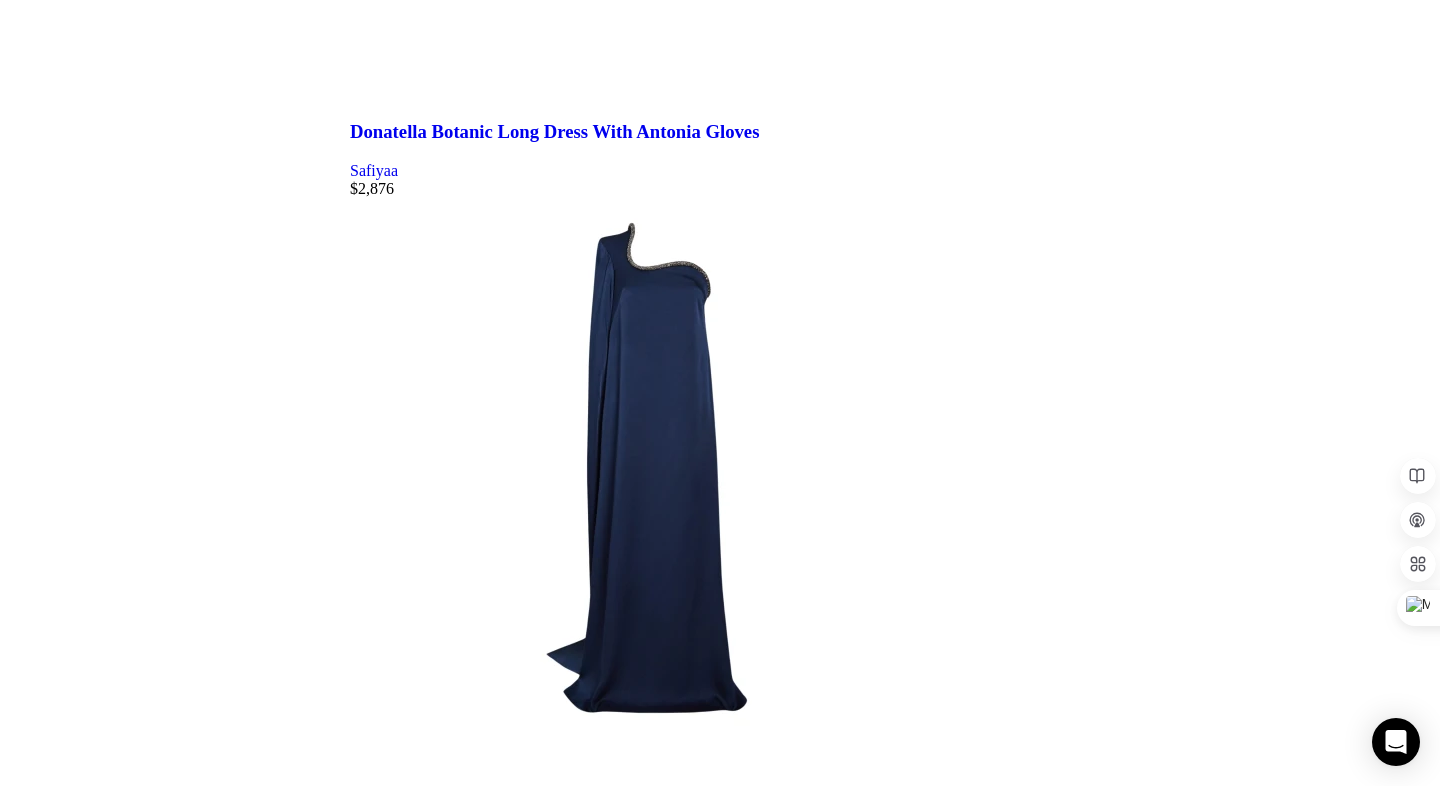 scroll, scrollTop: 2118, scrollLeft: 0, axis: vertical 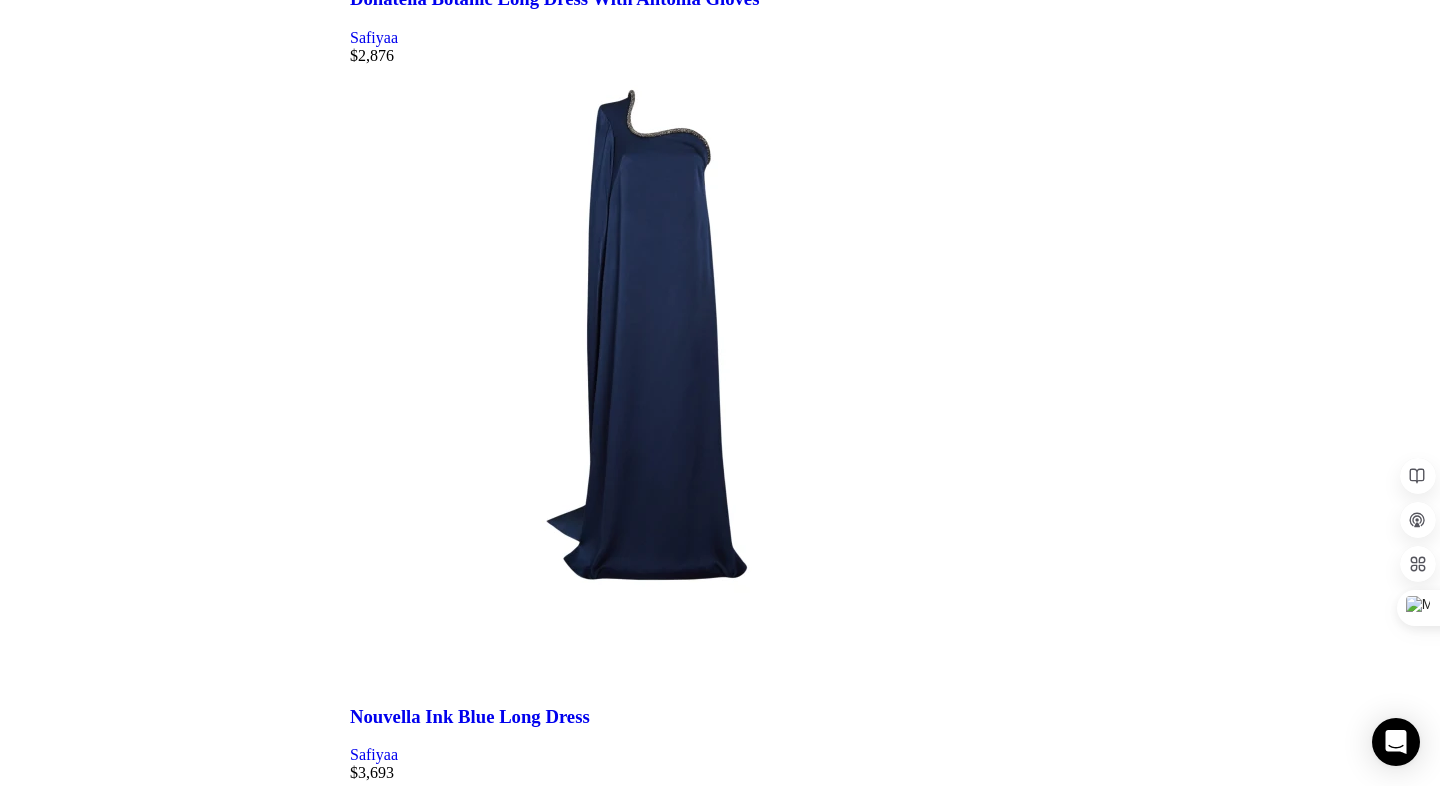 click at bounding box center [895, 12979] 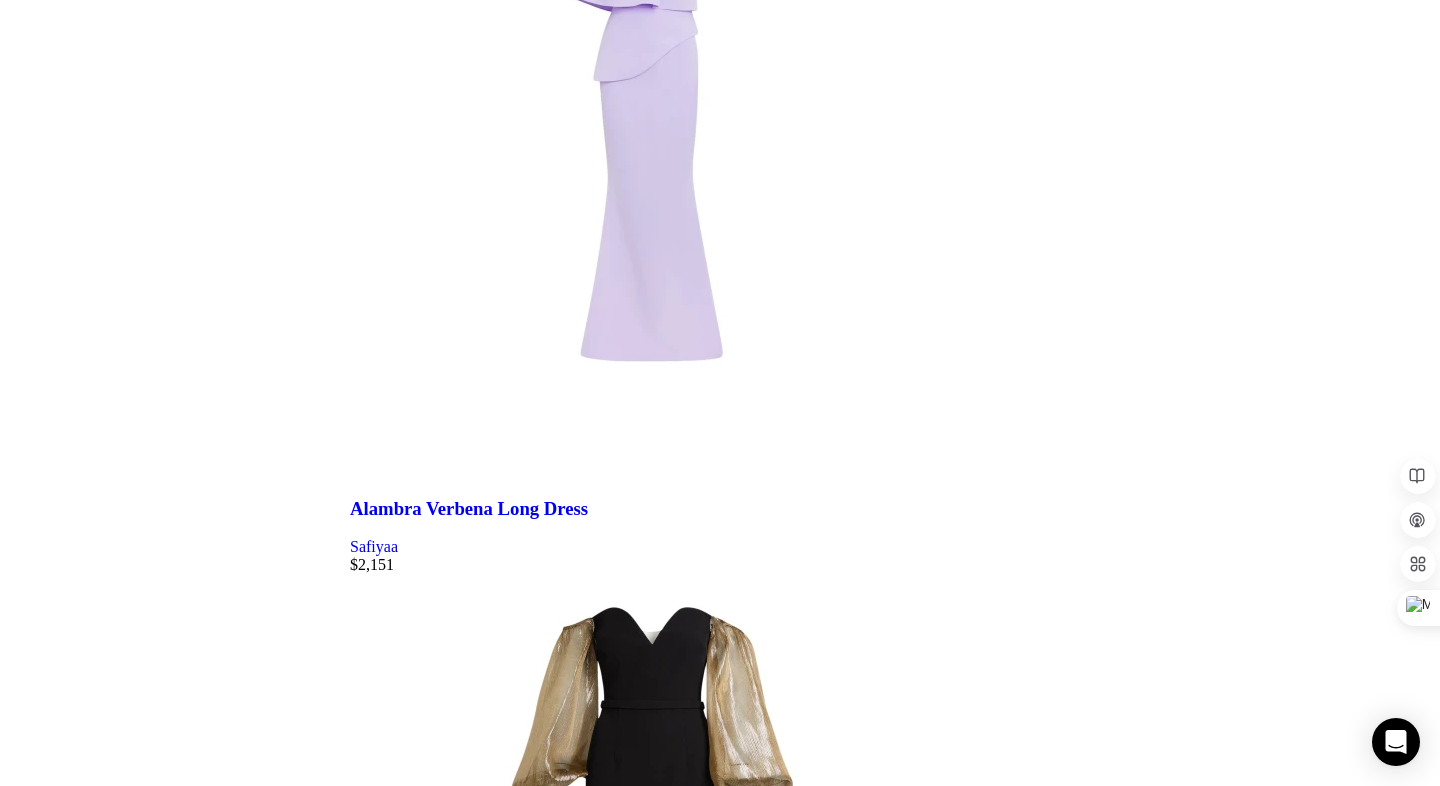 scroll, scrollTop: 3777, scrollLeft: 0, axis: vertical 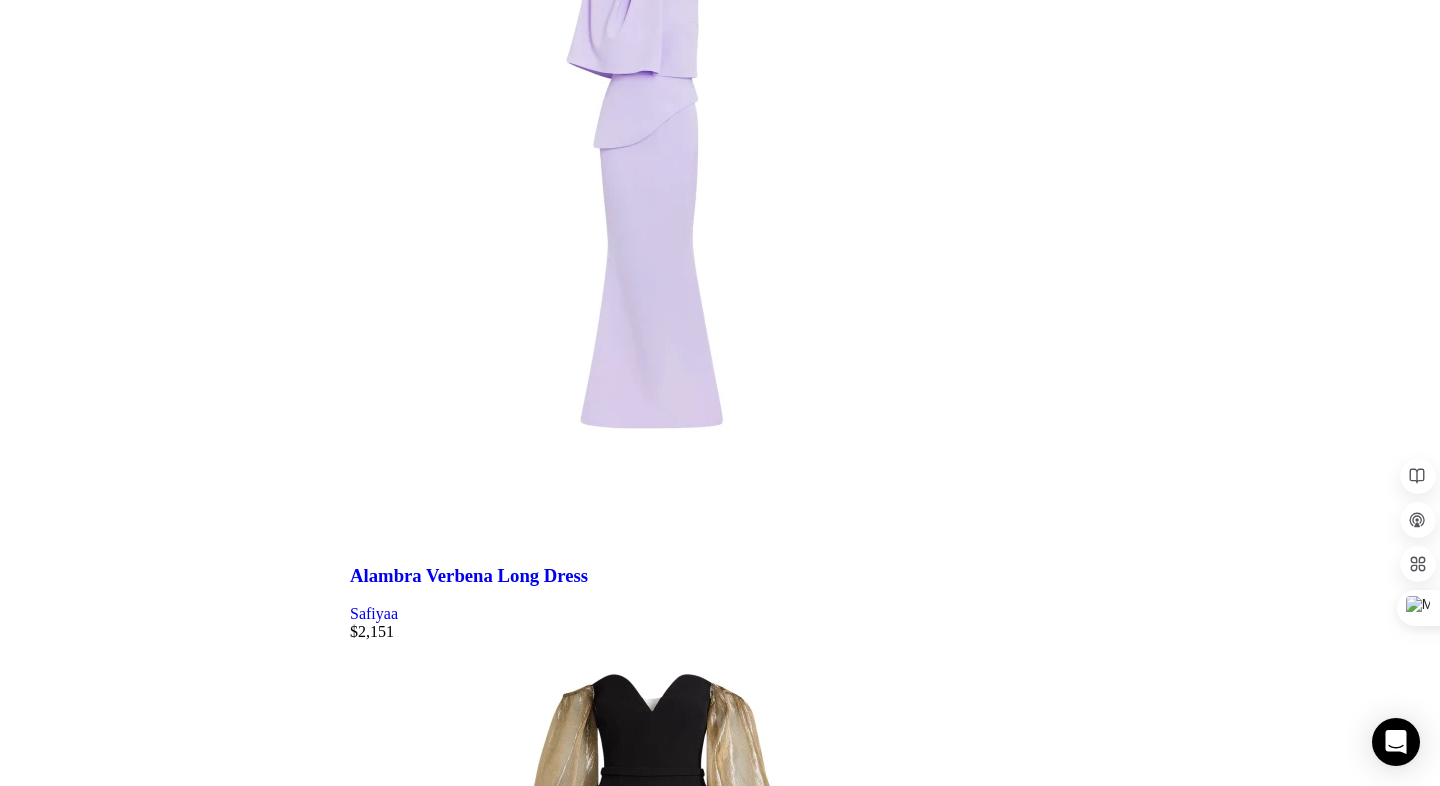 click at bounding box center (895, 18577) 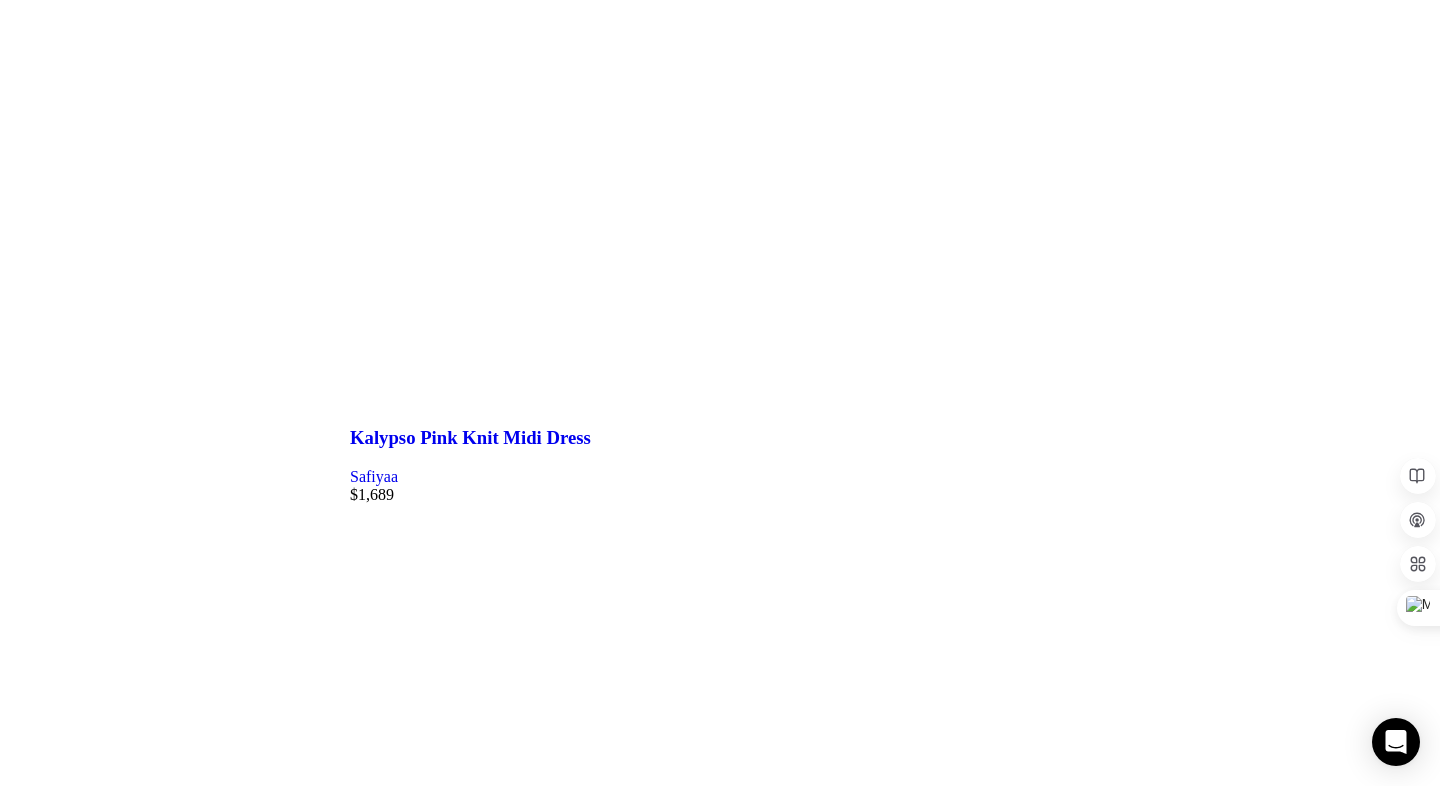 scroll, scrollTop: 6115, scrollLeft: 0, axis: vertical 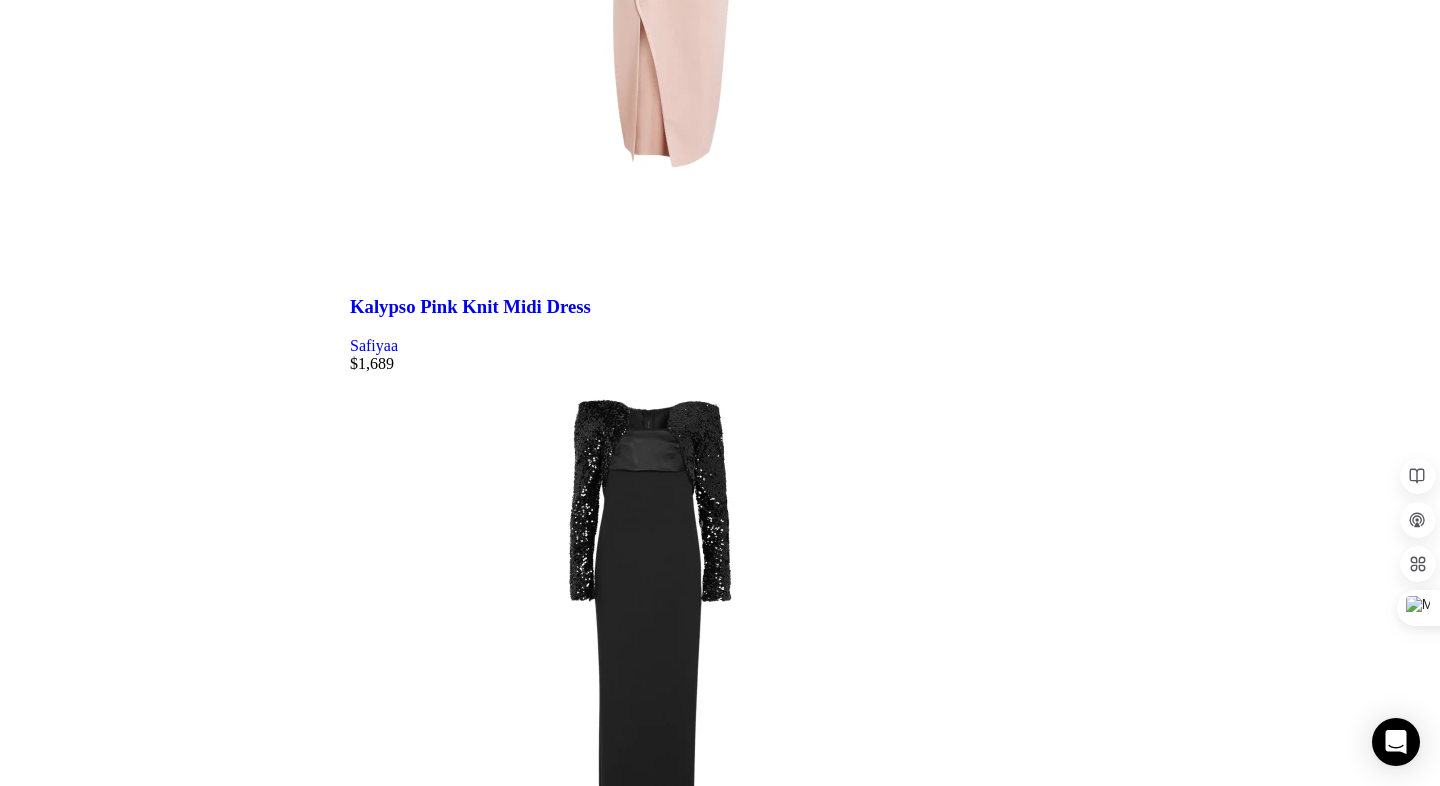 click on "16" at bounding box center [398, 30691] 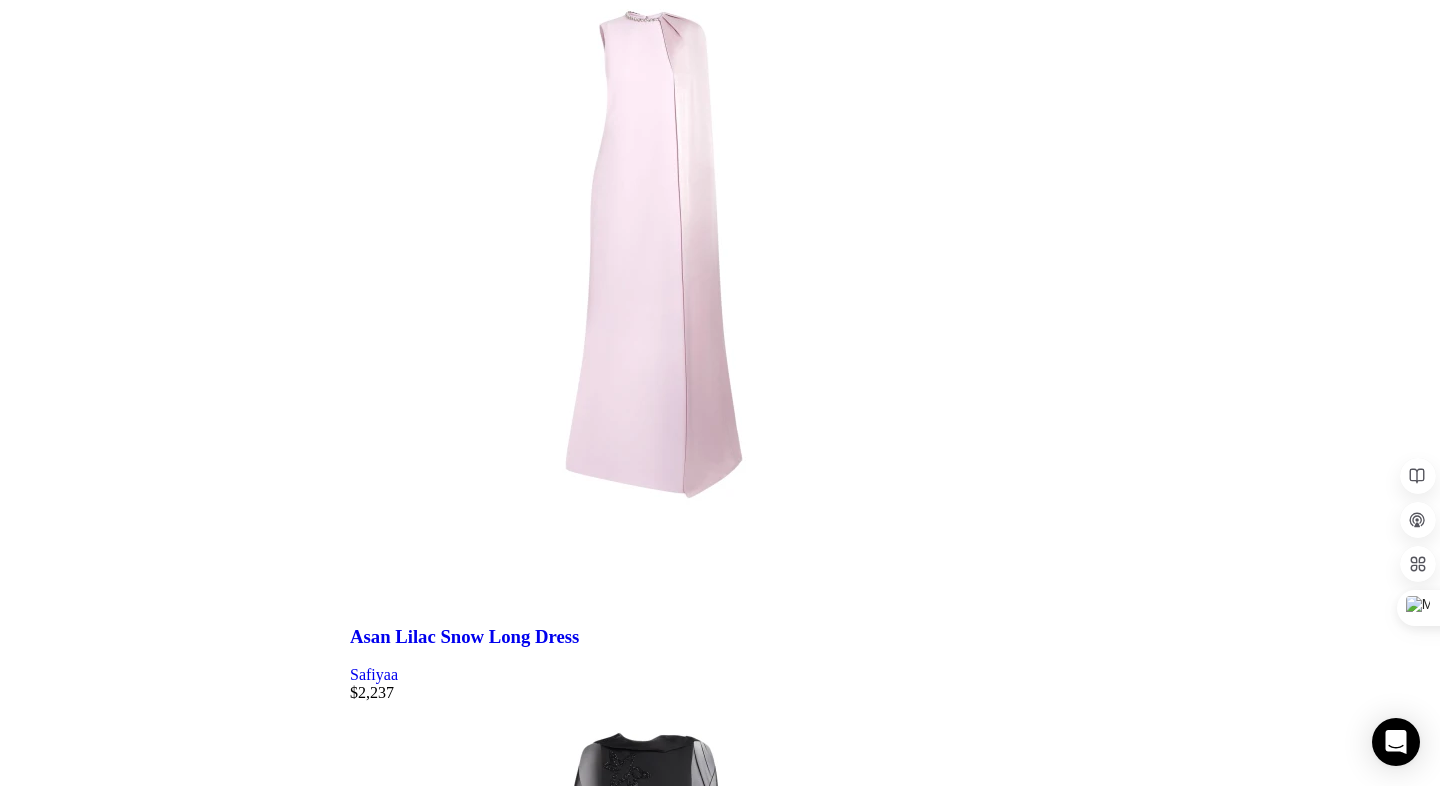 scroll, scrollTop: 2319, scrollLeft: 0, axis: vertical 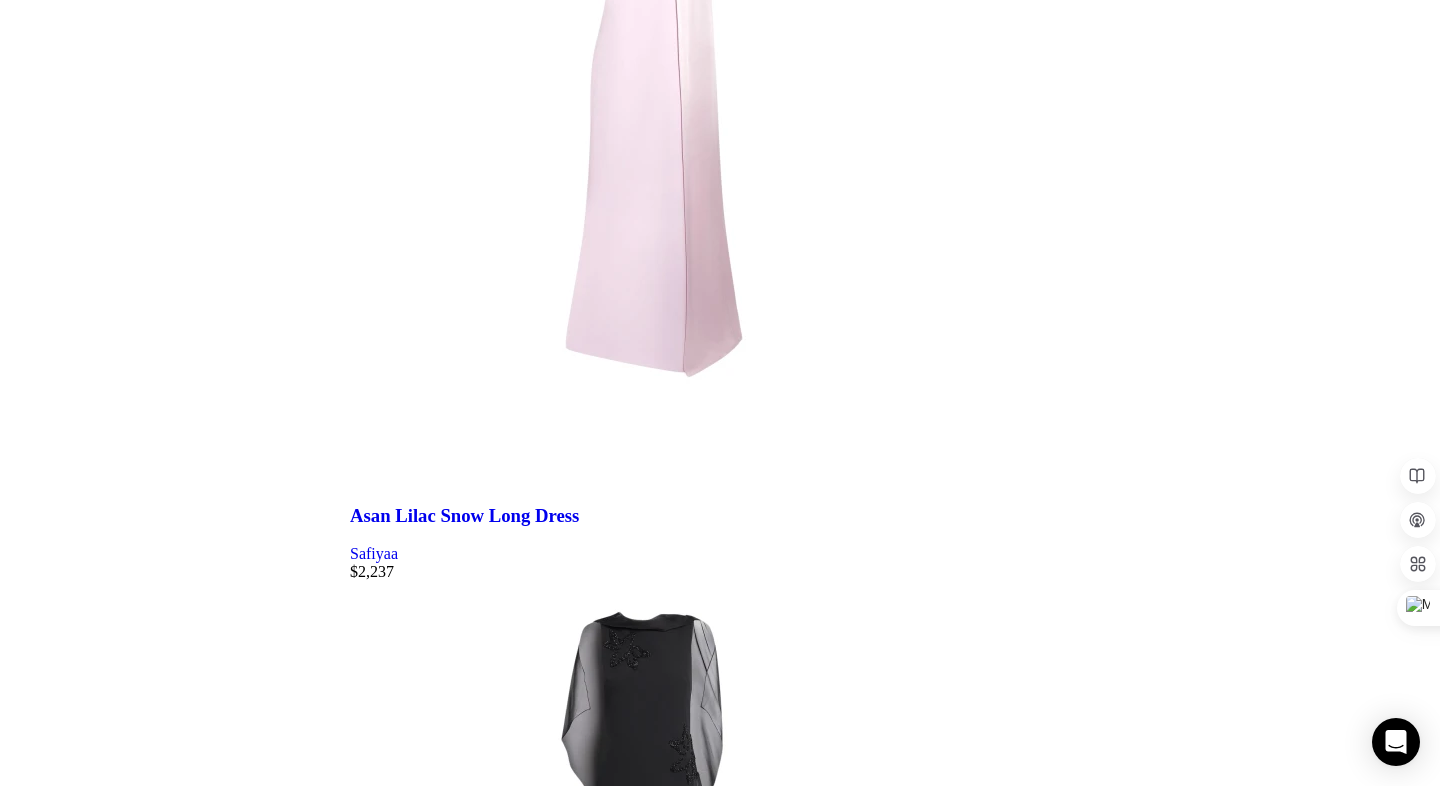 click at bounding box center (895, 11343) 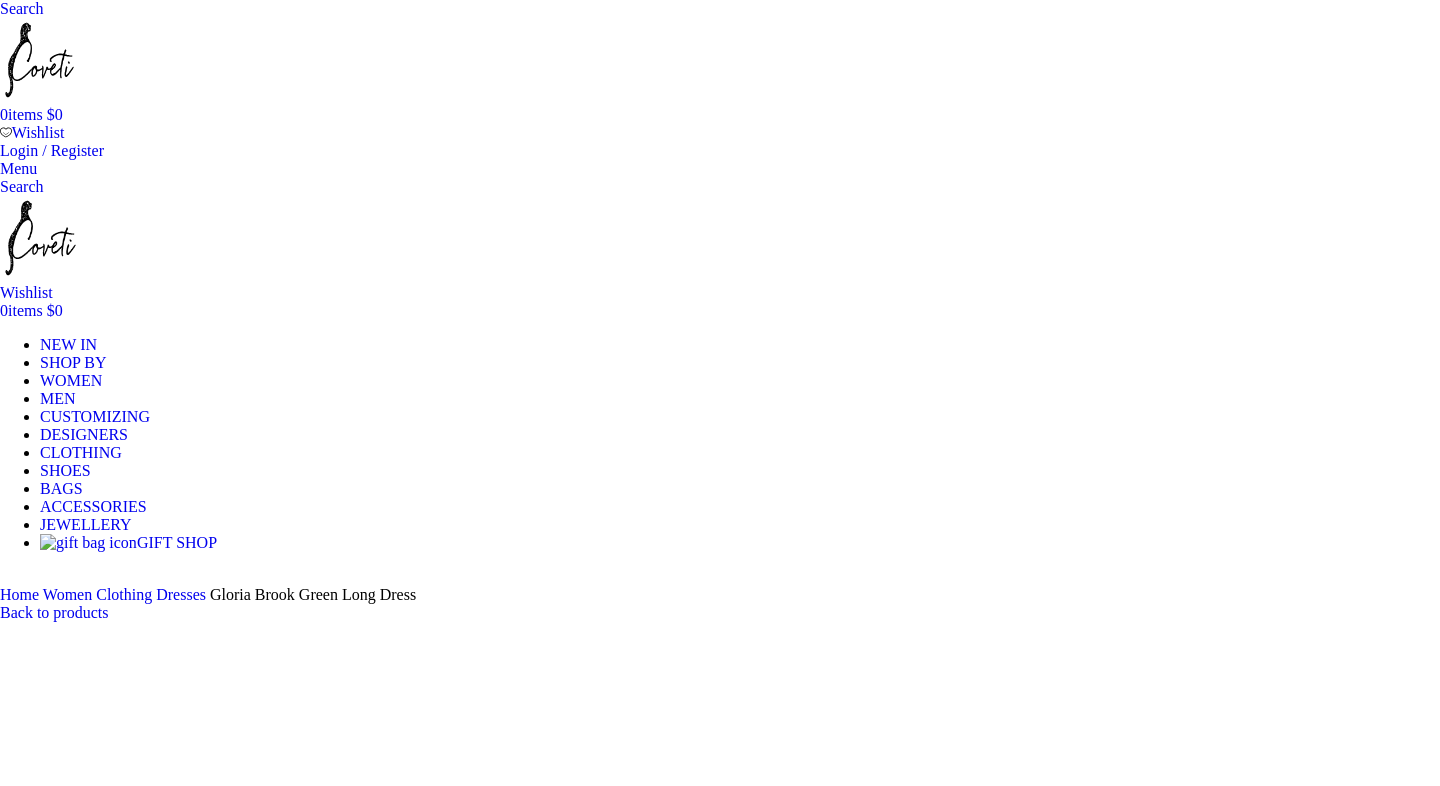 scroll, scrollTop: 423, scrollLeft: 0, axis: vertical 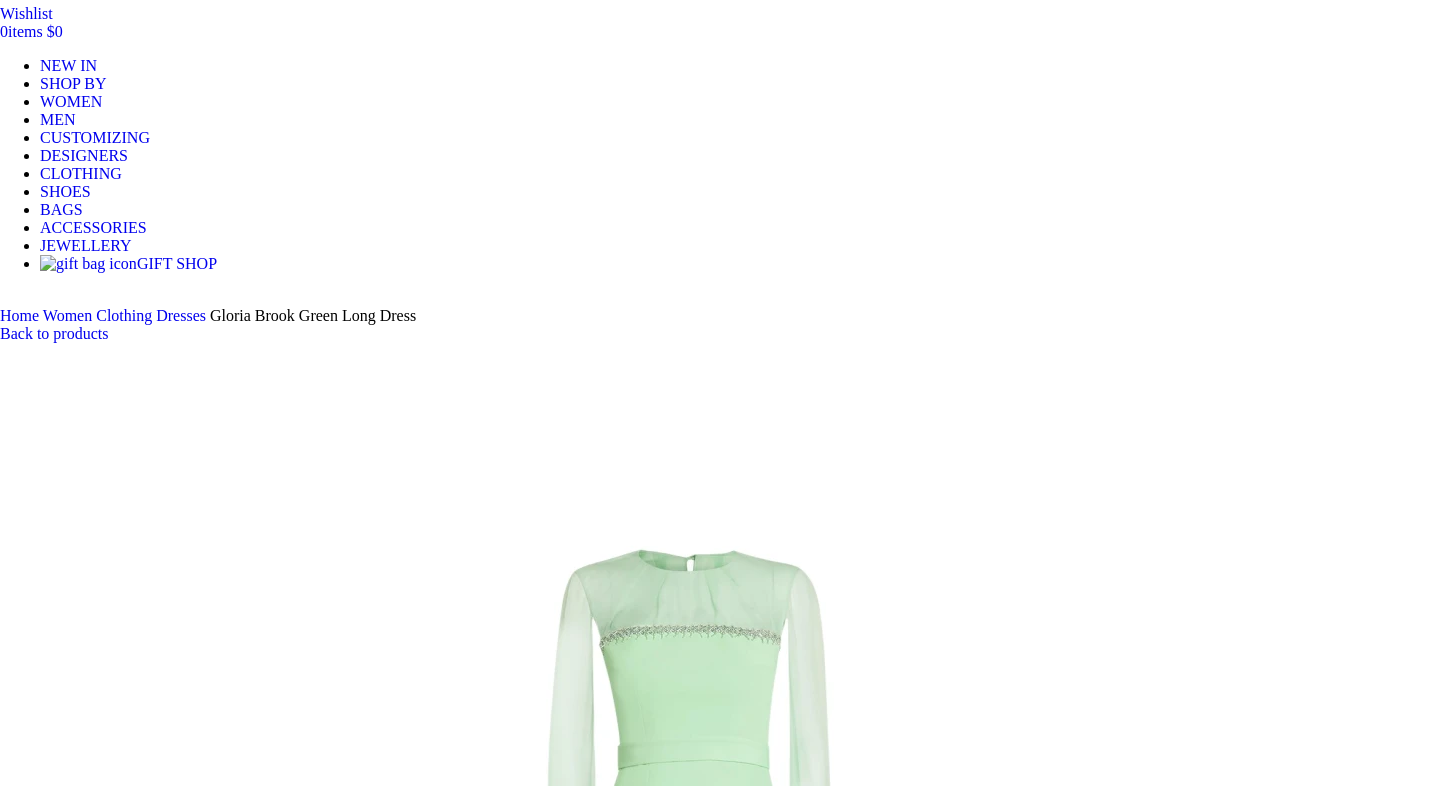 click at bounding box center (310, 8108) 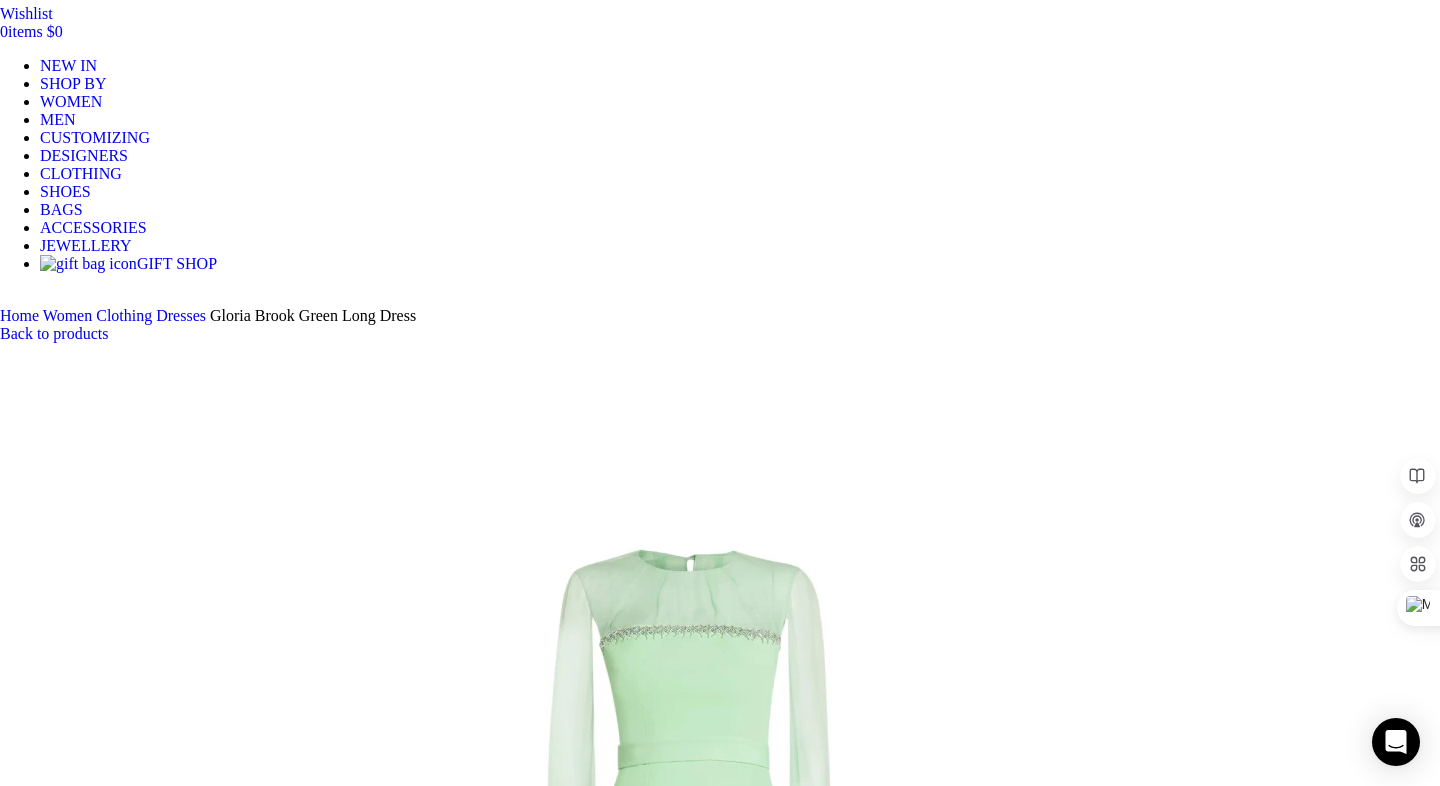 click at bounding box center (310, 1479) 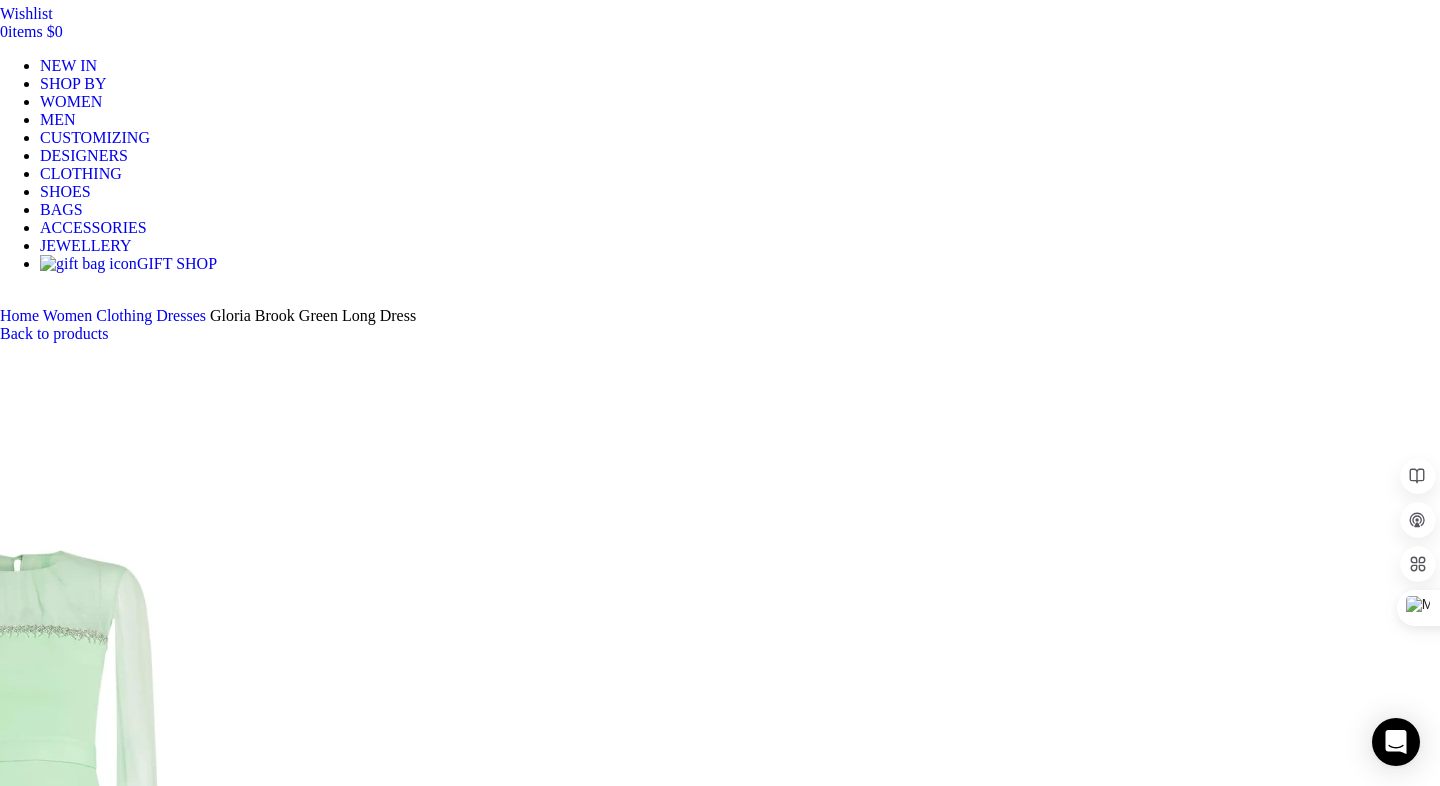click 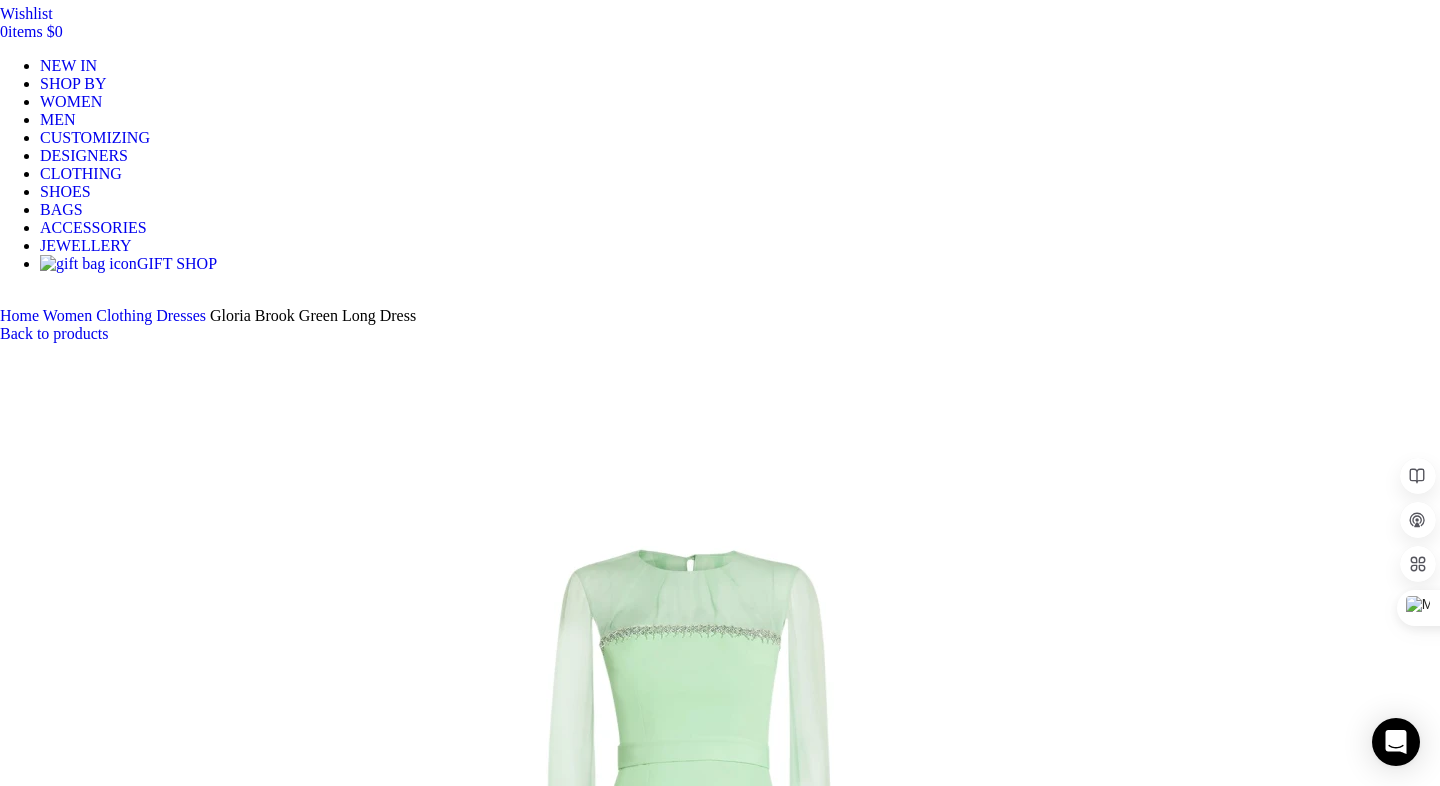 scroll, scrollTop: 0, scrollLeft: 210, axis: horizontal 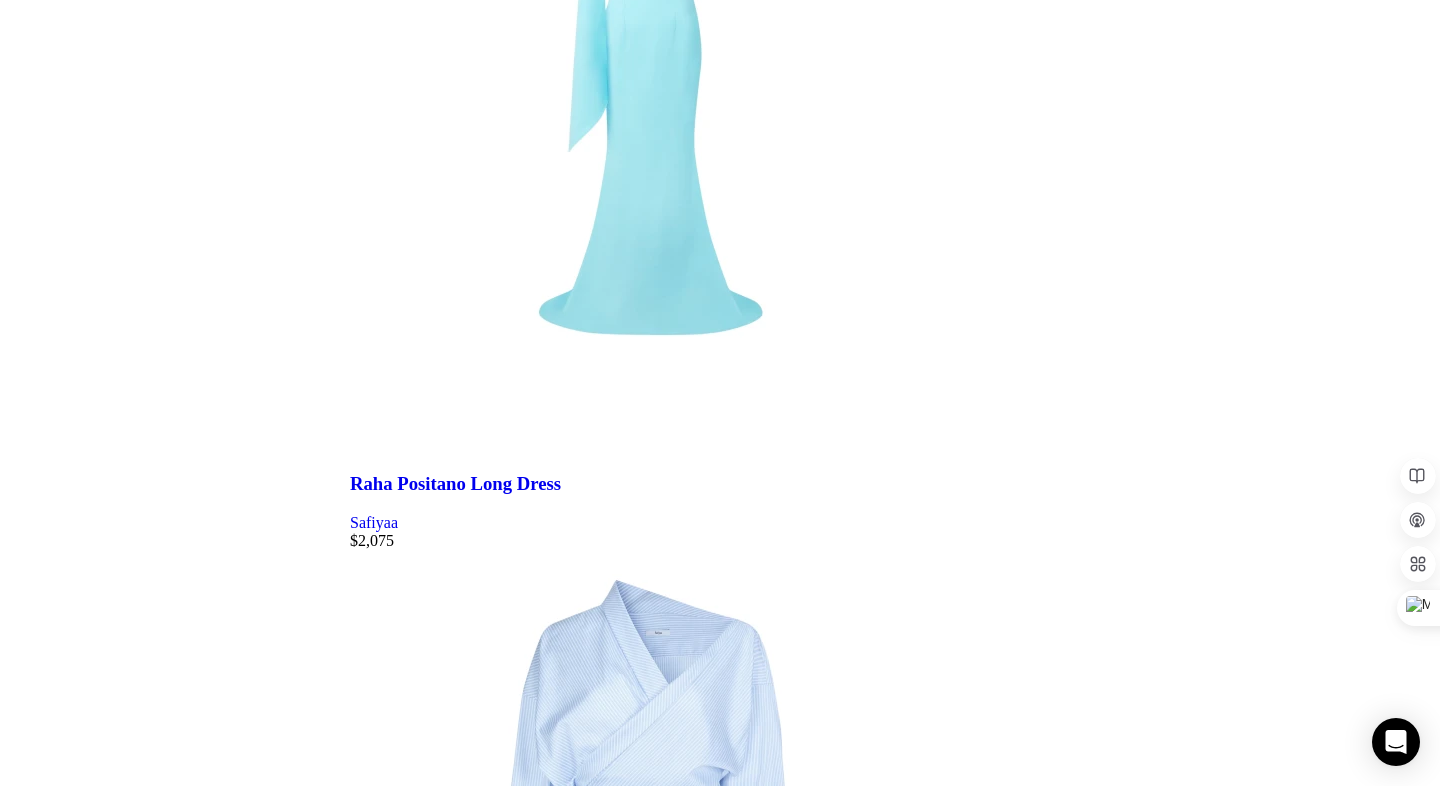 click on "17" at bounding box center (398, 30868) 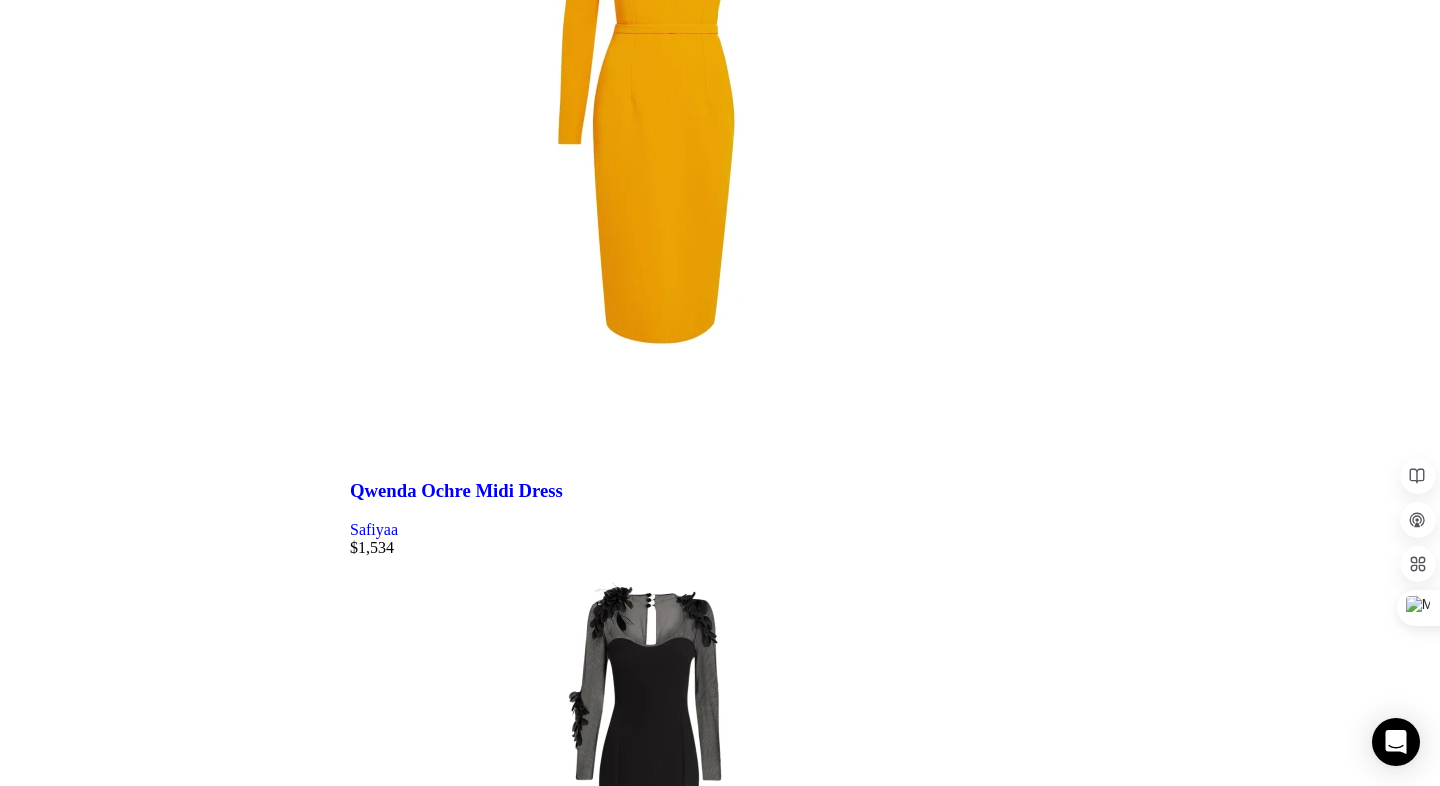 click on "18" at bounding box center (398, 30875) 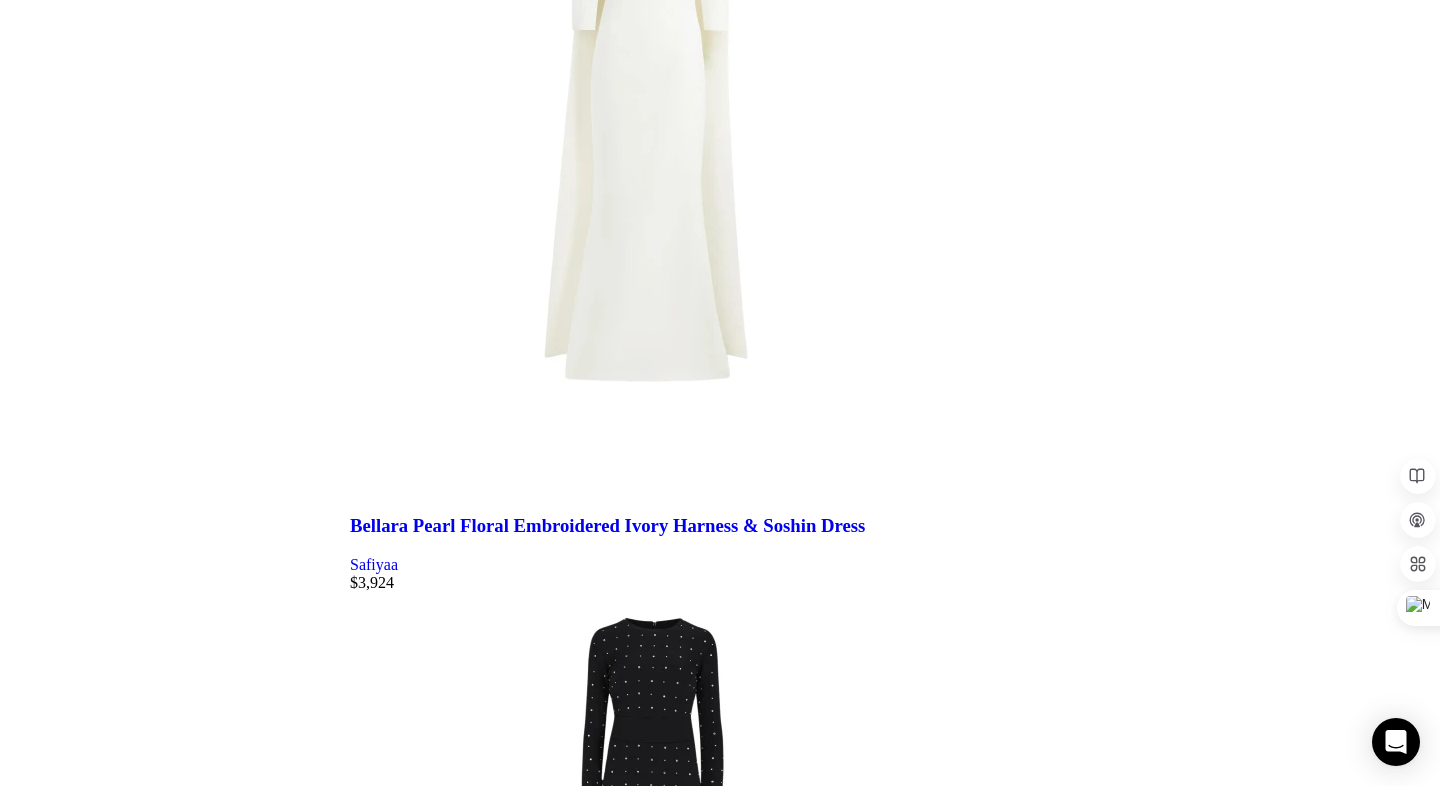 scroll, scrollTop: 5916, scrollLeft: 0, axis: vertical 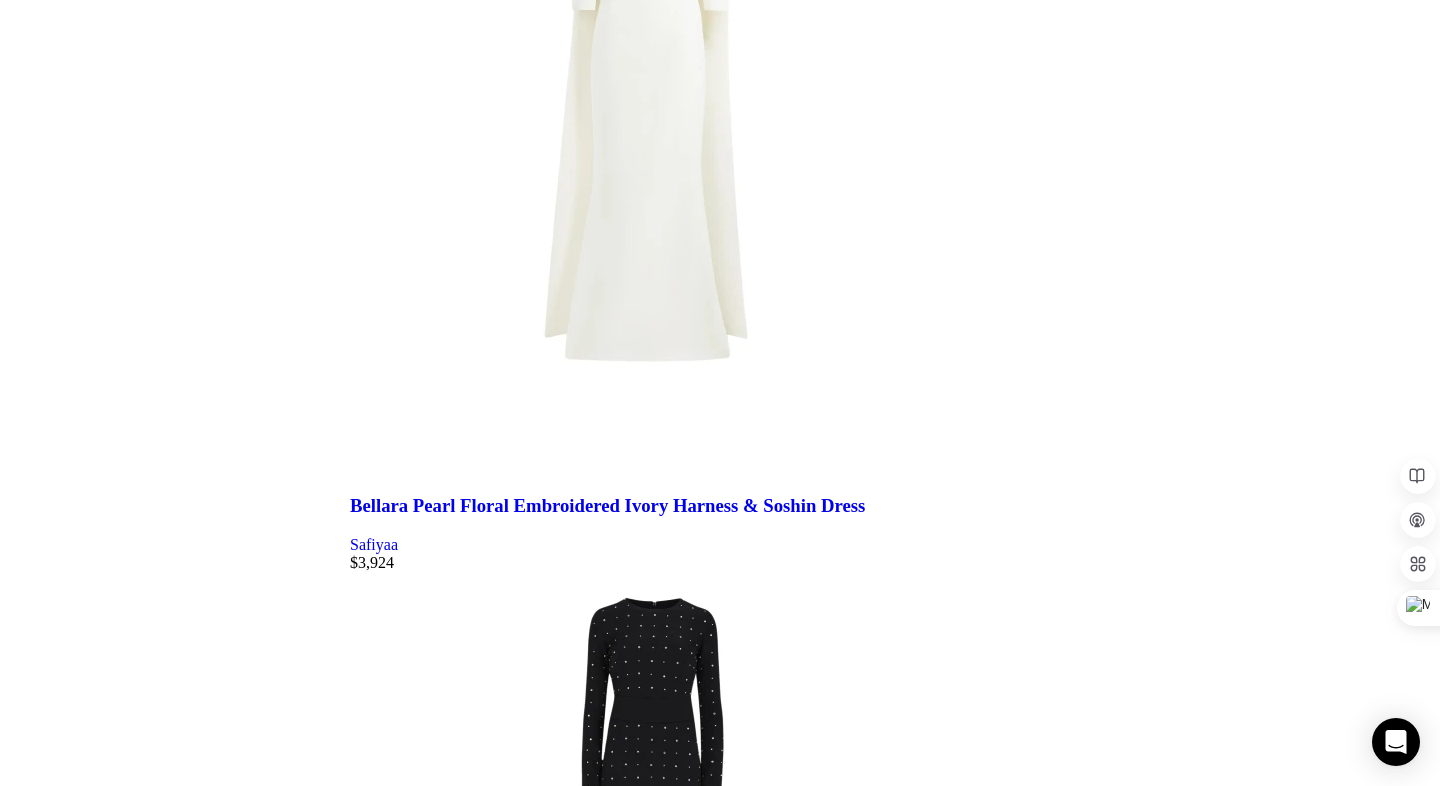 click on "19" at bounding box center [398, 30890] 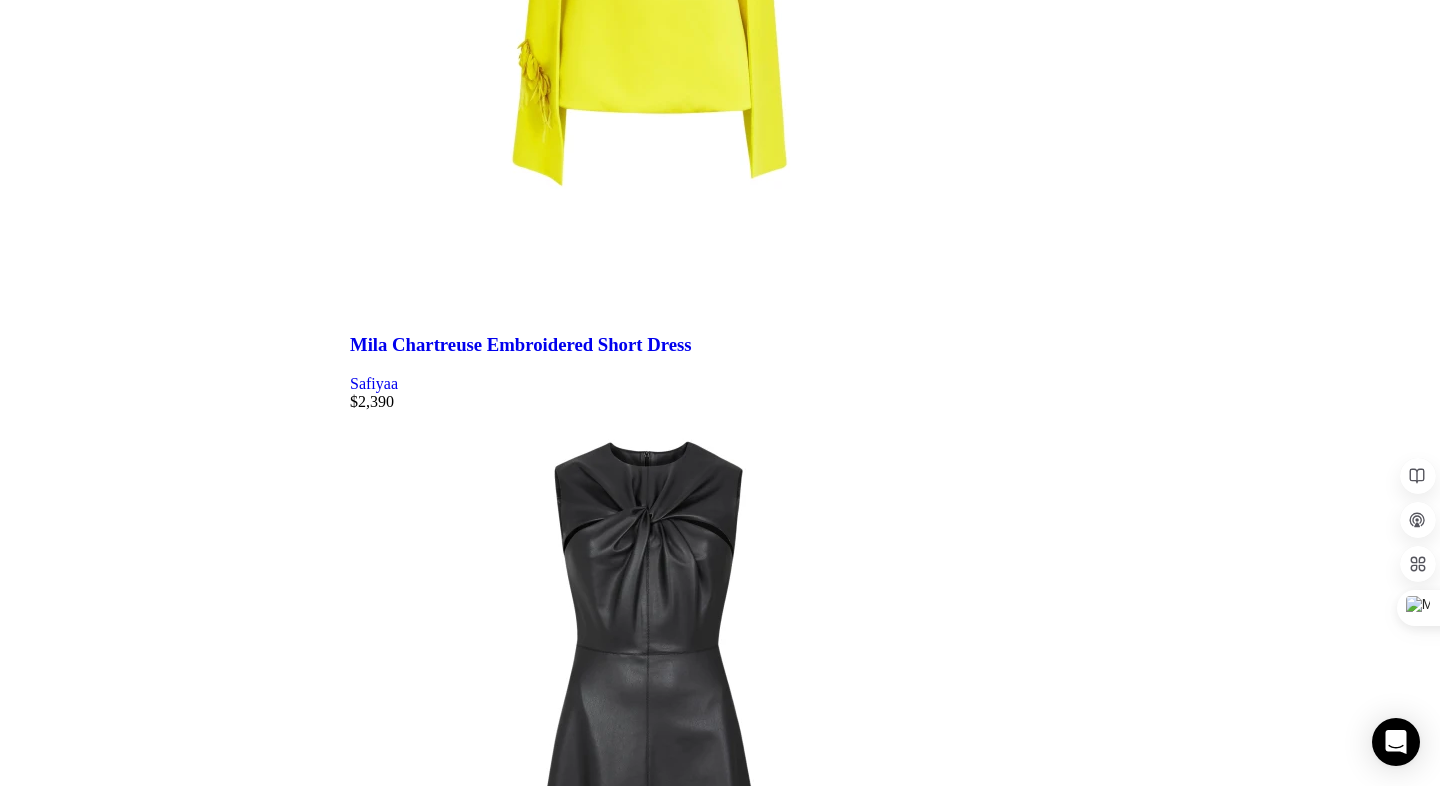 scroll, scrollTop: 6075, scrollLeft: 0, axis: vertical 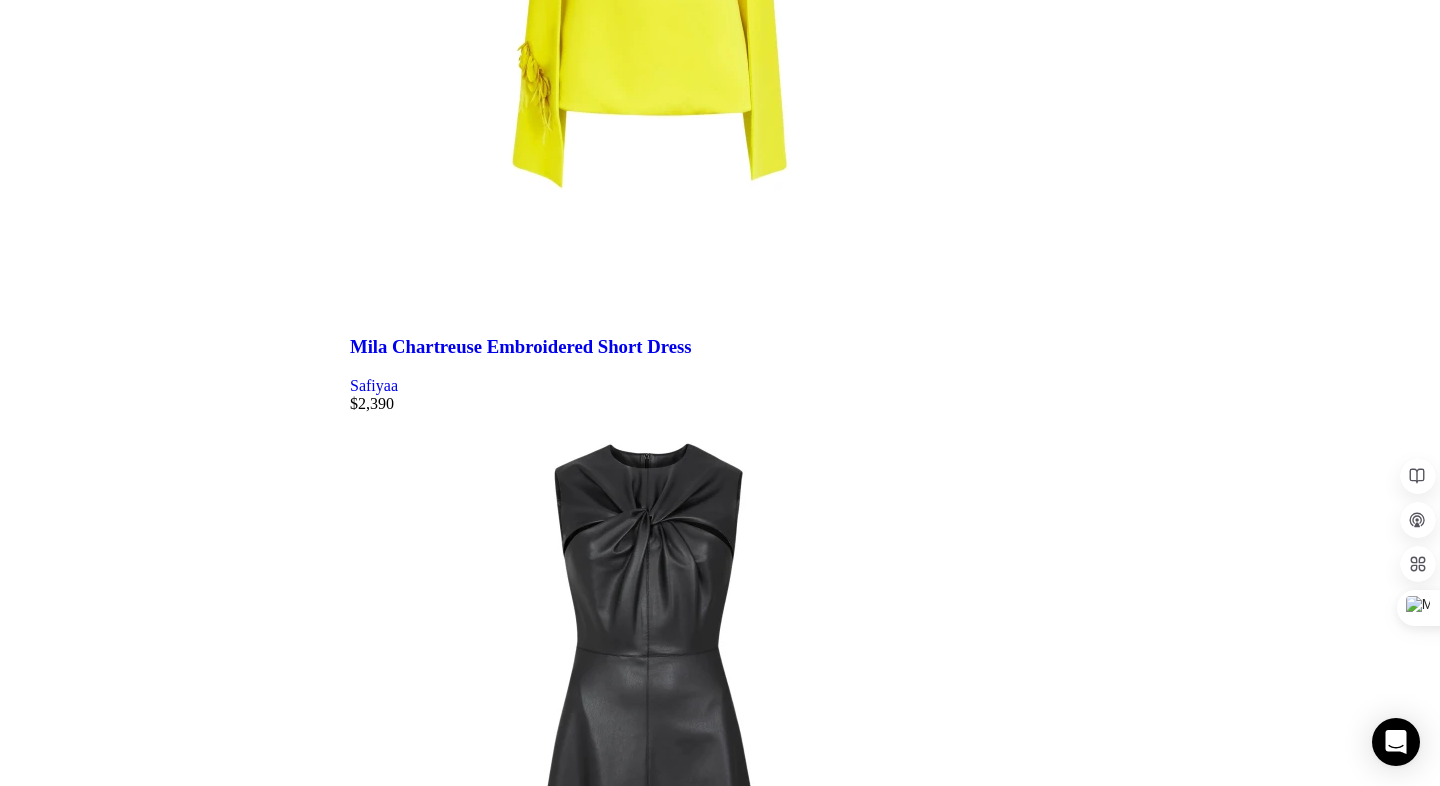 click at bounding box center (895, 29828) 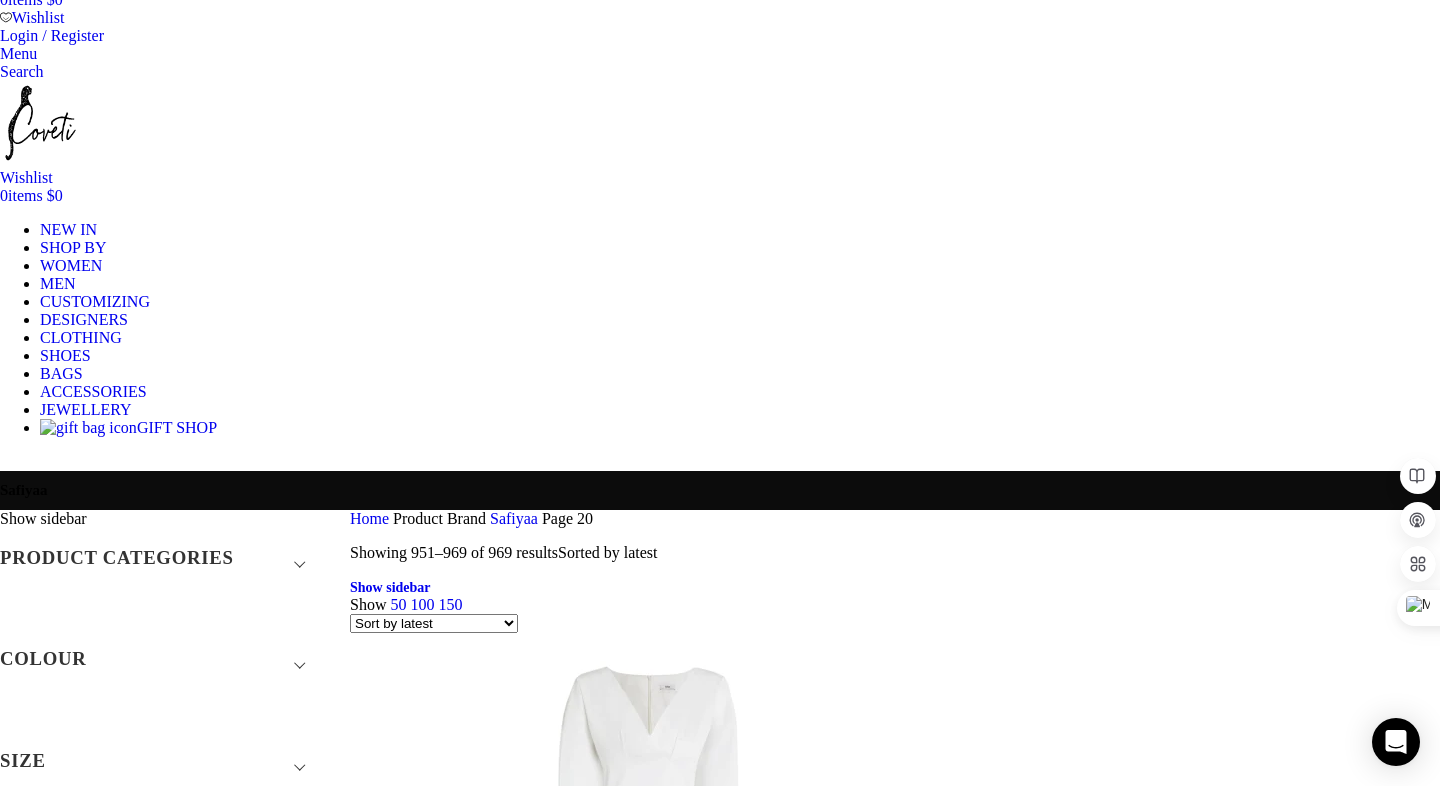 scroll, scrollTop: 0, scrollLeft: 0, axis: both 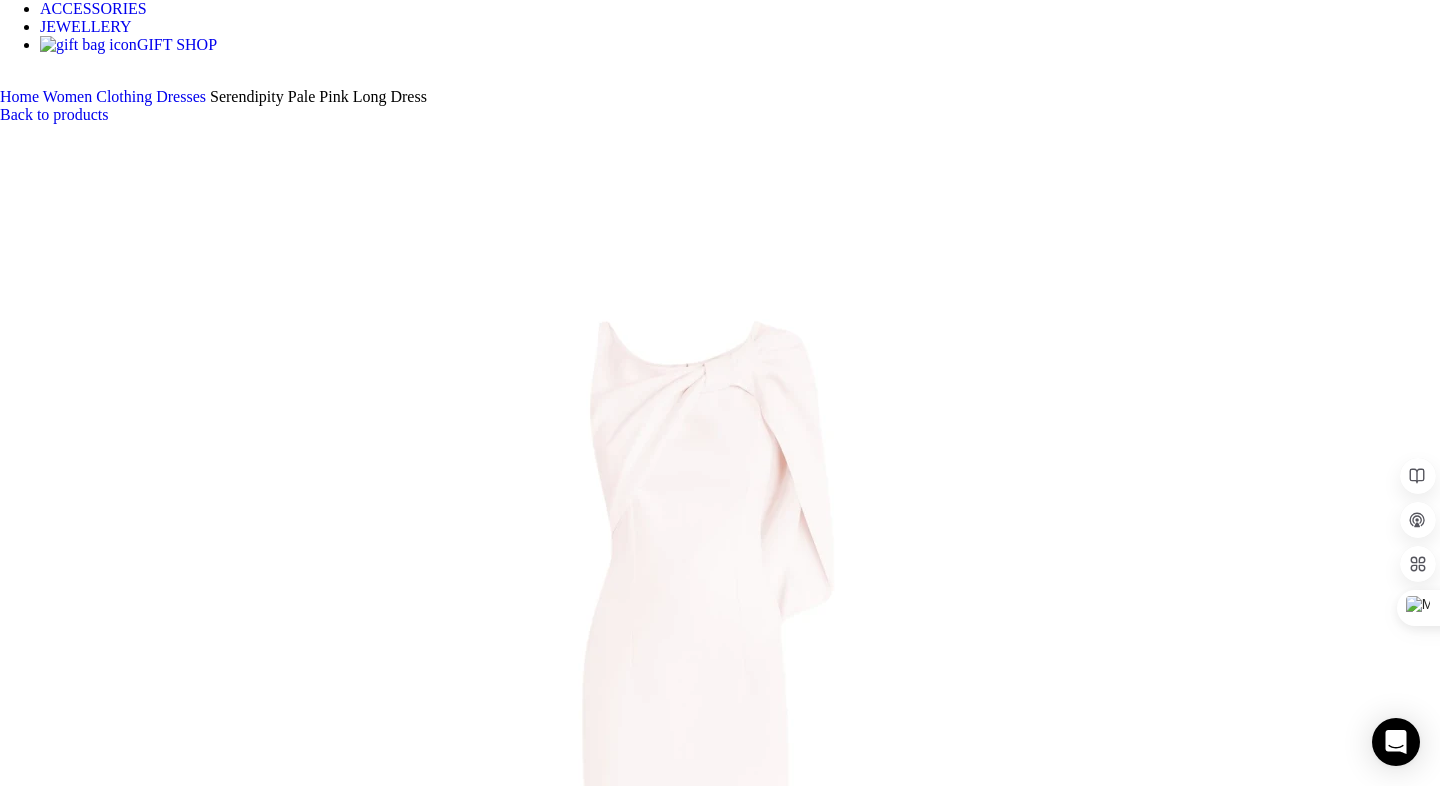 click at bounding box center [310, 1640] 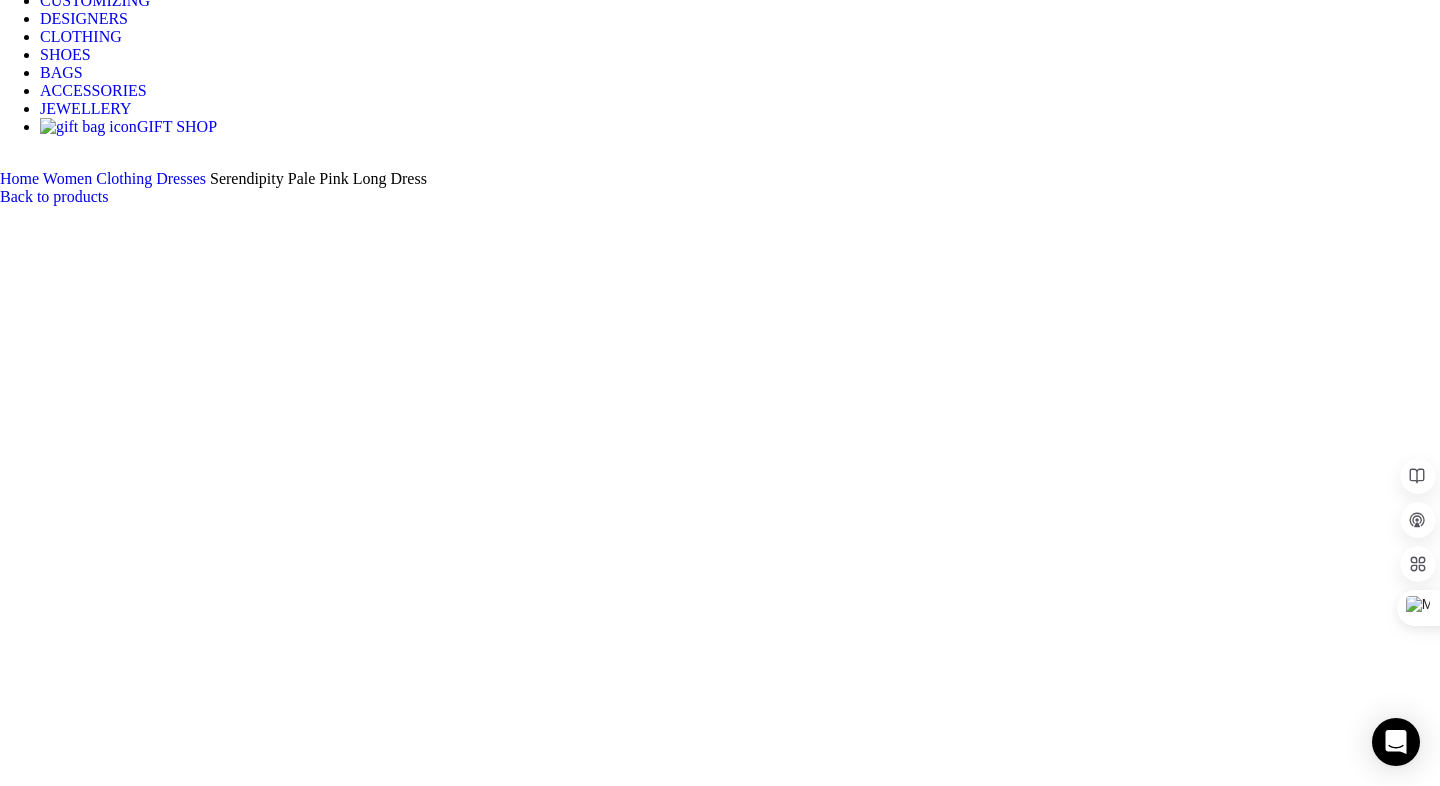 scroll, scrollTop: 394, scrollLeft: 0, axis: vertical 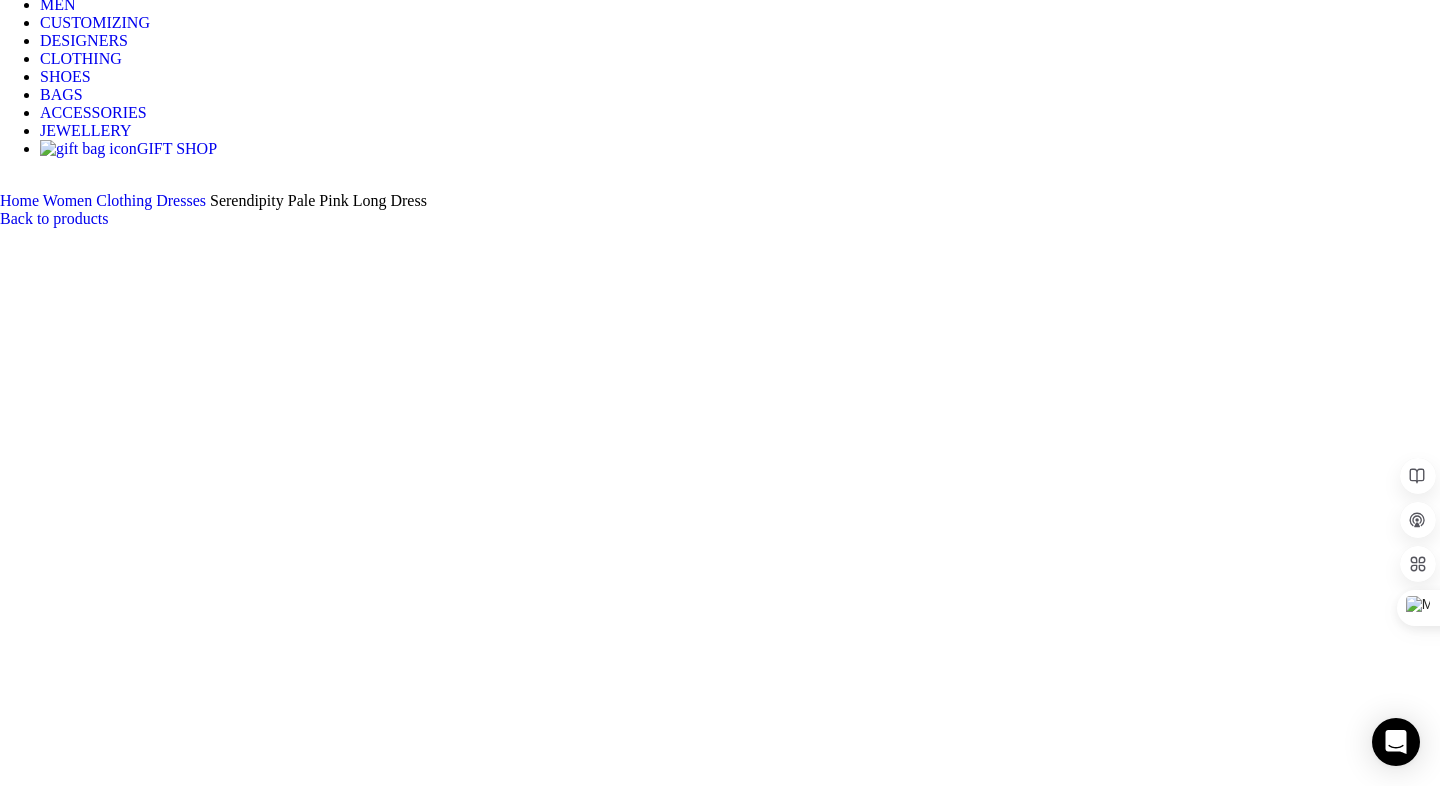 click at bounding box center (310, 1491) 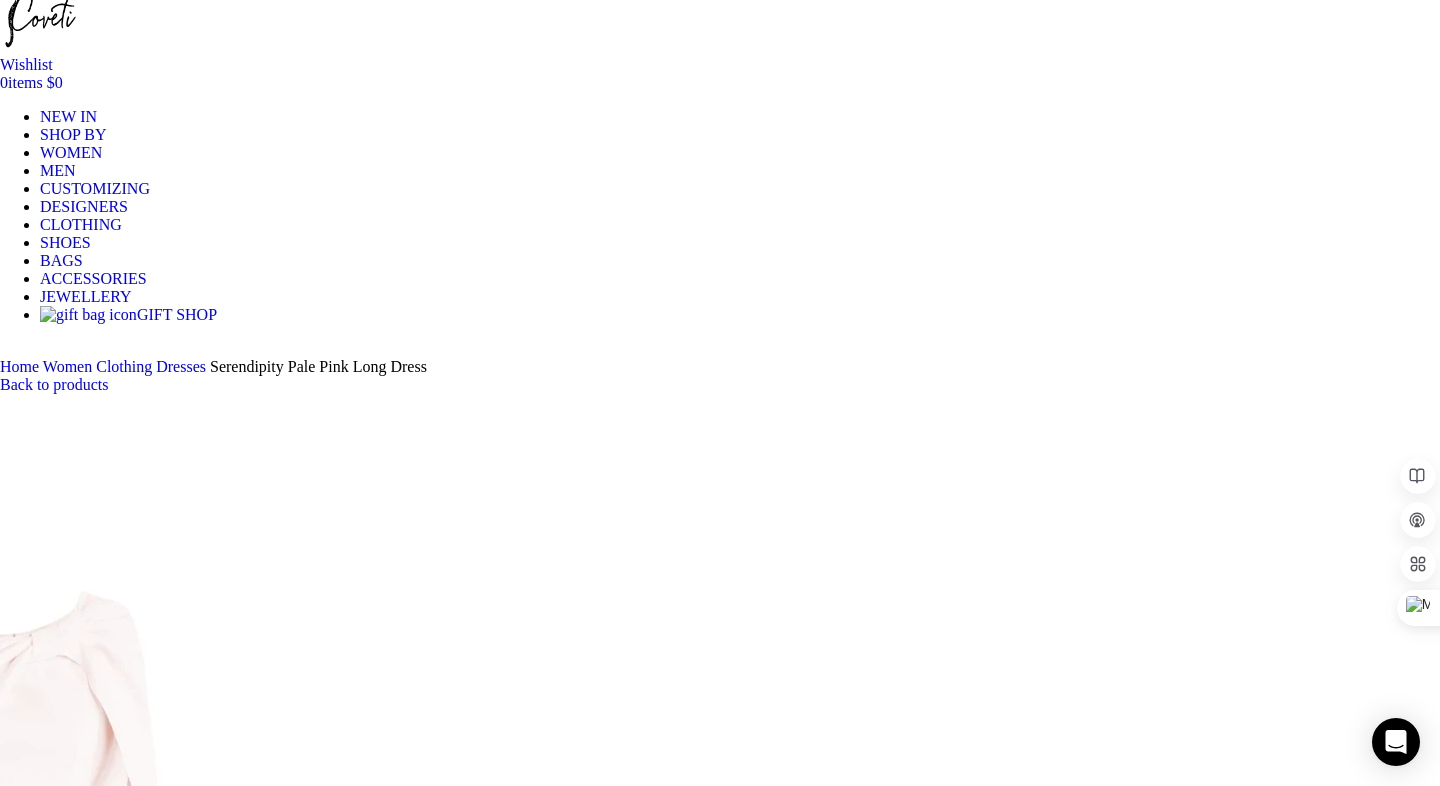 scroll, scrollTop: 0, scrollLeft: 0, axis: both 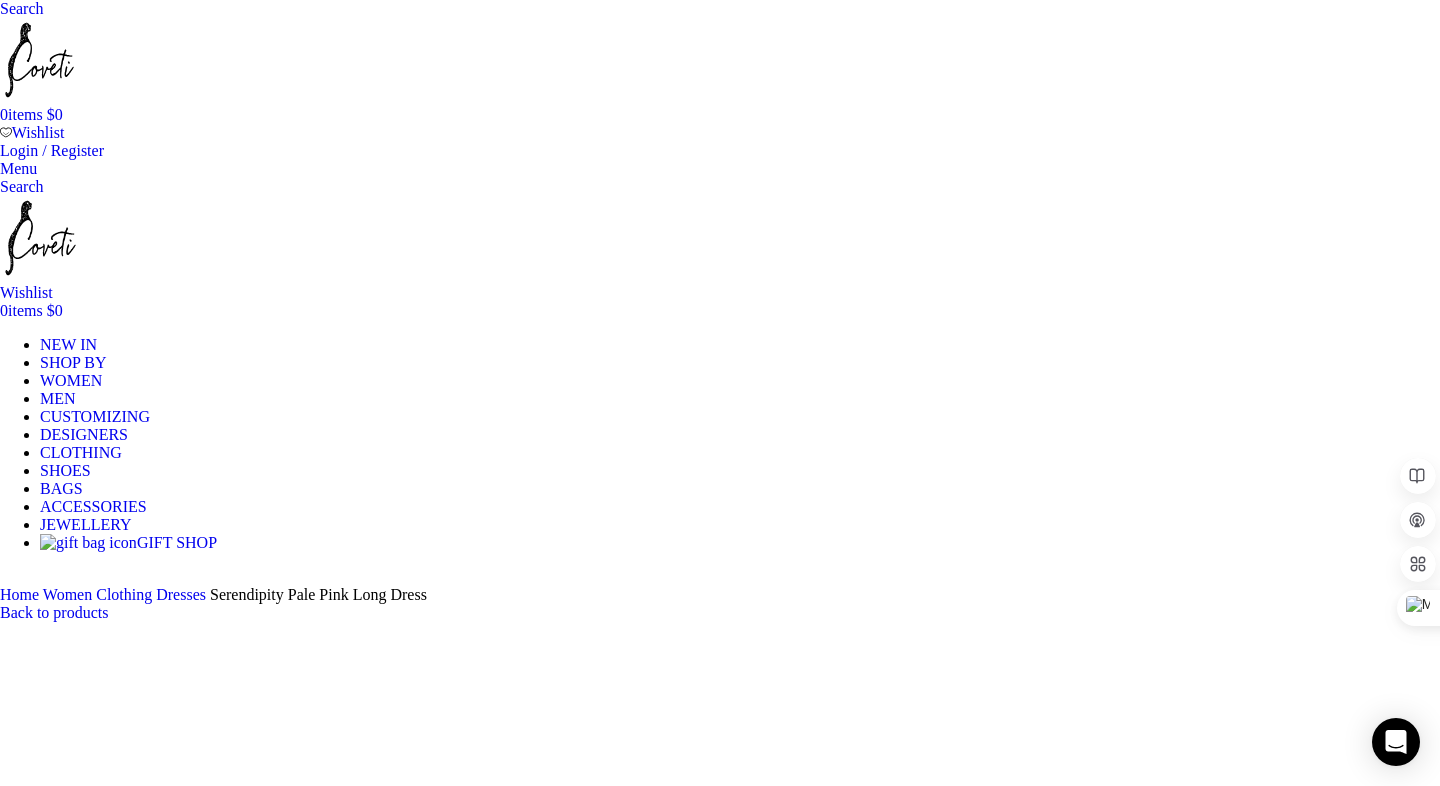 click at bounding box center [310, 1758] 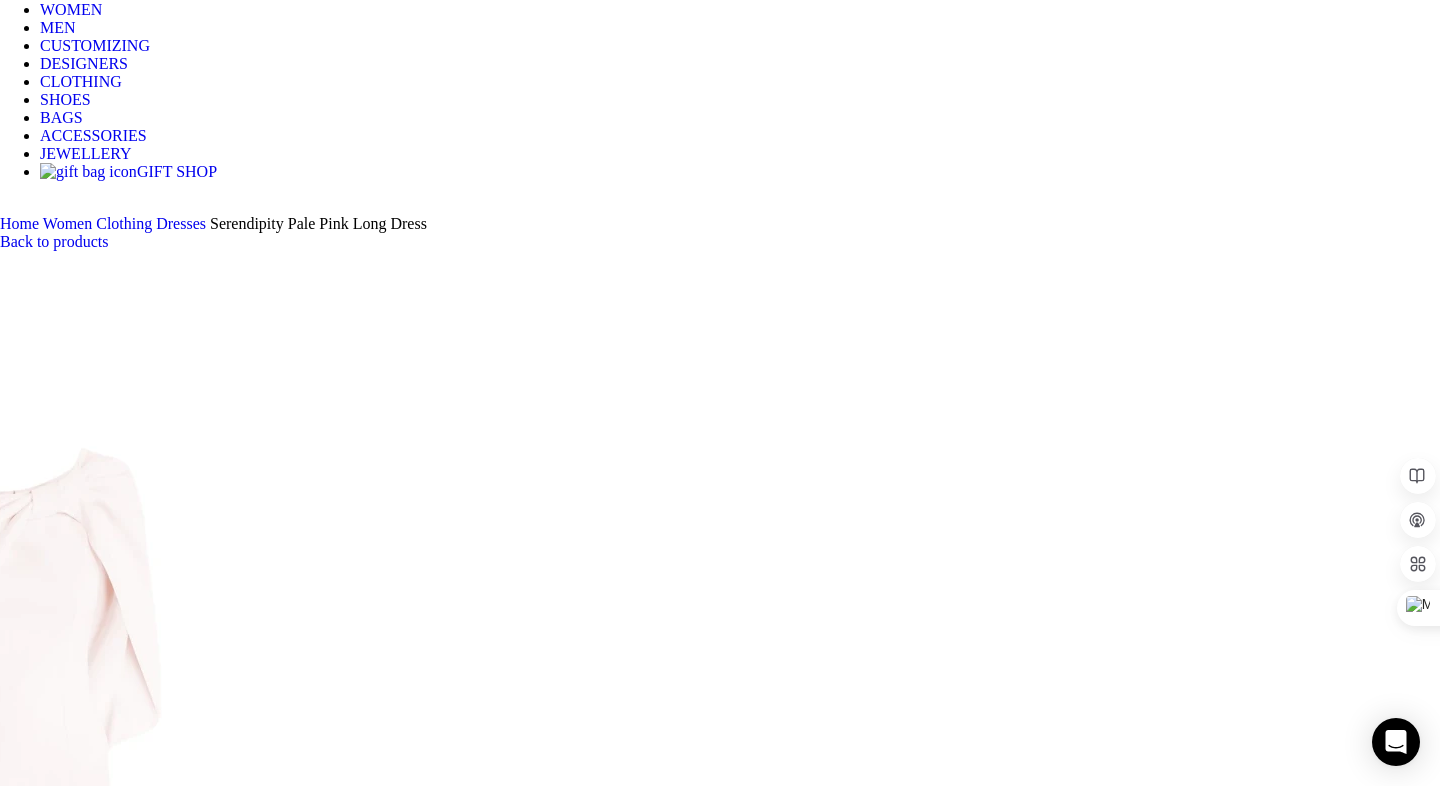 scroll, scrollTop: 373, scrollLeft: 0, axis: vertical 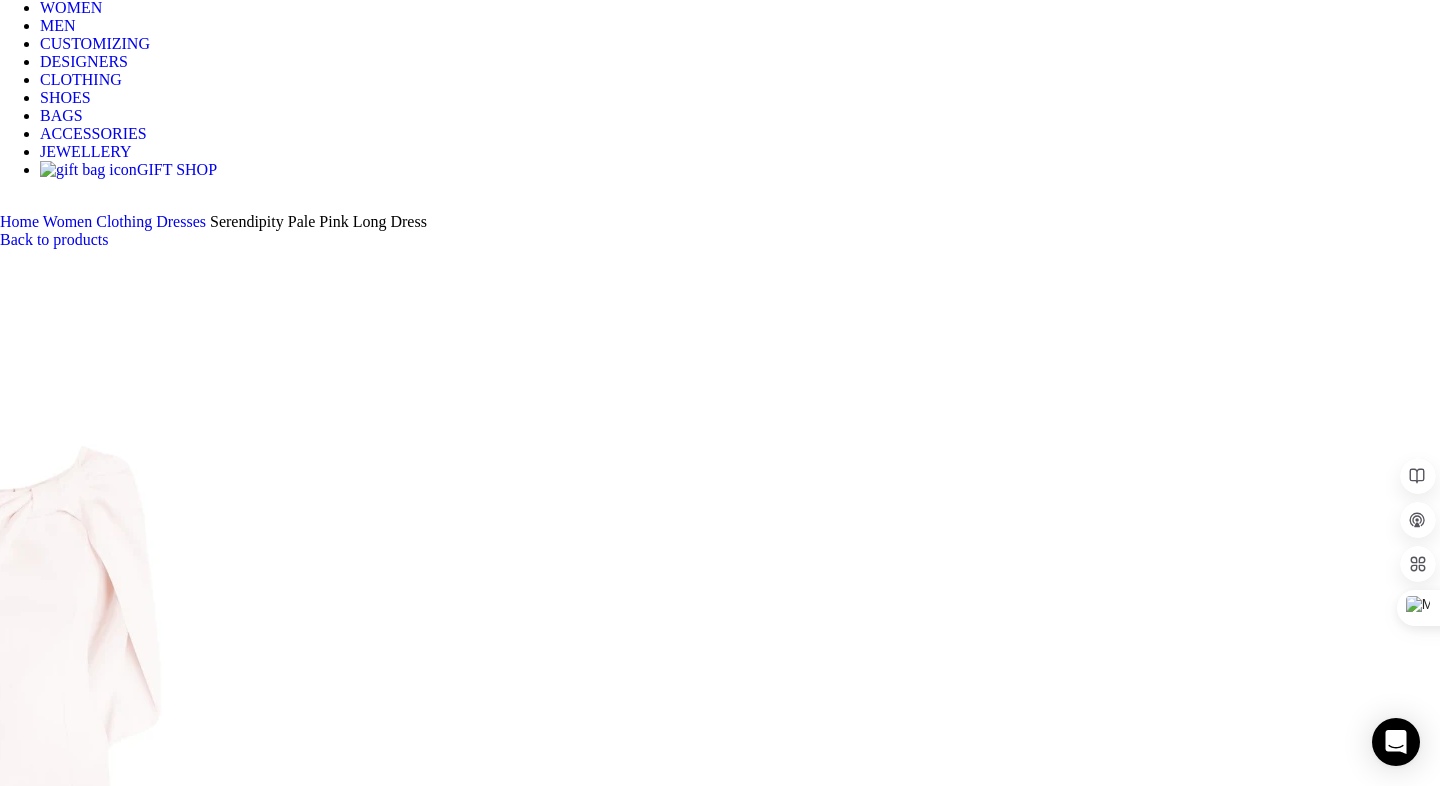 click at bounding box center (310, 1891) 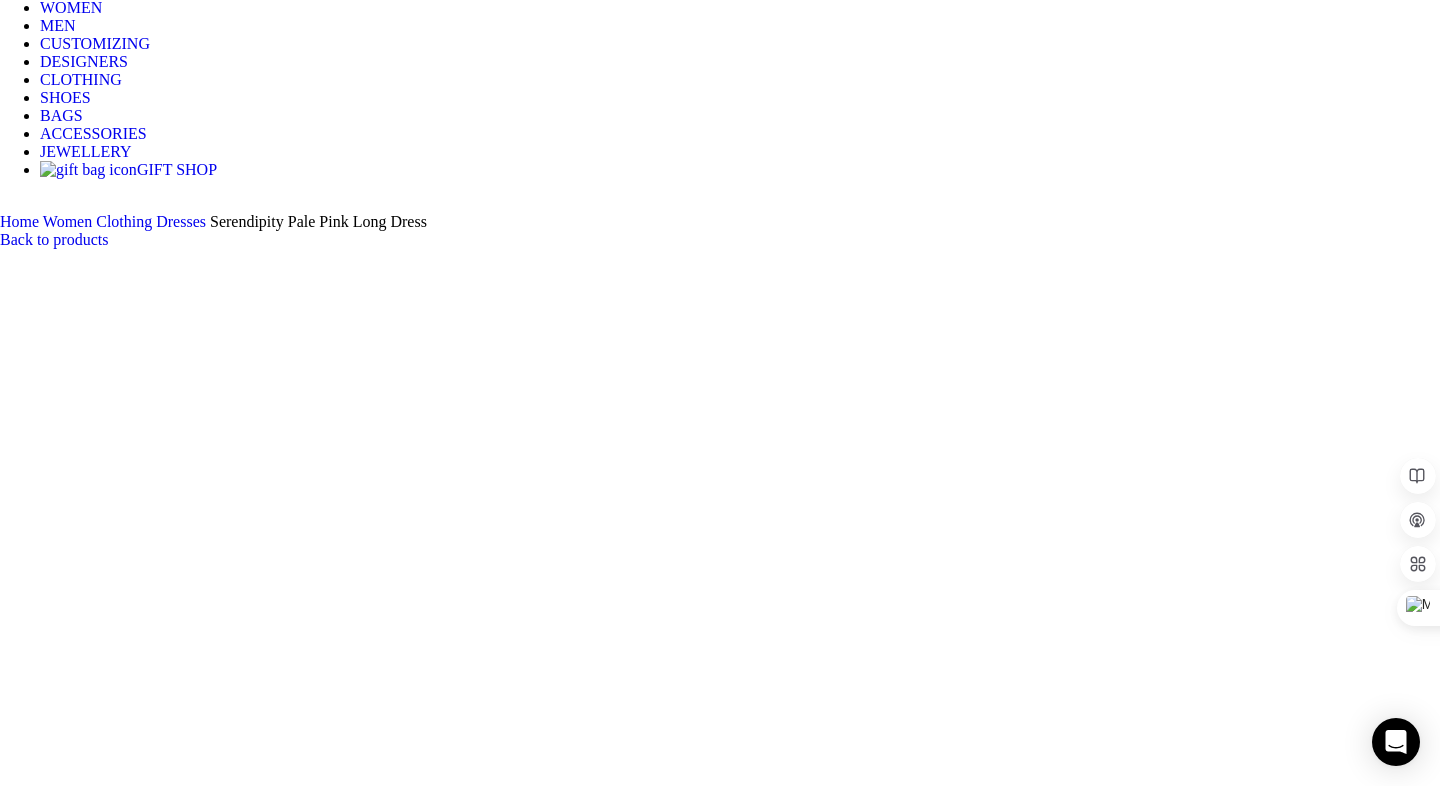scroll, scrollTop: 0, scrollLeft: 421, axis: horizontal 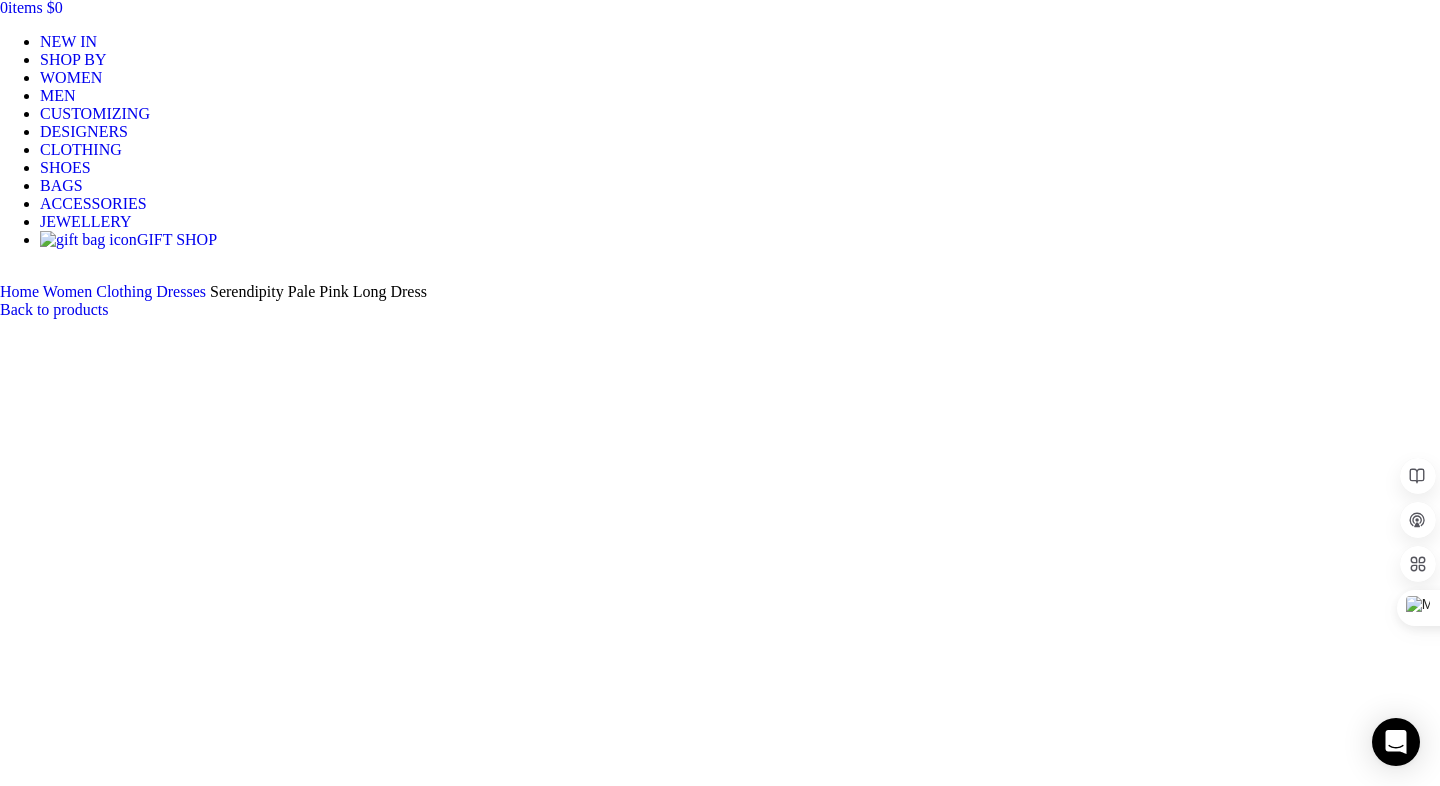 click at bounding box center (310, 1835) 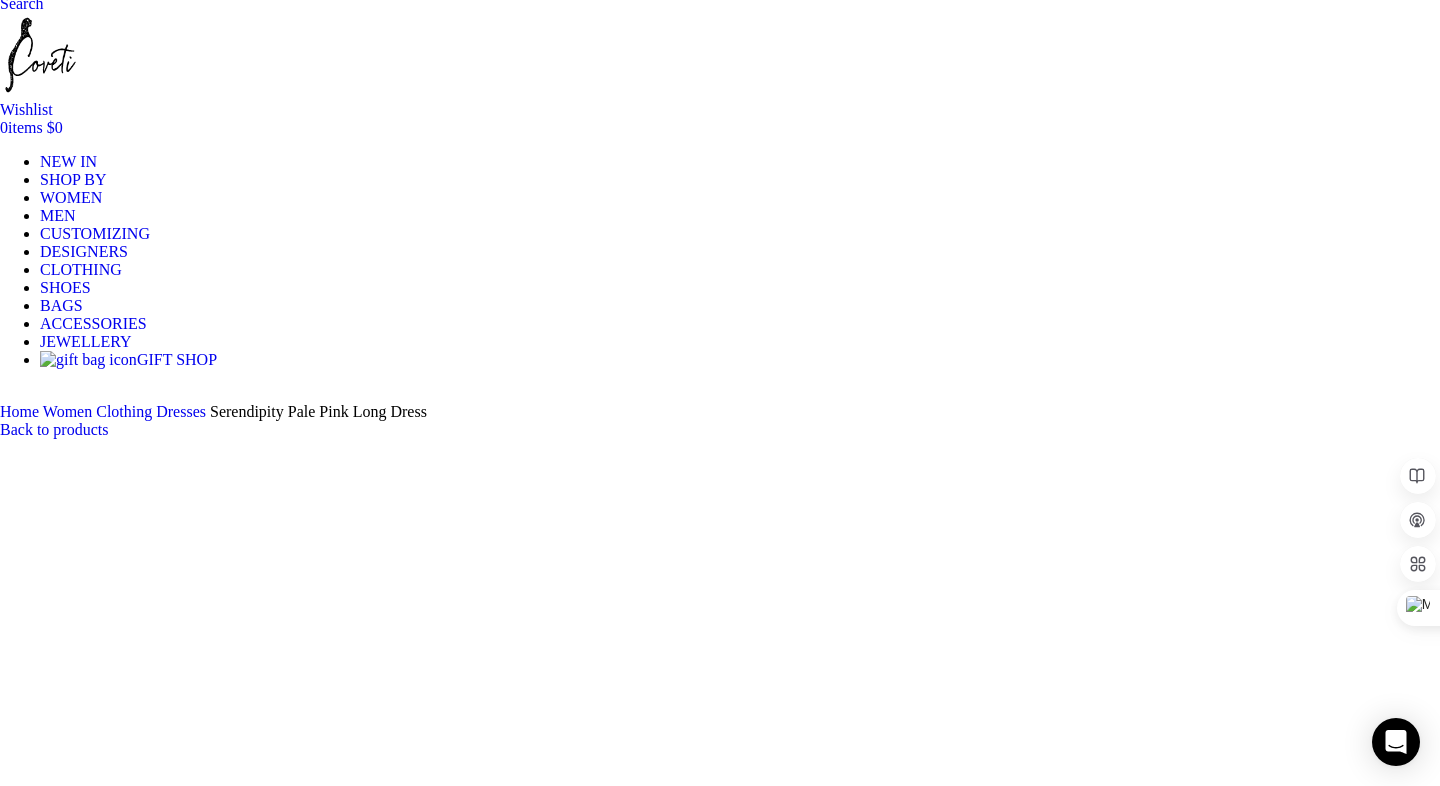 scroll, scrollTop: 156, scrollLeft: 0, axis: vertical 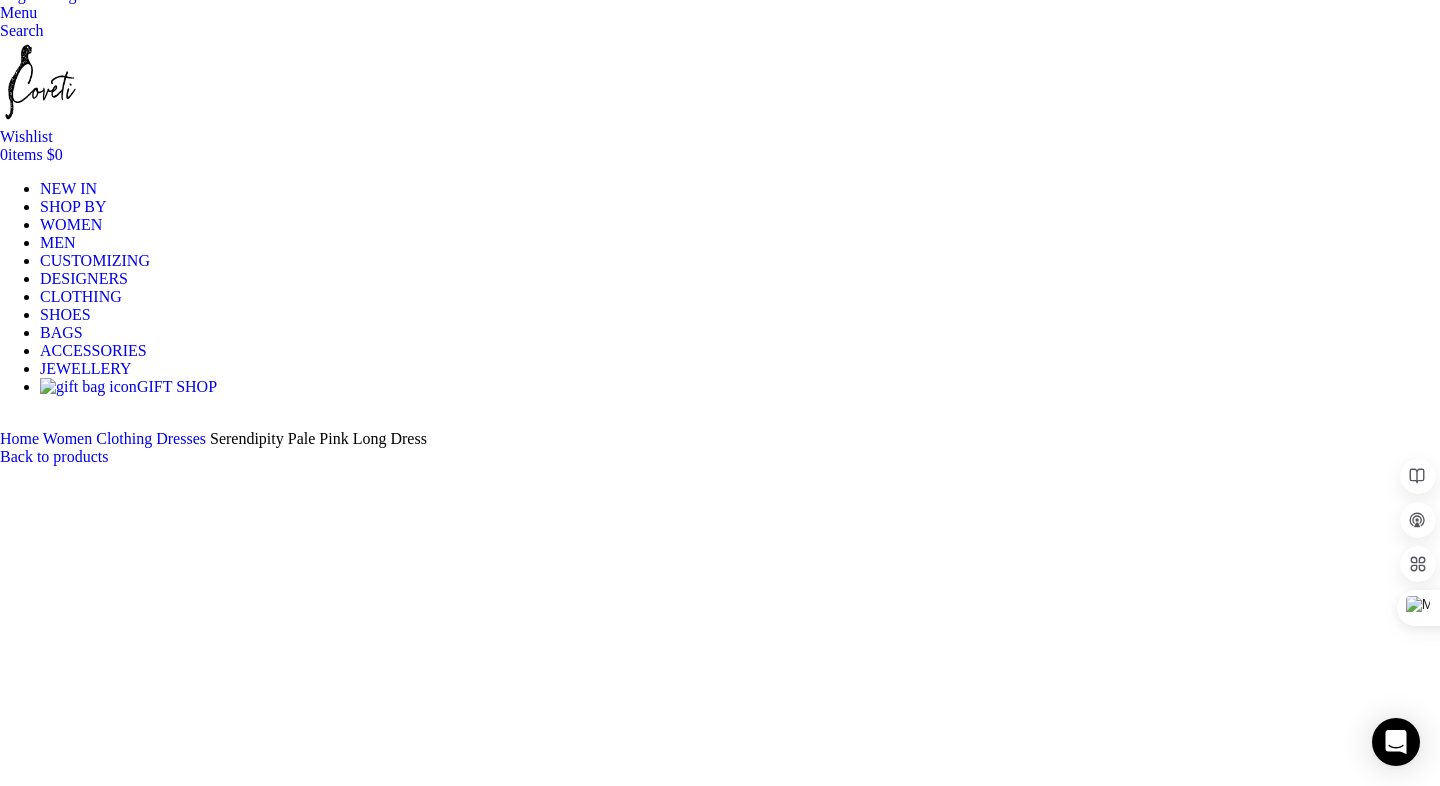 click at bounding box center (310, 1729) 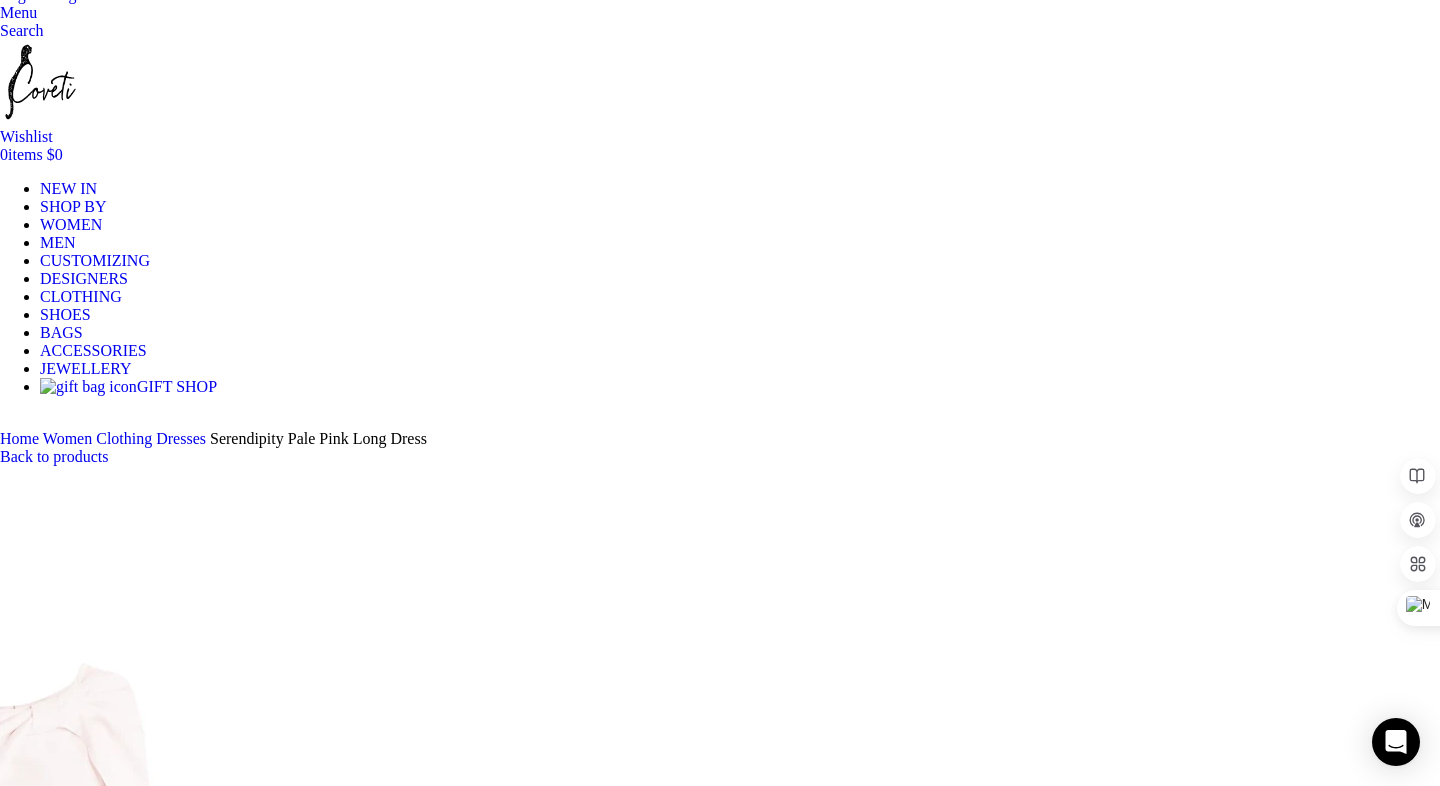 click at bounding box center [310, 1602] 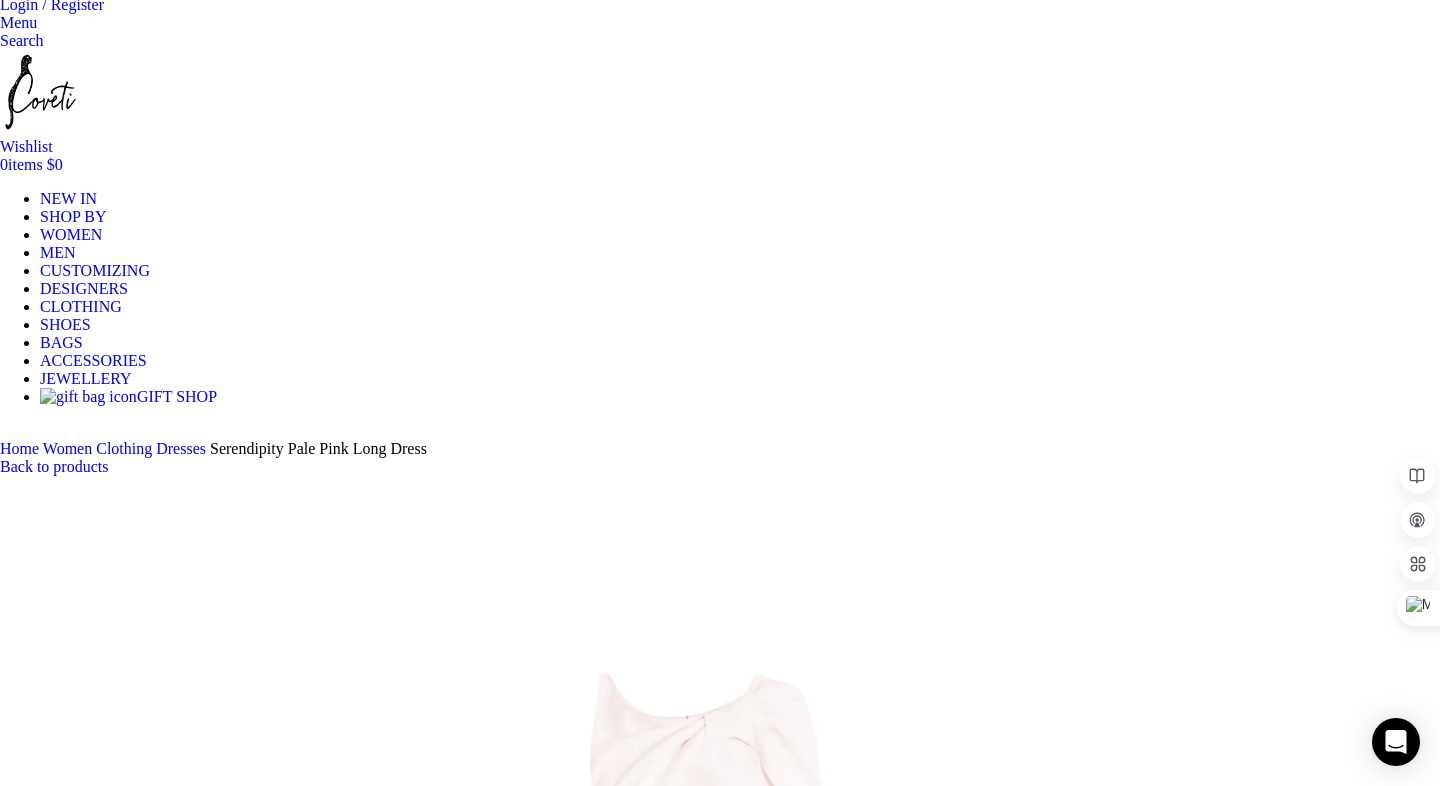 scroll, scrollTop: 147, scrollLeft: 0, axis: vertical 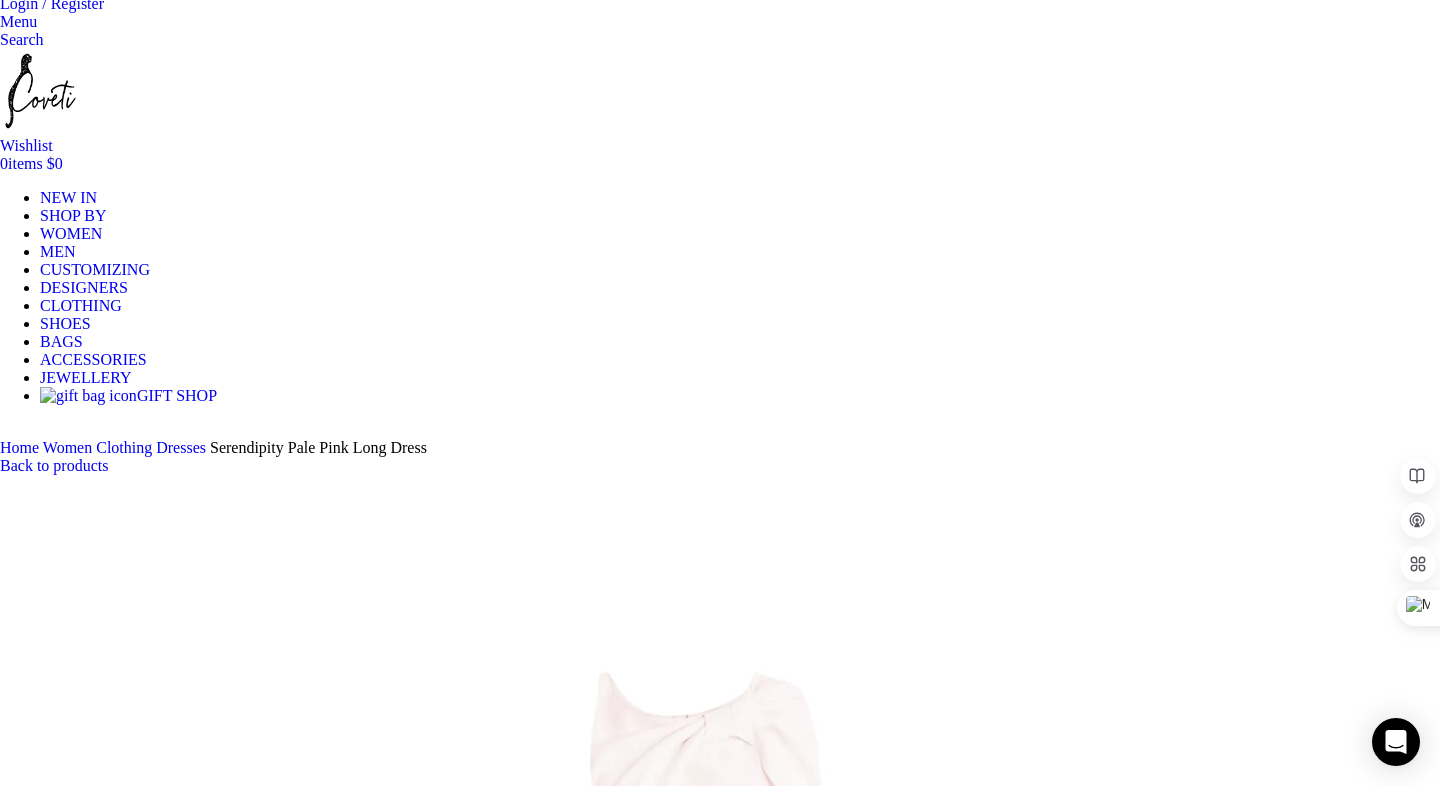 click at bounding box center (310, 1864) 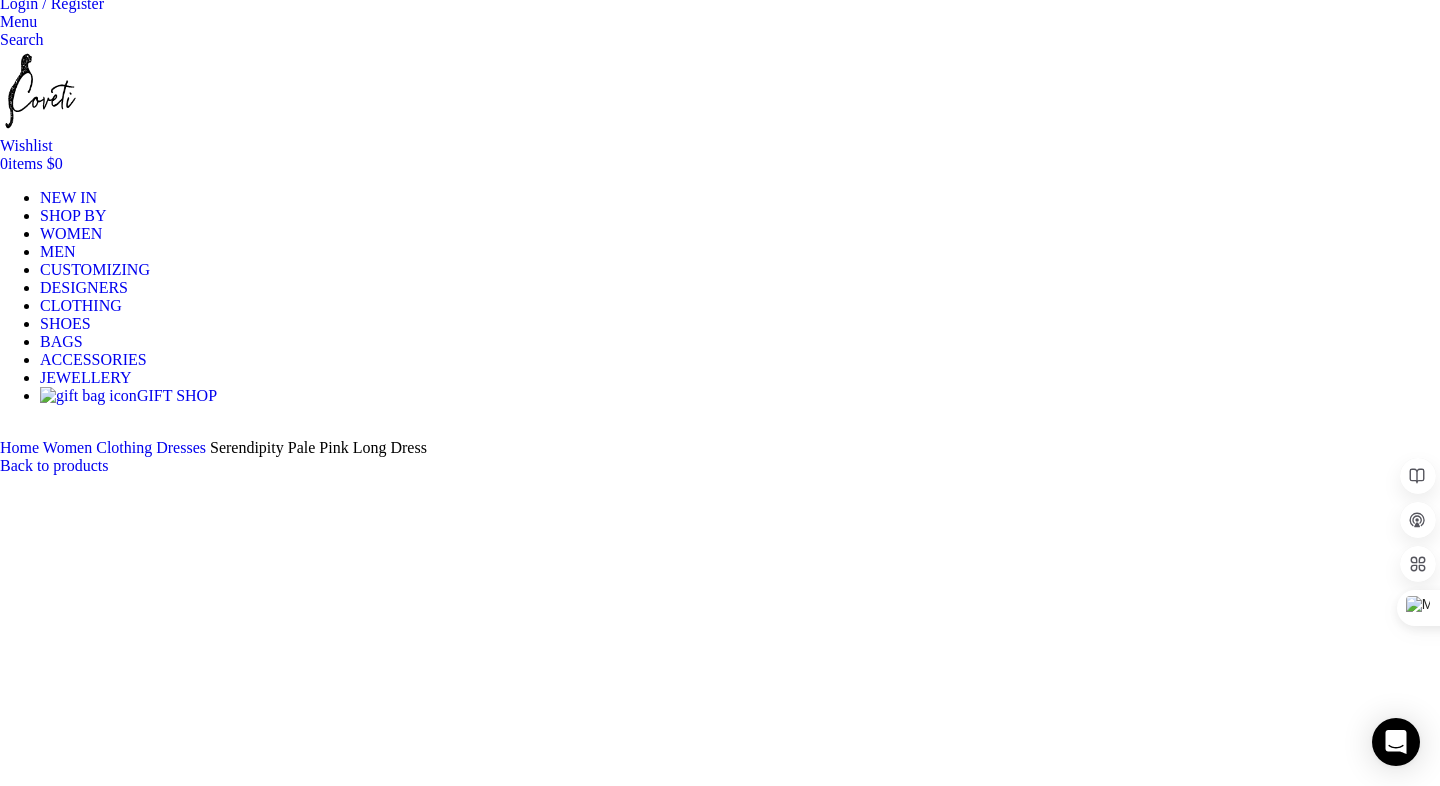click at bounding box center [310, 1738] 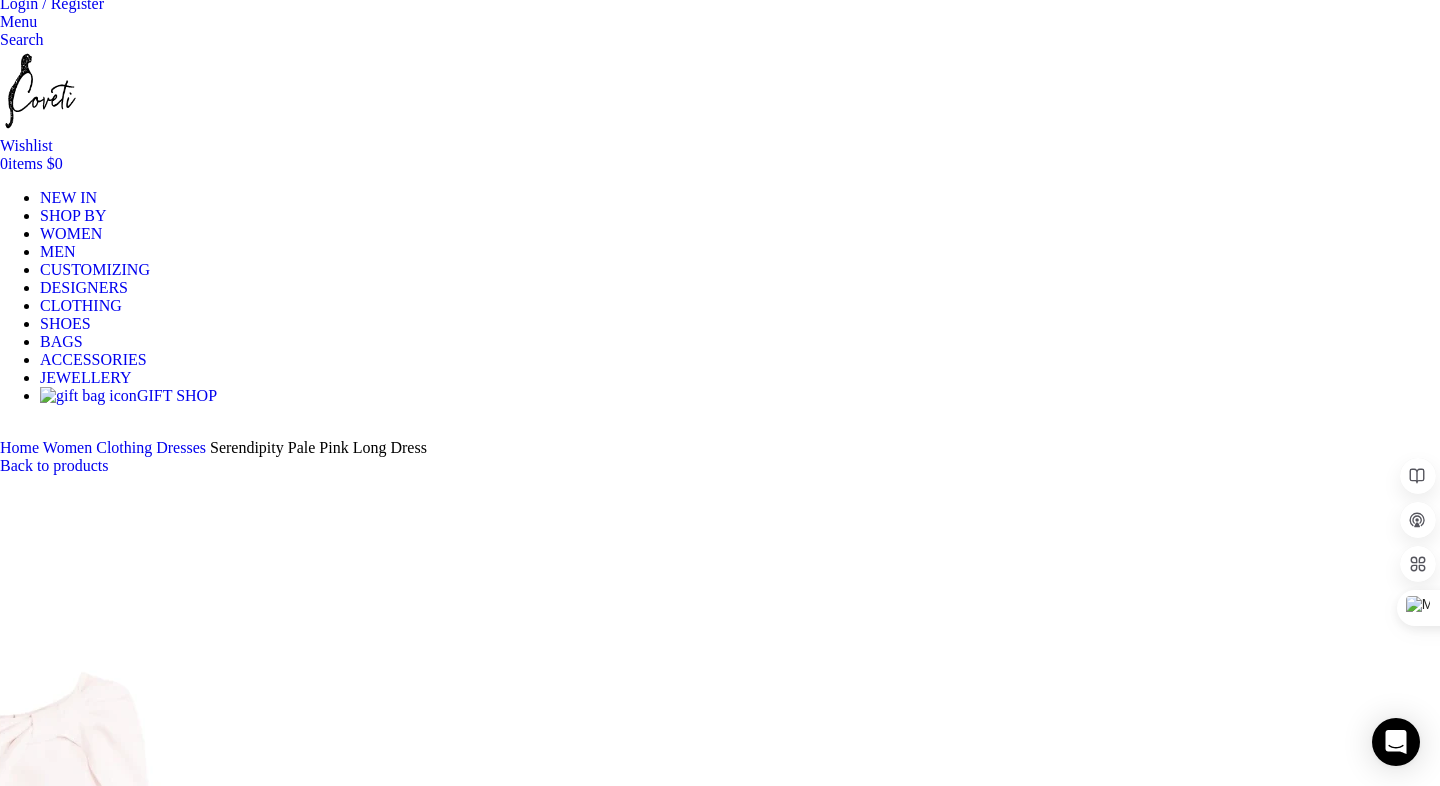 scroll, scrollTop: 363, scrollLeft: 0, axis: vertical 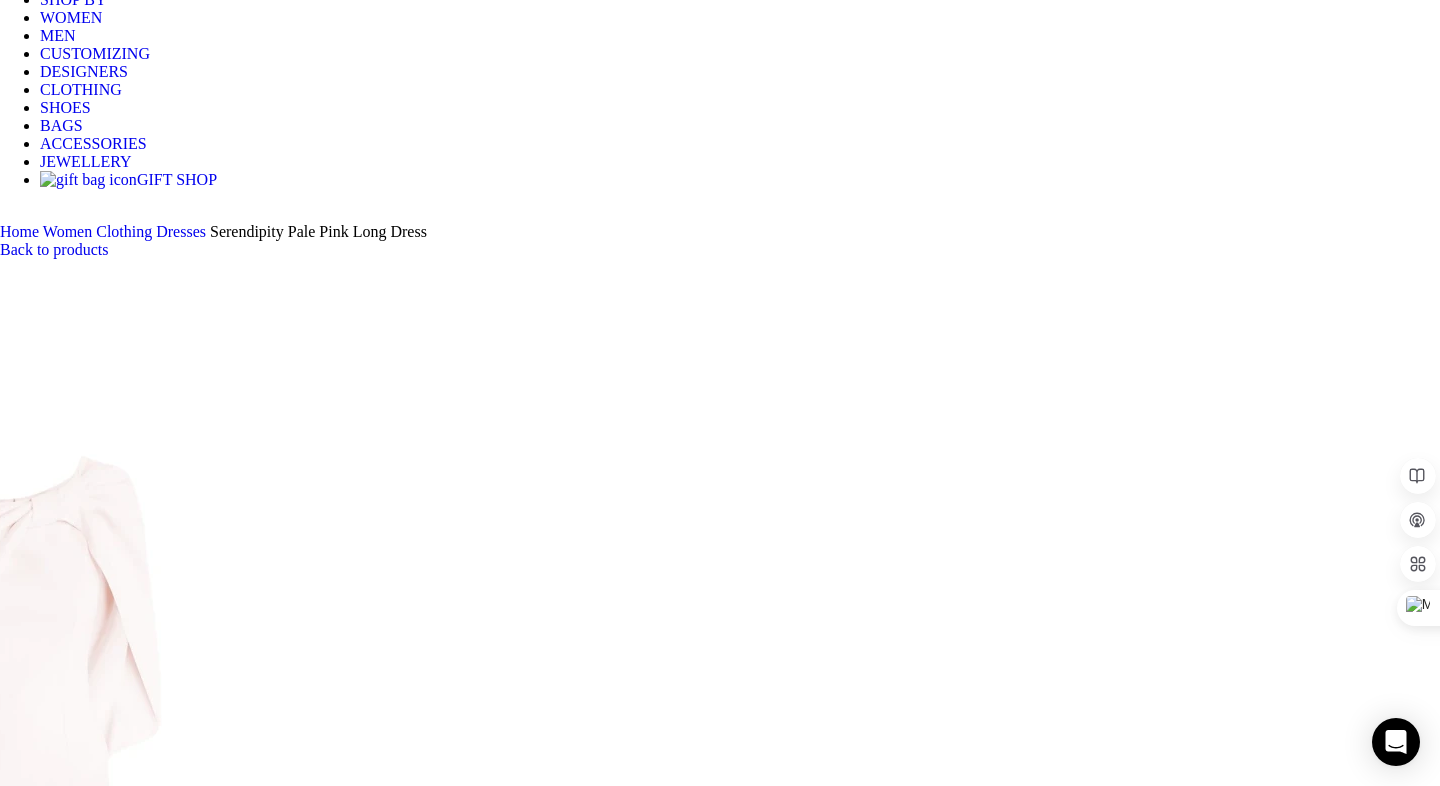 click at bounding box center (310, 1775) 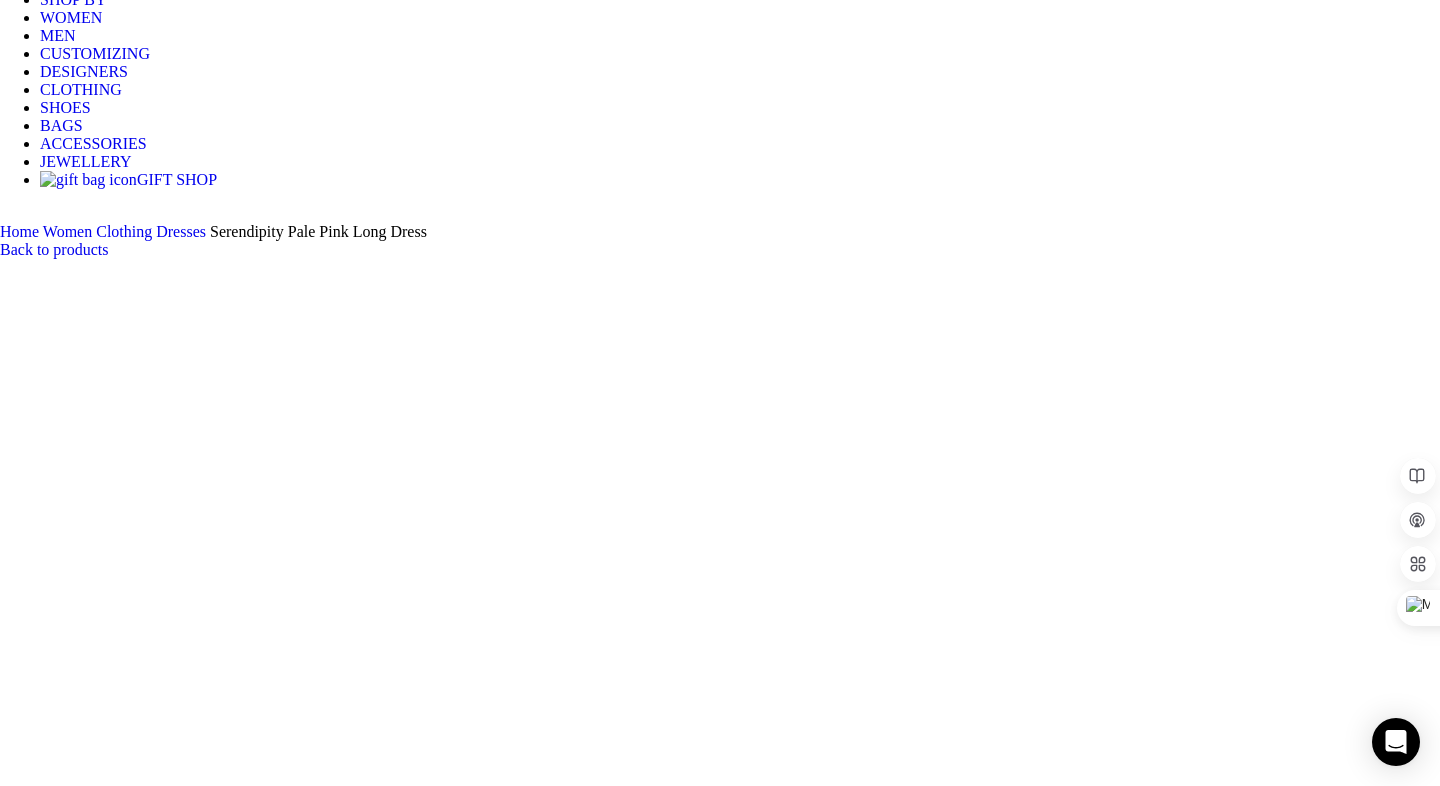 scroll, scrollTop: 0, scrollLeft: 842, axis: horizontal 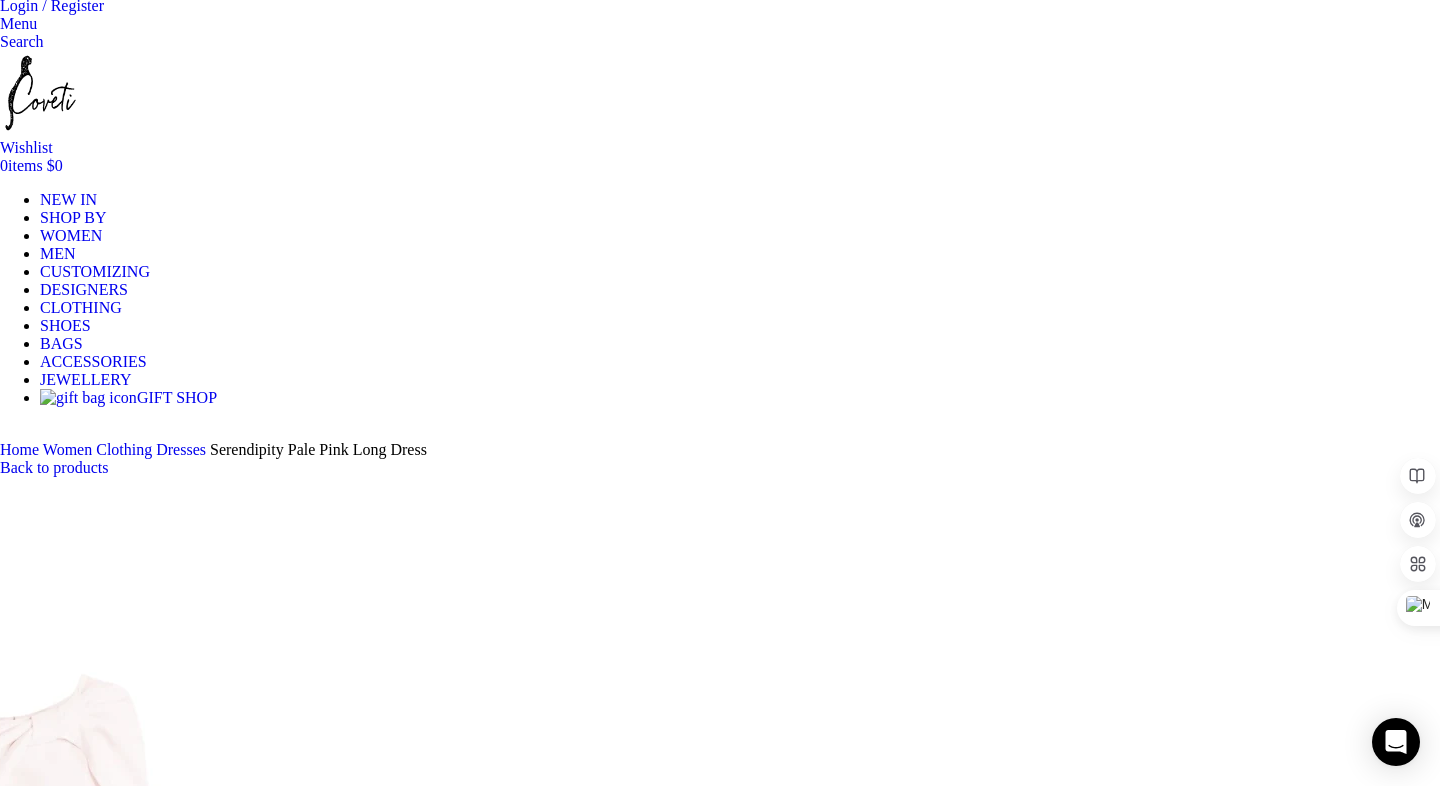 click at bounding box center [310, 1993] 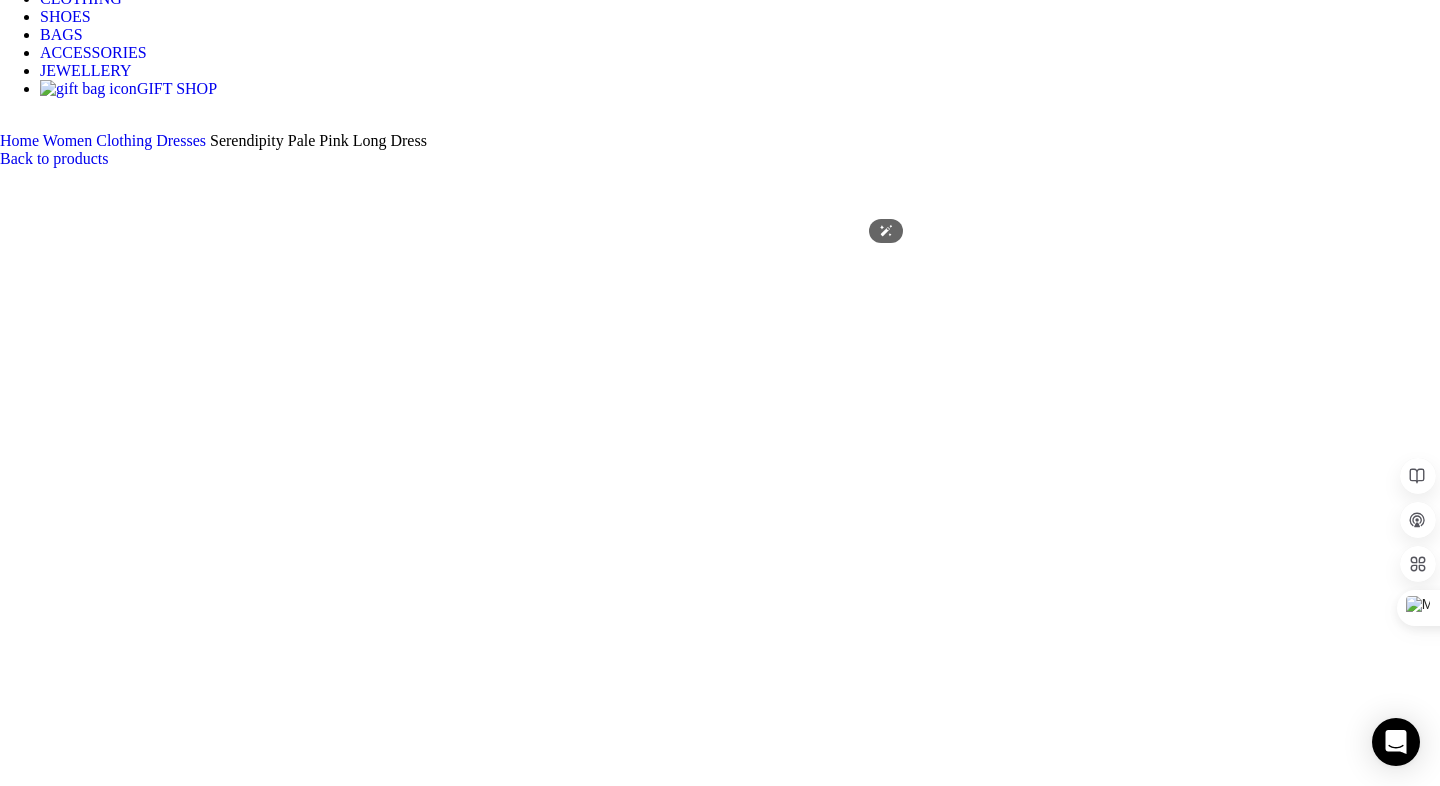 scroll, scrollTop: 486, scrollLeft: 0, axis: vertical 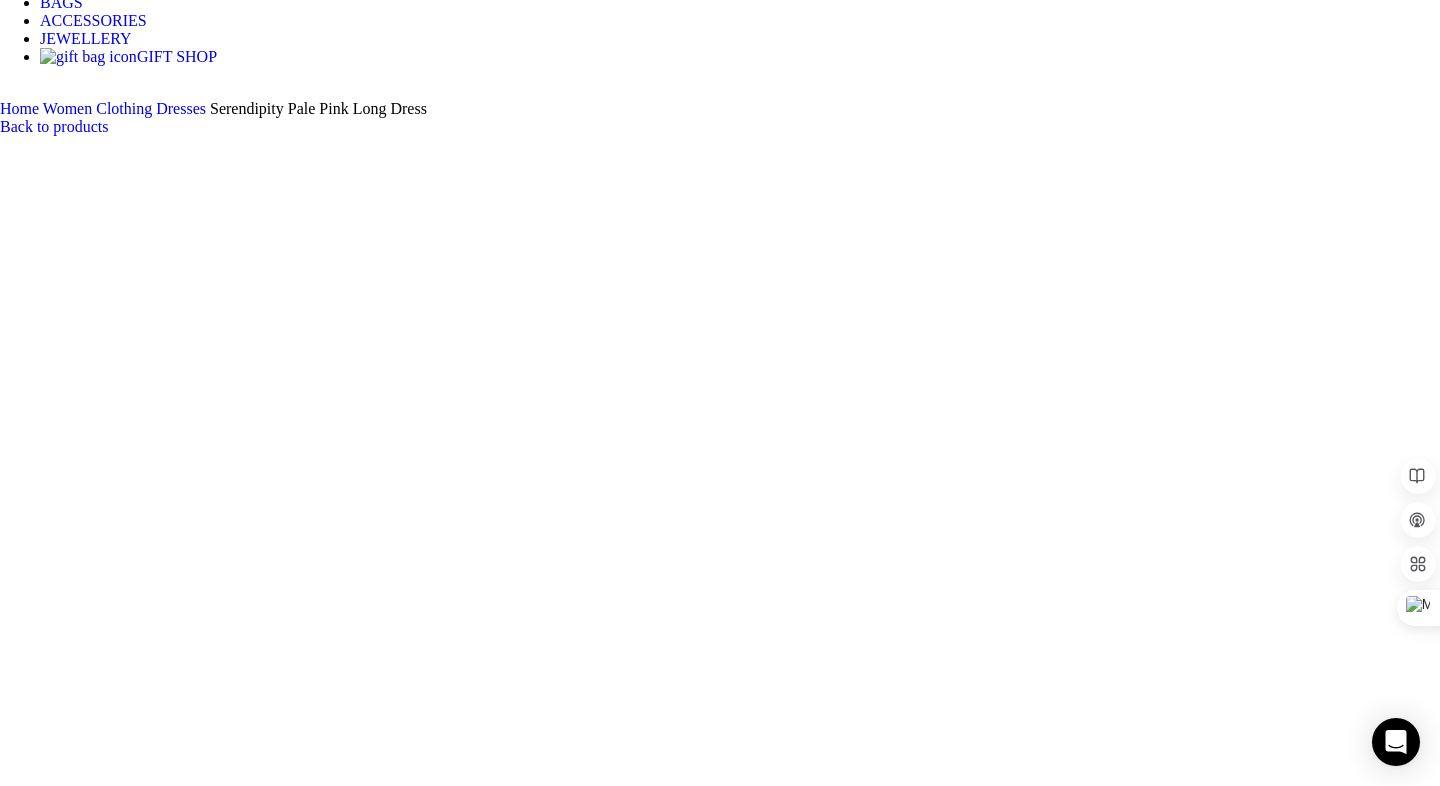 click at bounding box center (310, 1778) 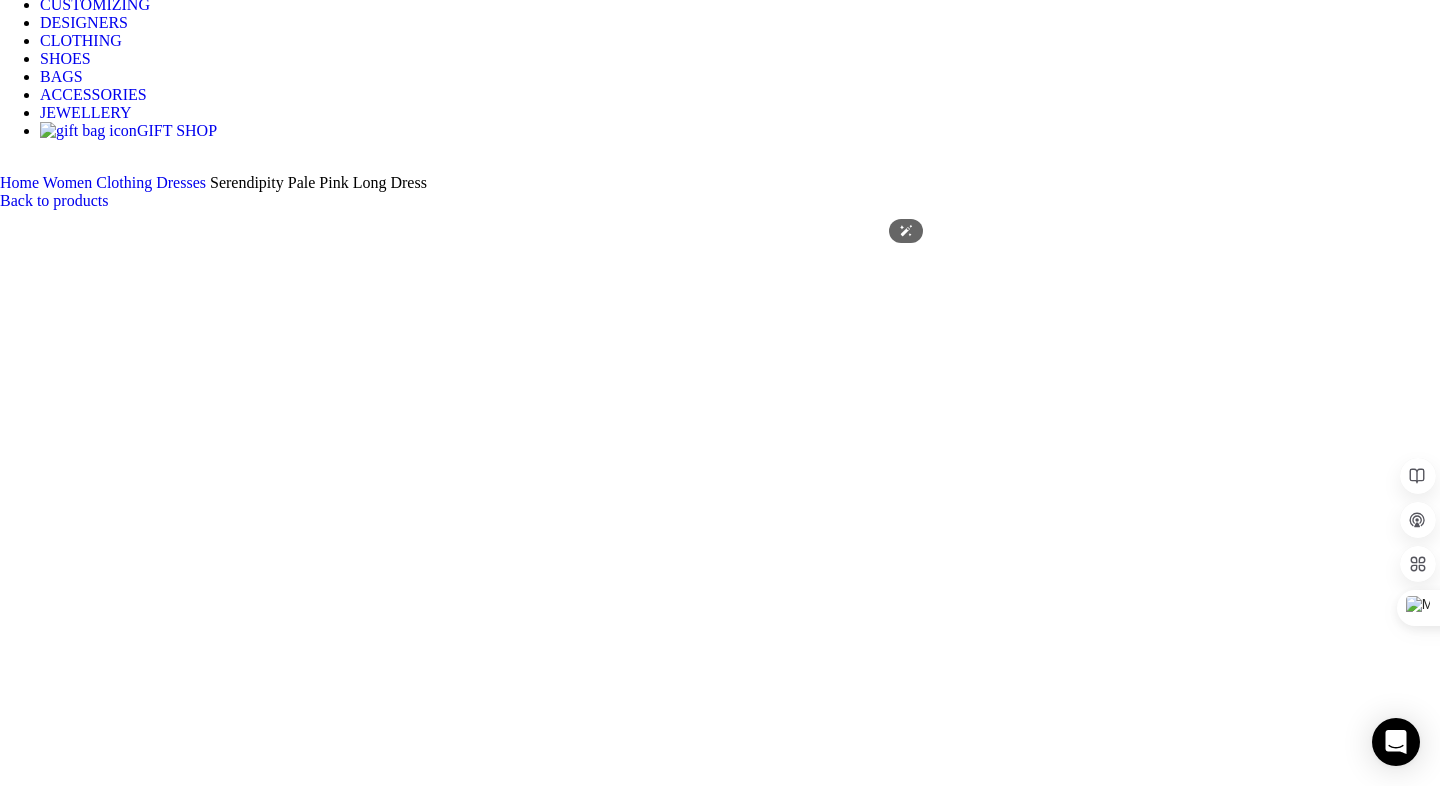 scroll, scrollTop: 308, scrollLeft: 0, axis: vertical 